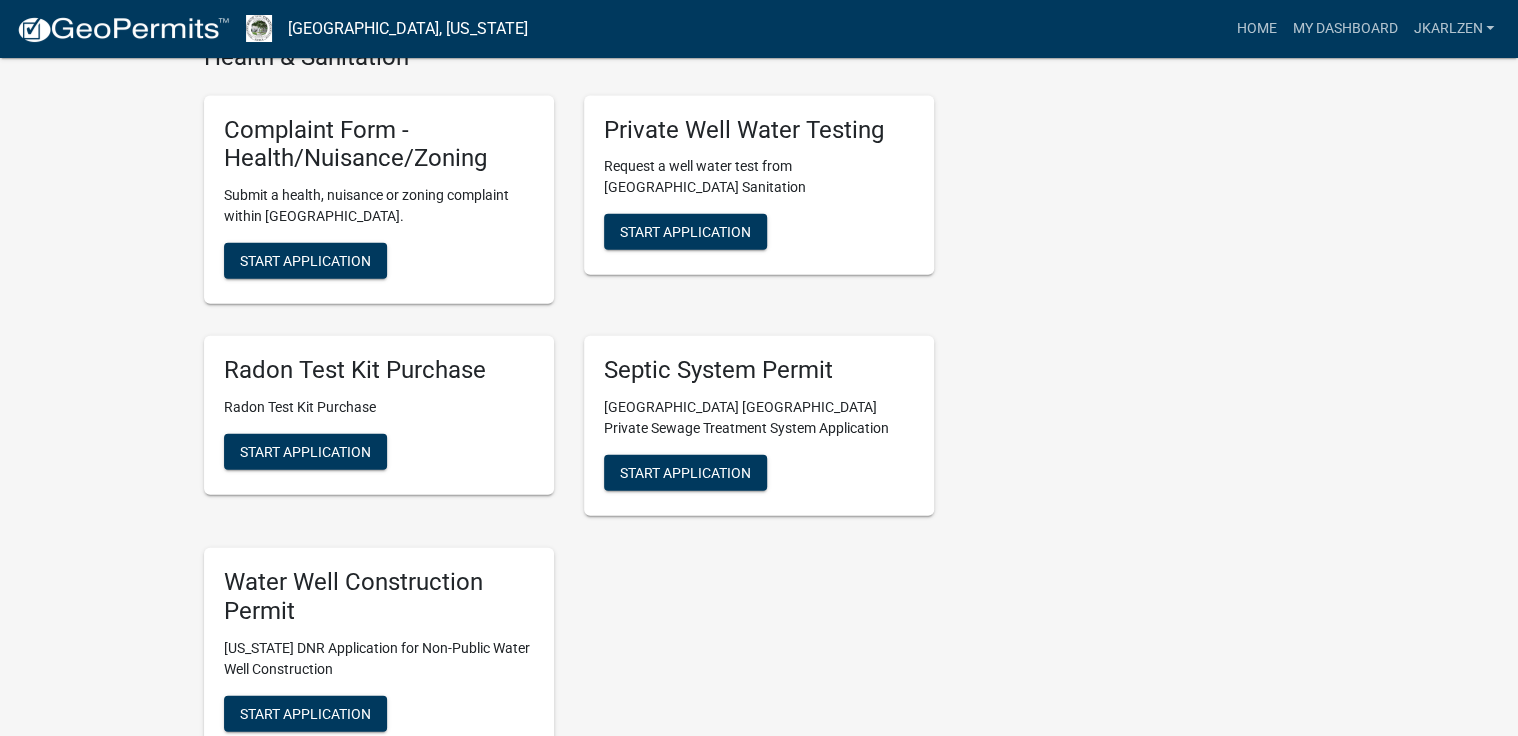 scroll, scrollTop: 2240, scrollLeft: 0, axis: vertical 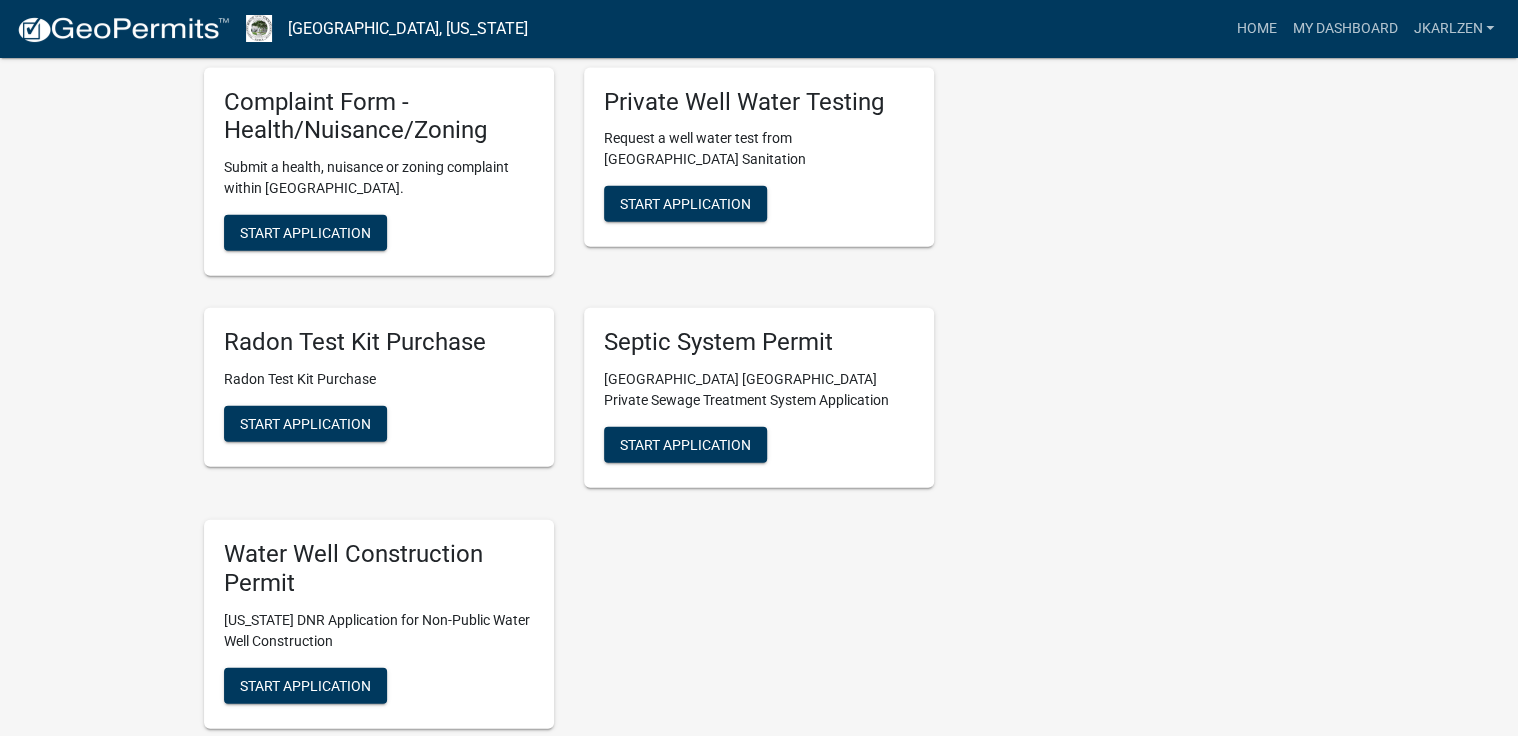 click on "Start Application" at bounding box center [685, -101] 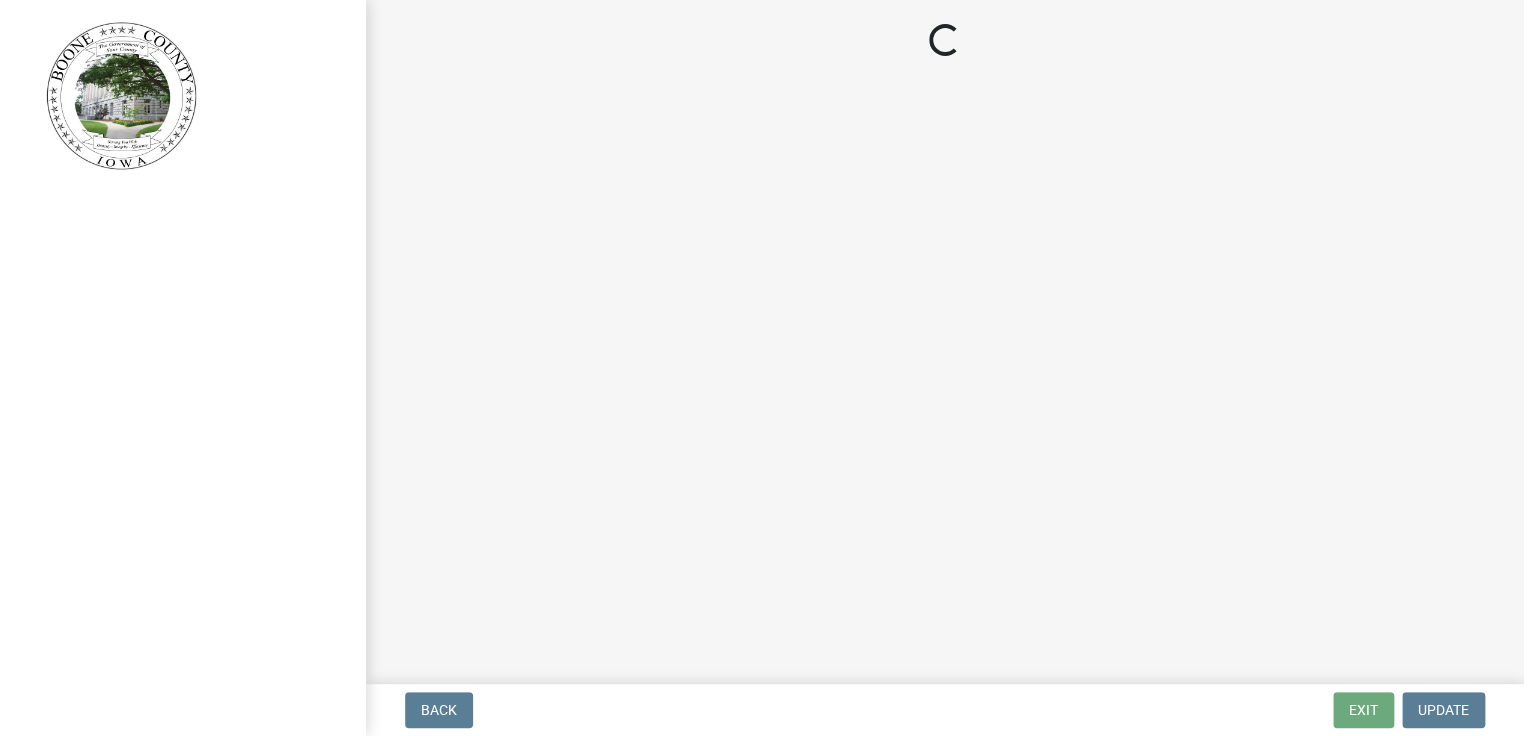 scroll, scrollTop: 0, scrollLeft: 0, axis: both 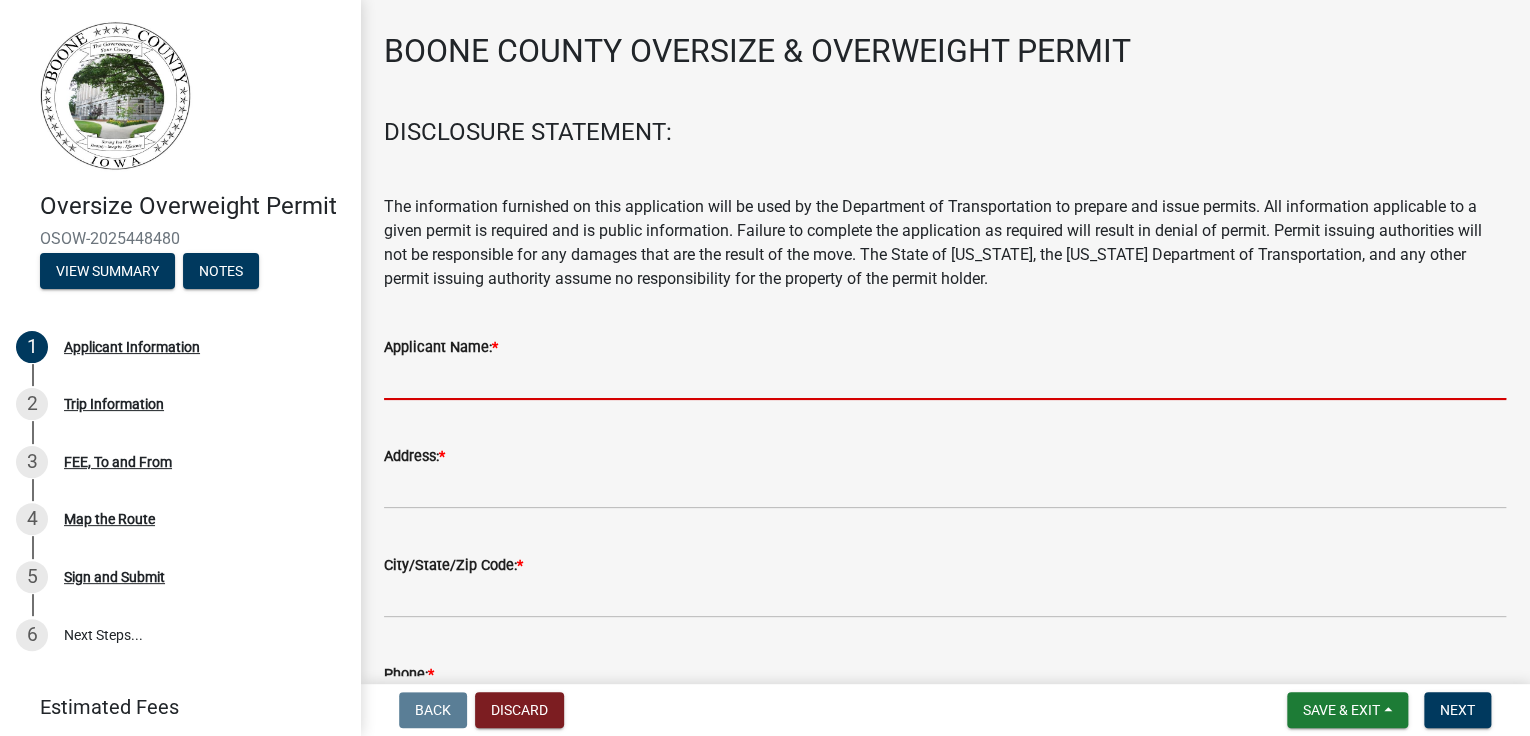 click on "Applicant Name:  *" at bounding box center (945, 379) 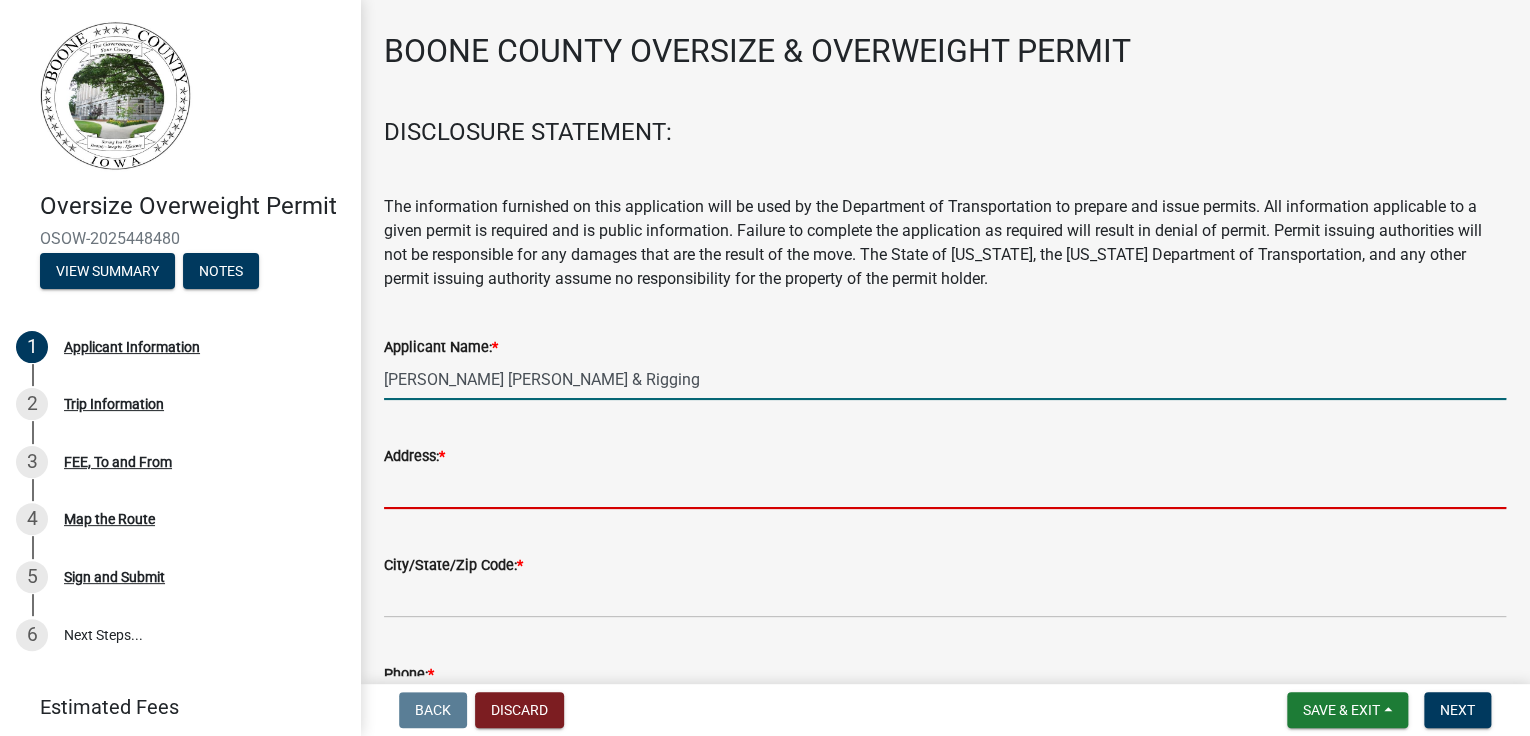 type on "4200 [PERSON_NAME] Dr" 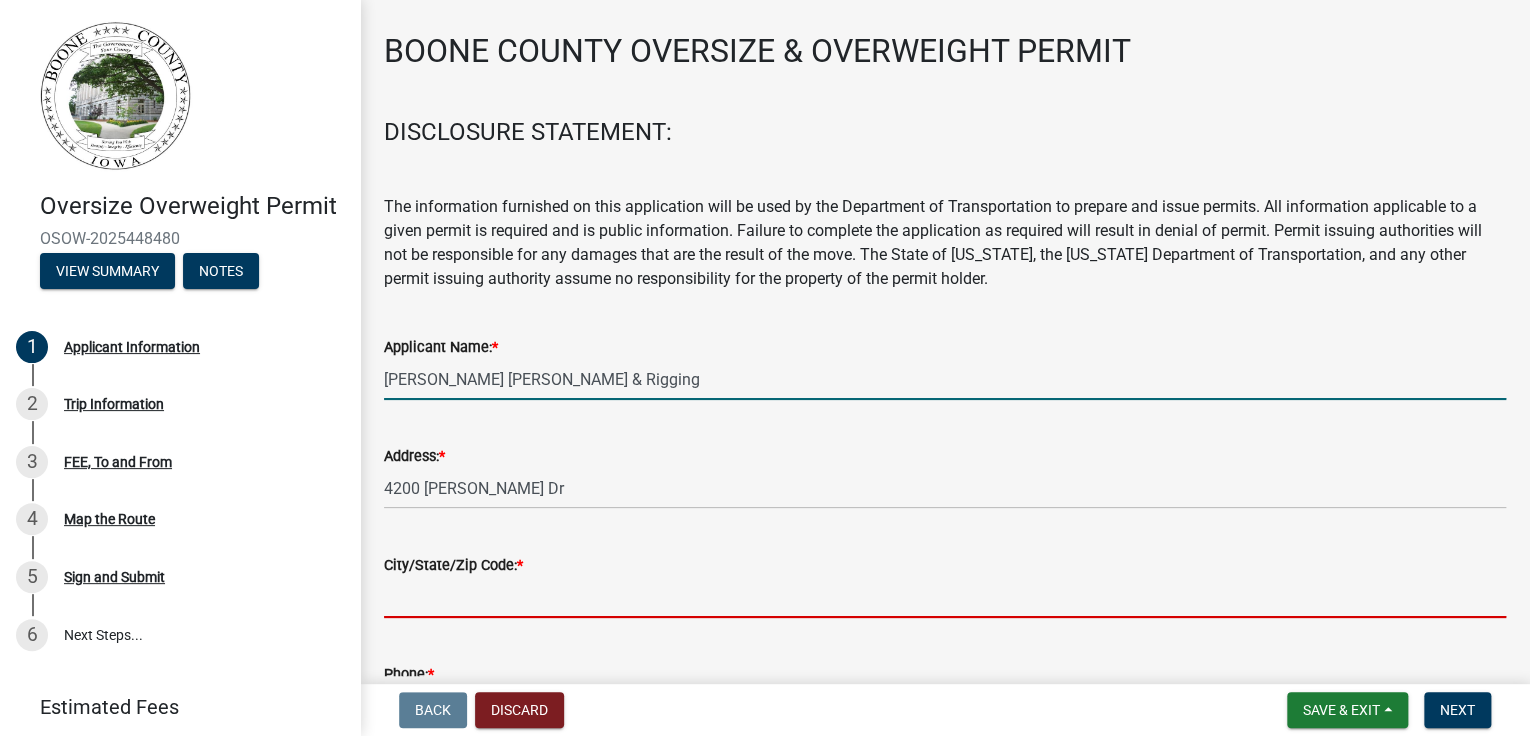 type on "[PERSON_NAME]" 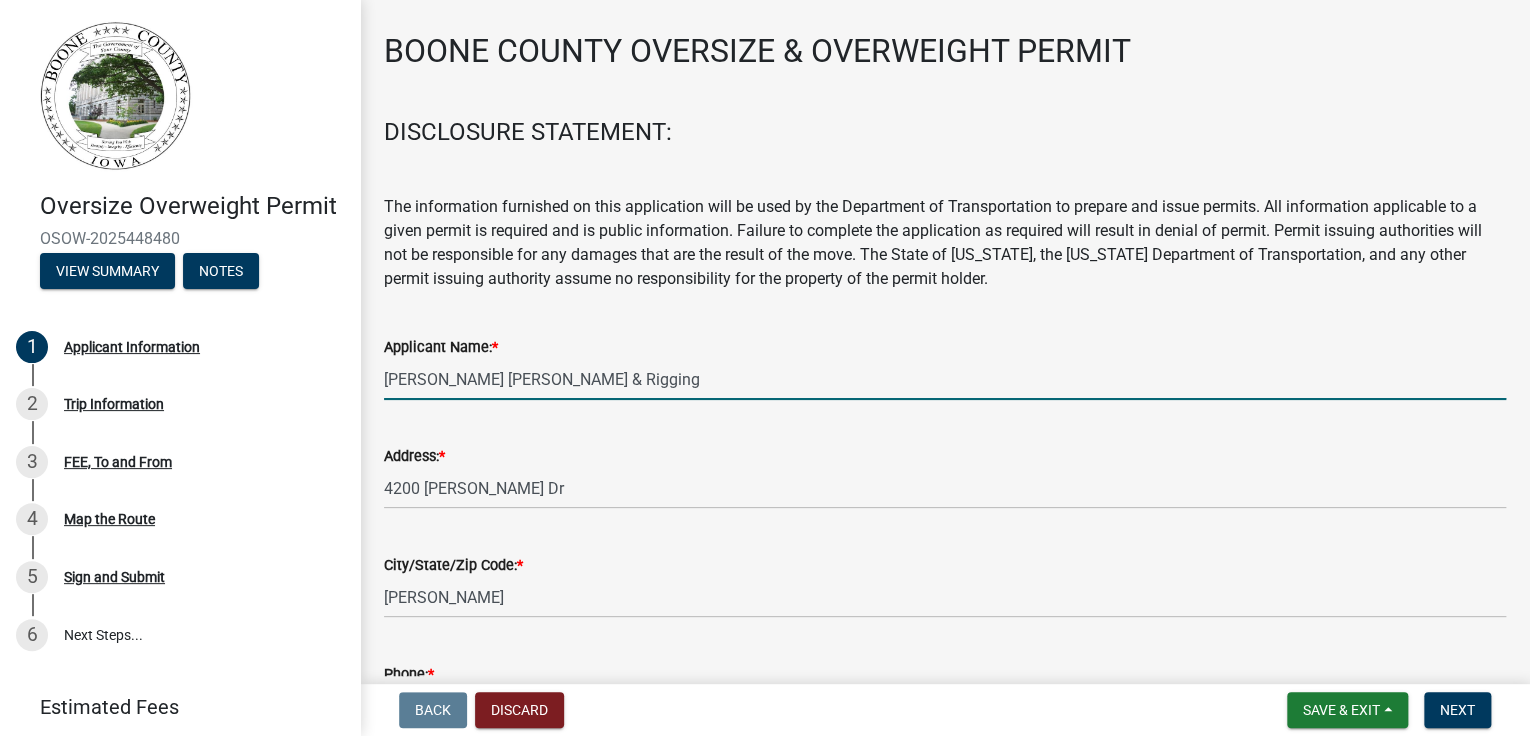 type on "5159865701" 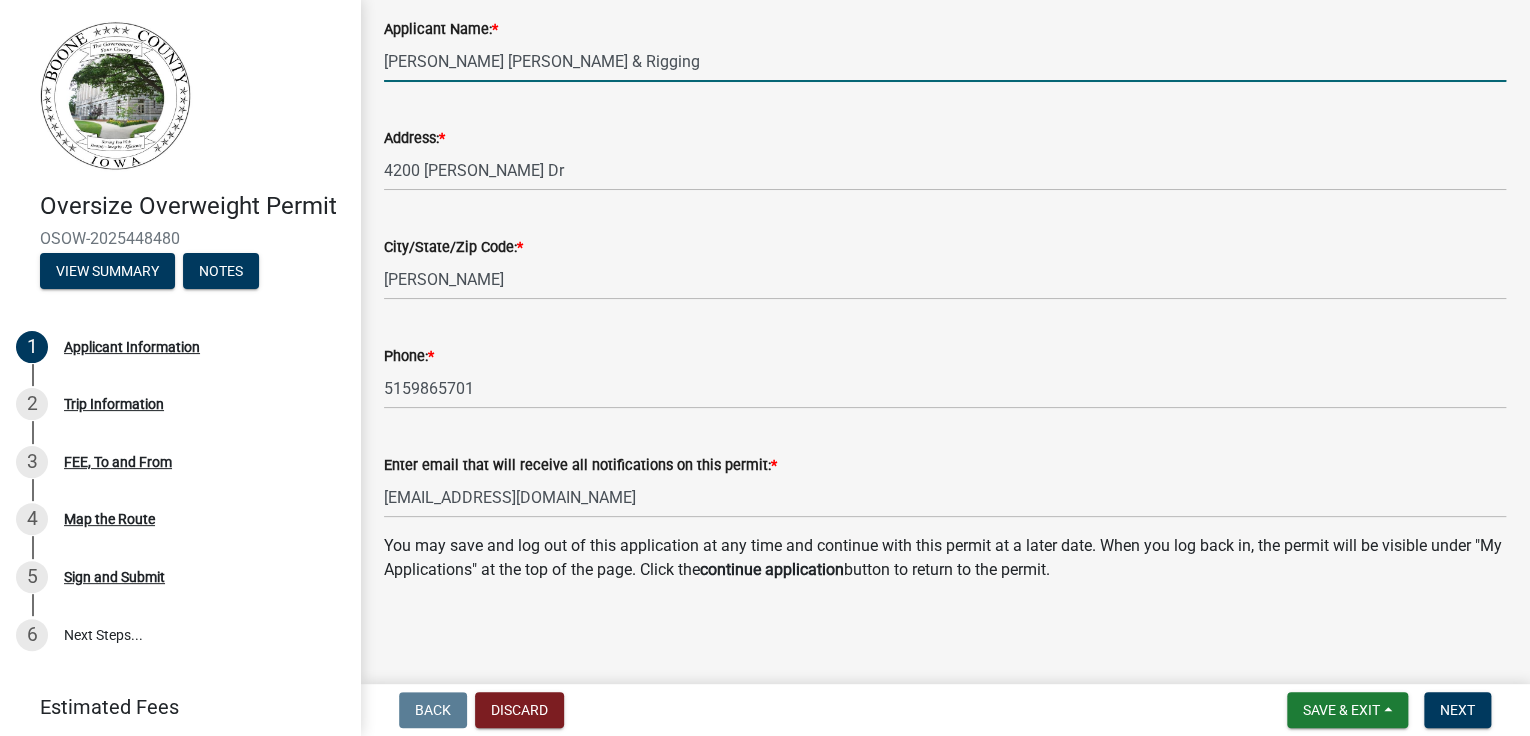 scroll, scrollTop: 709, scrollLeft: 0, axis: vertical 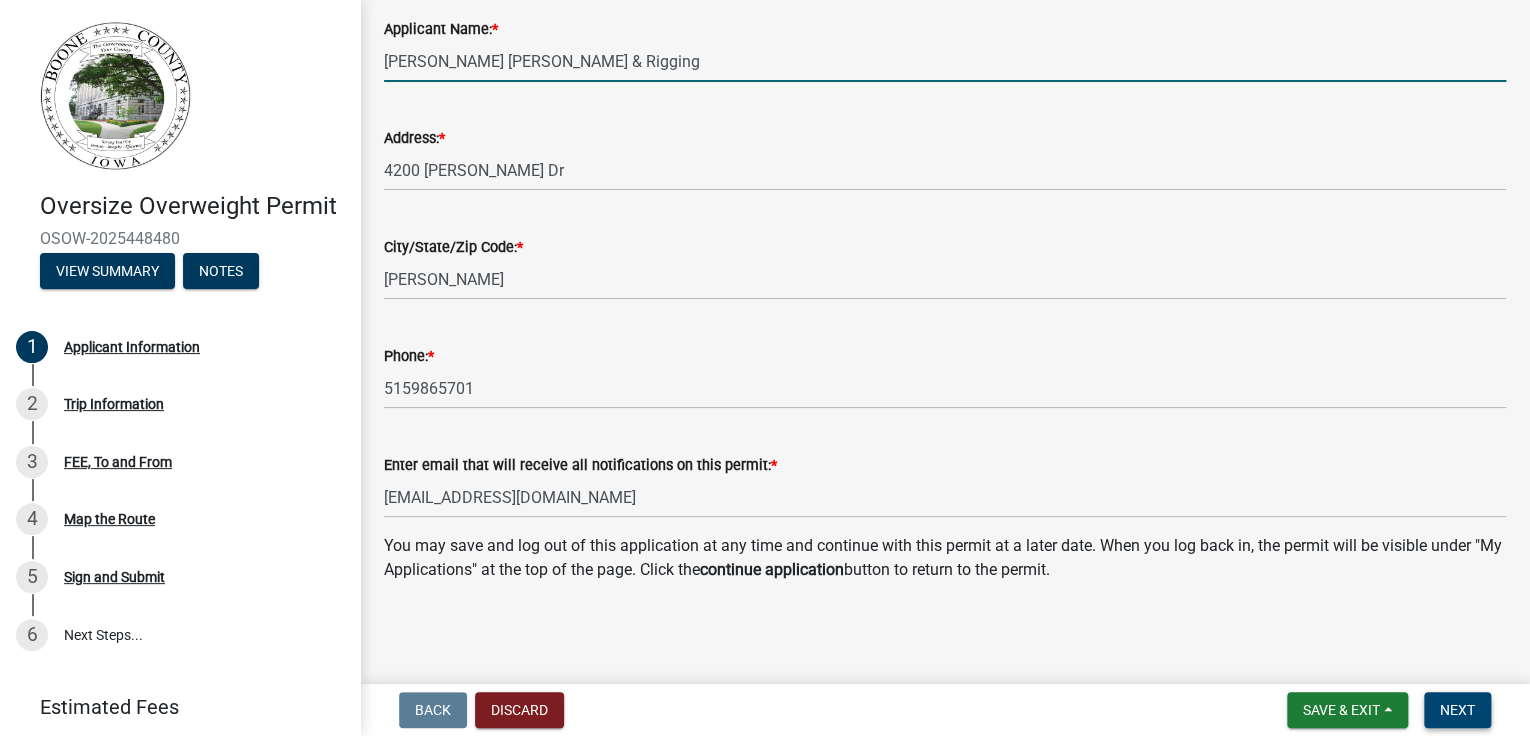 click on "Next" at bounding box center [1457, 710] 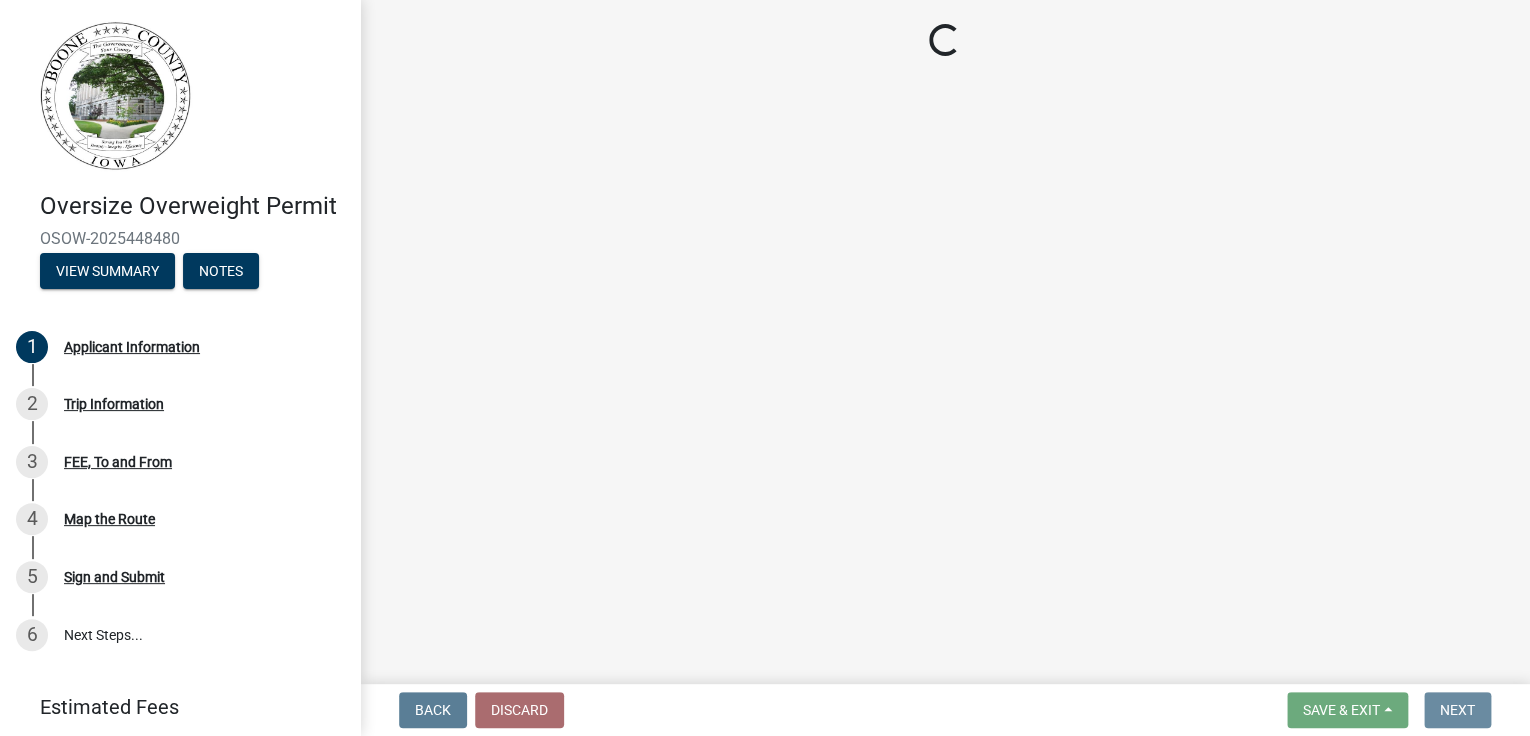 scroll, scrollTop: 0, scrollLeft: 0, axis: both 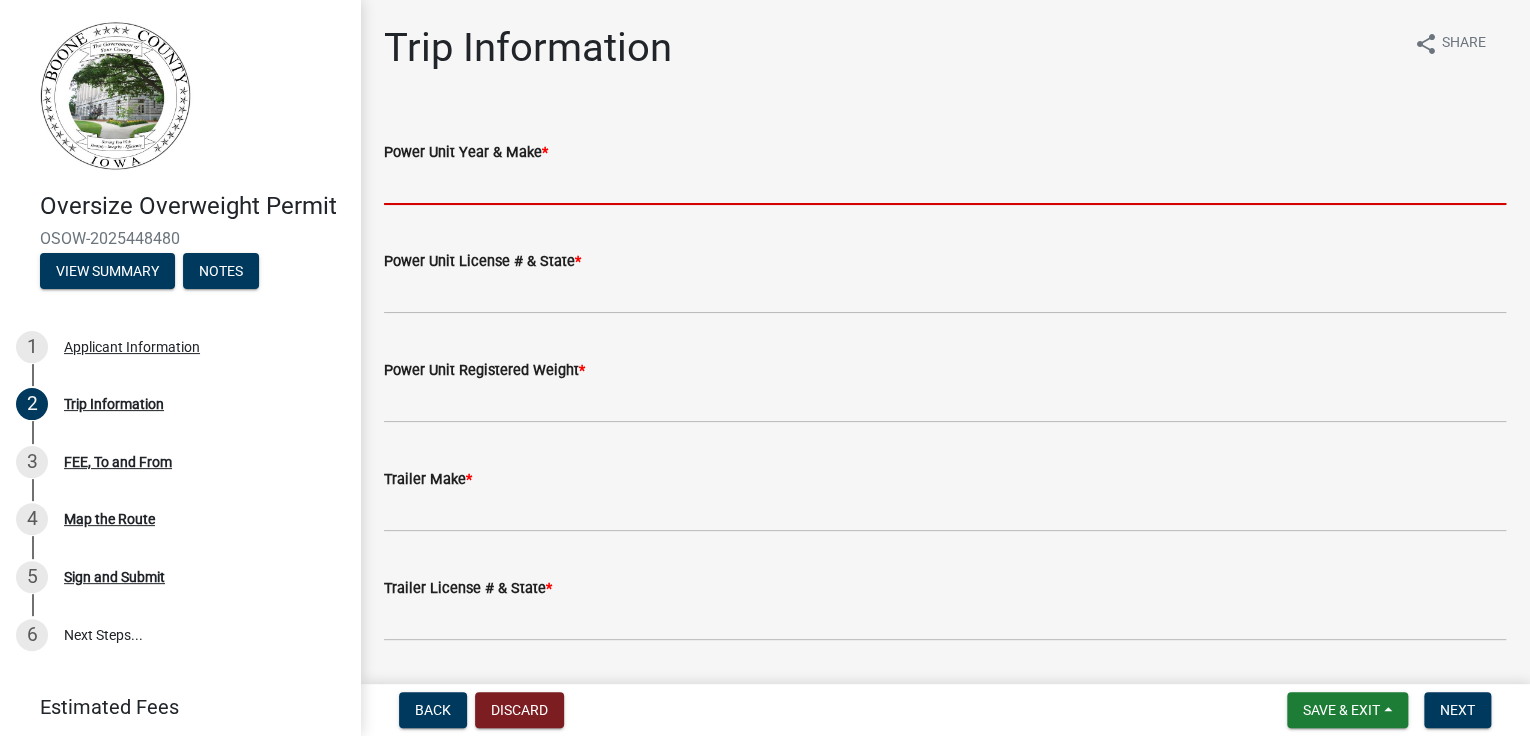 click on "Power Unit Year & Make  *" at bounding box center (945, 184) 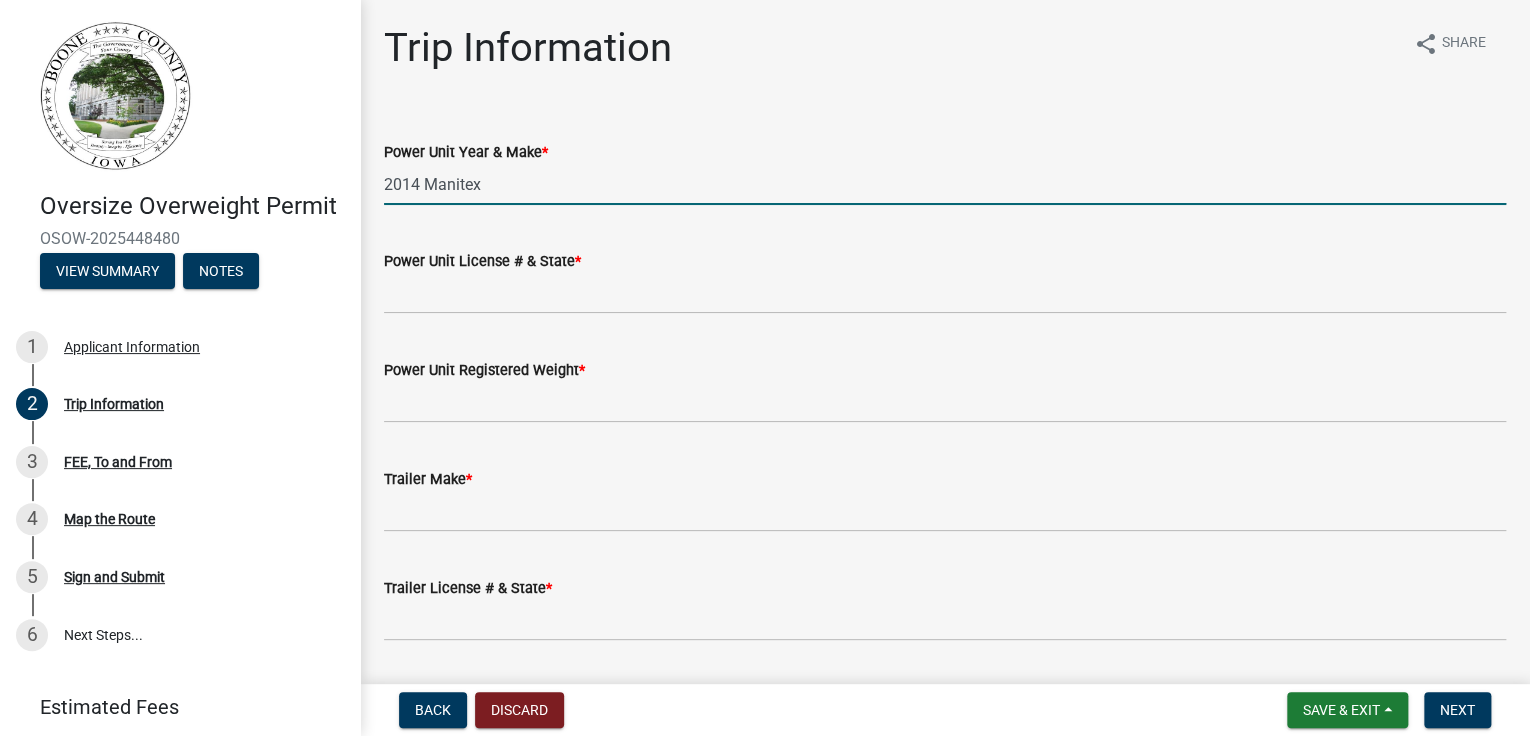 type on "2014 Manitex" 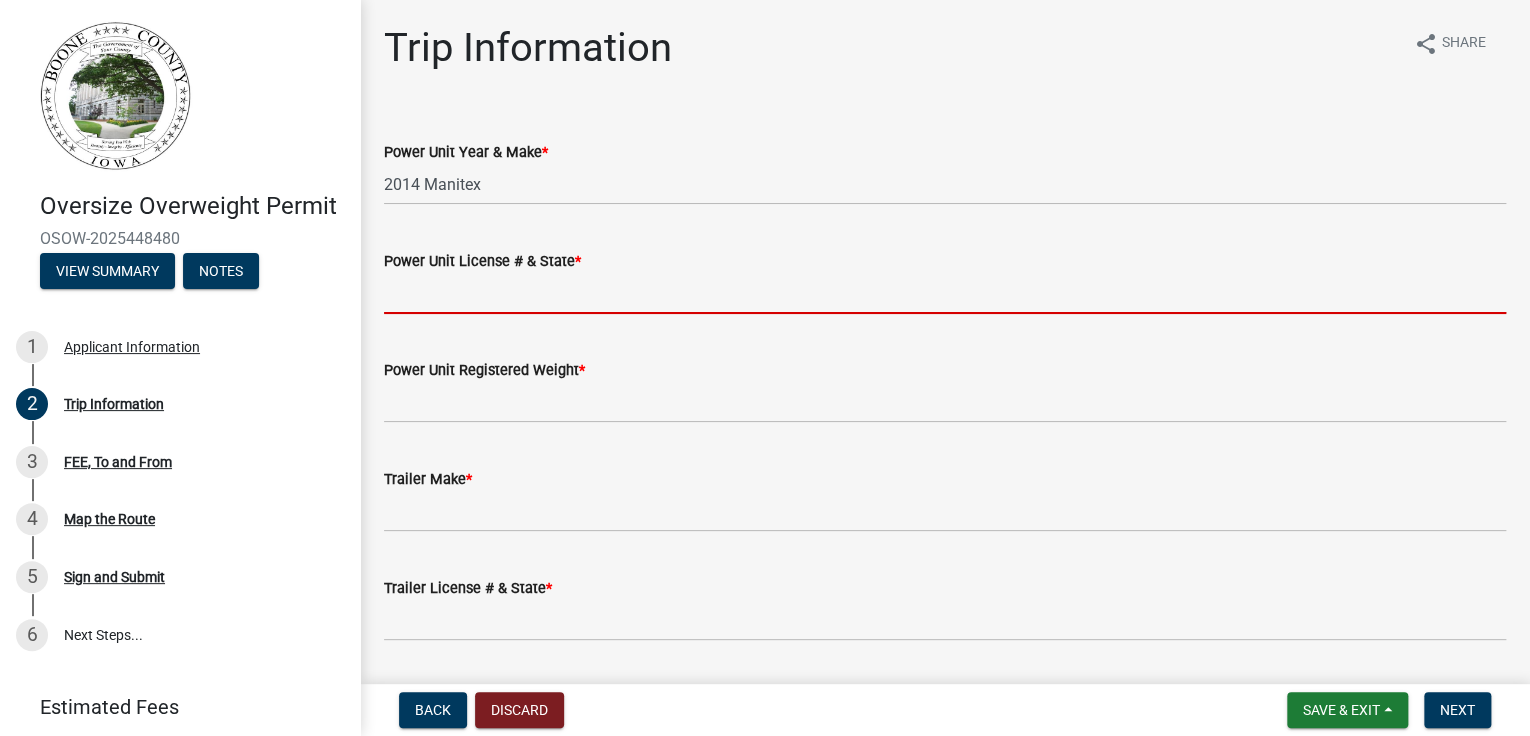click on "Power Unit License # & State  *" at bounding box center (945, 293) 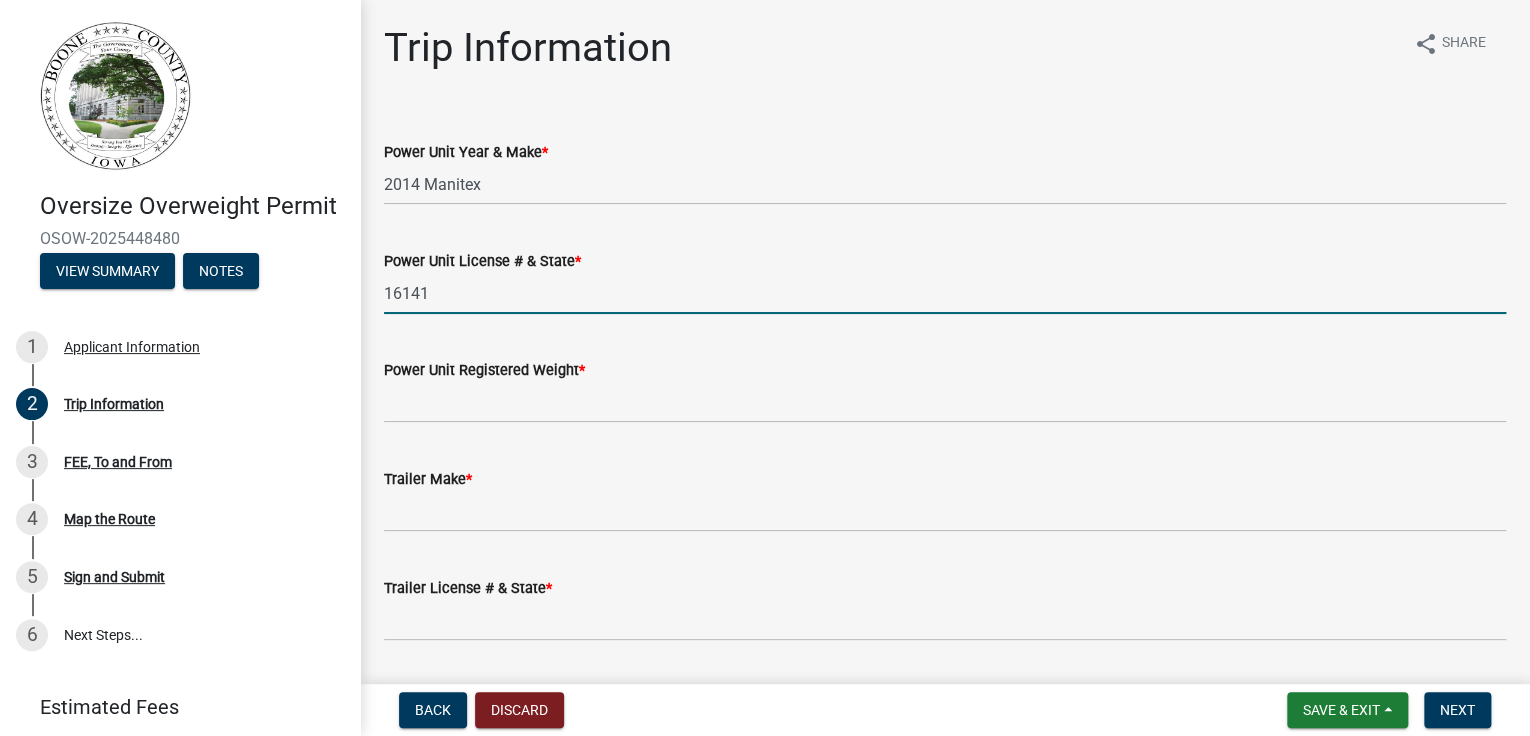 type on "16141" 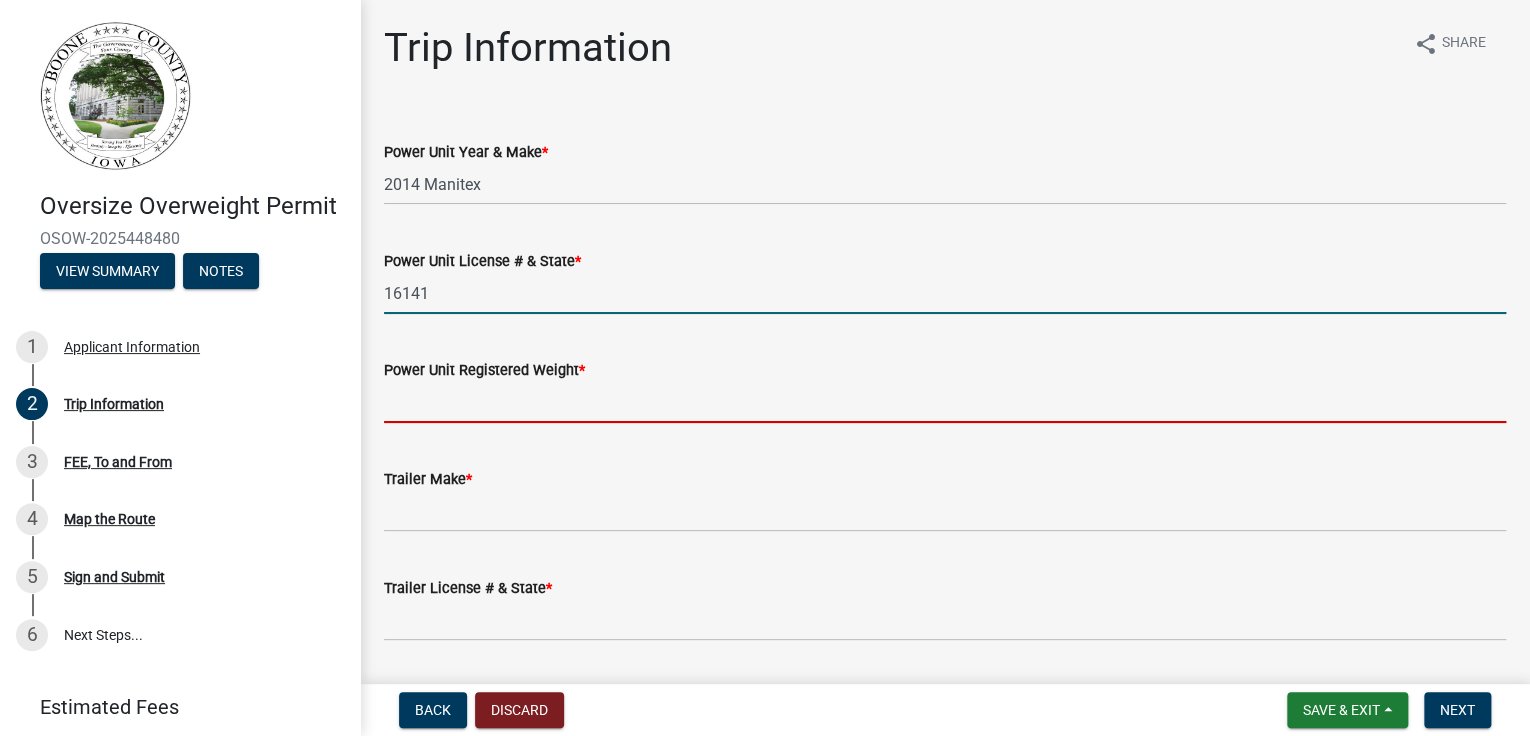 click on "Power Unit Registered Weight  *" at bounding box center [945, 402] 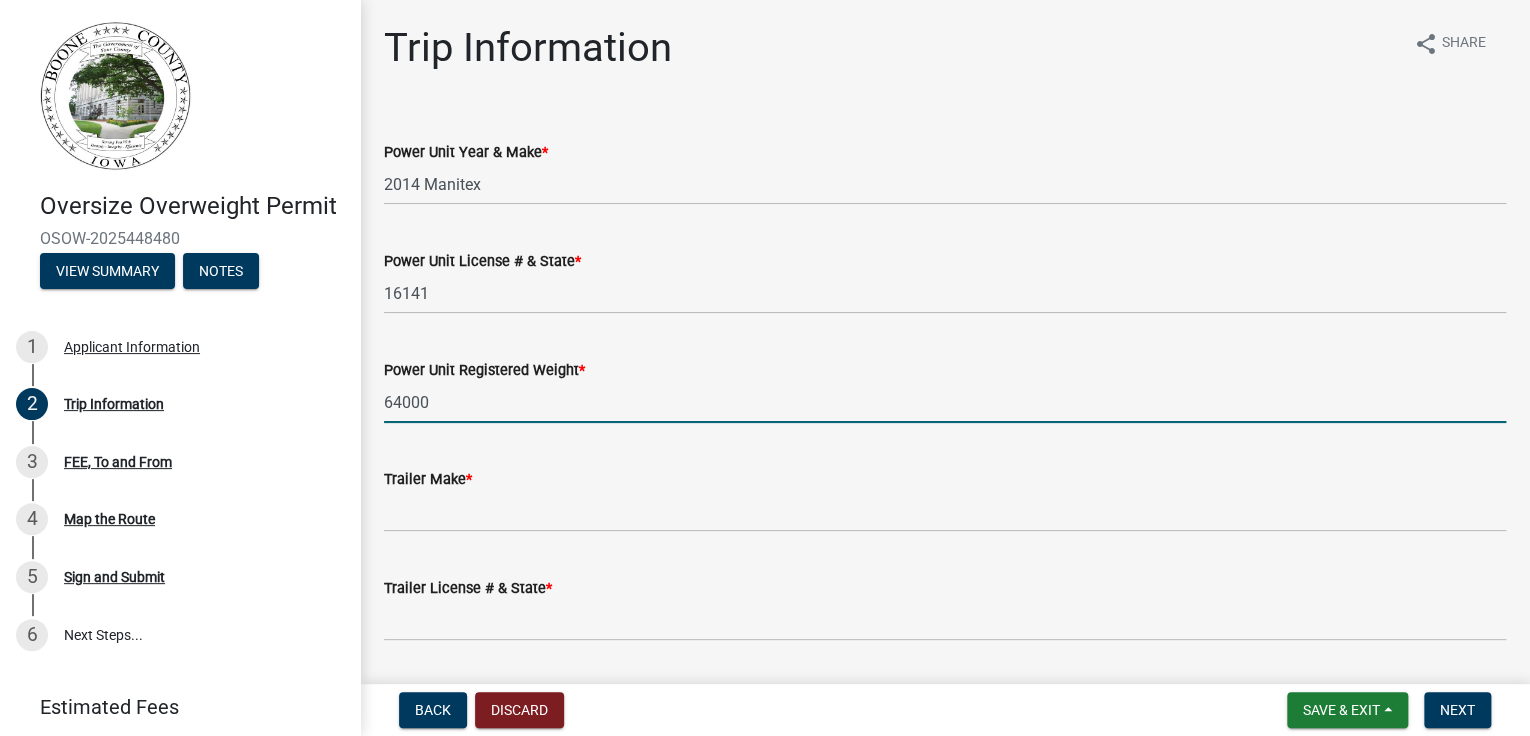 type on "64000" 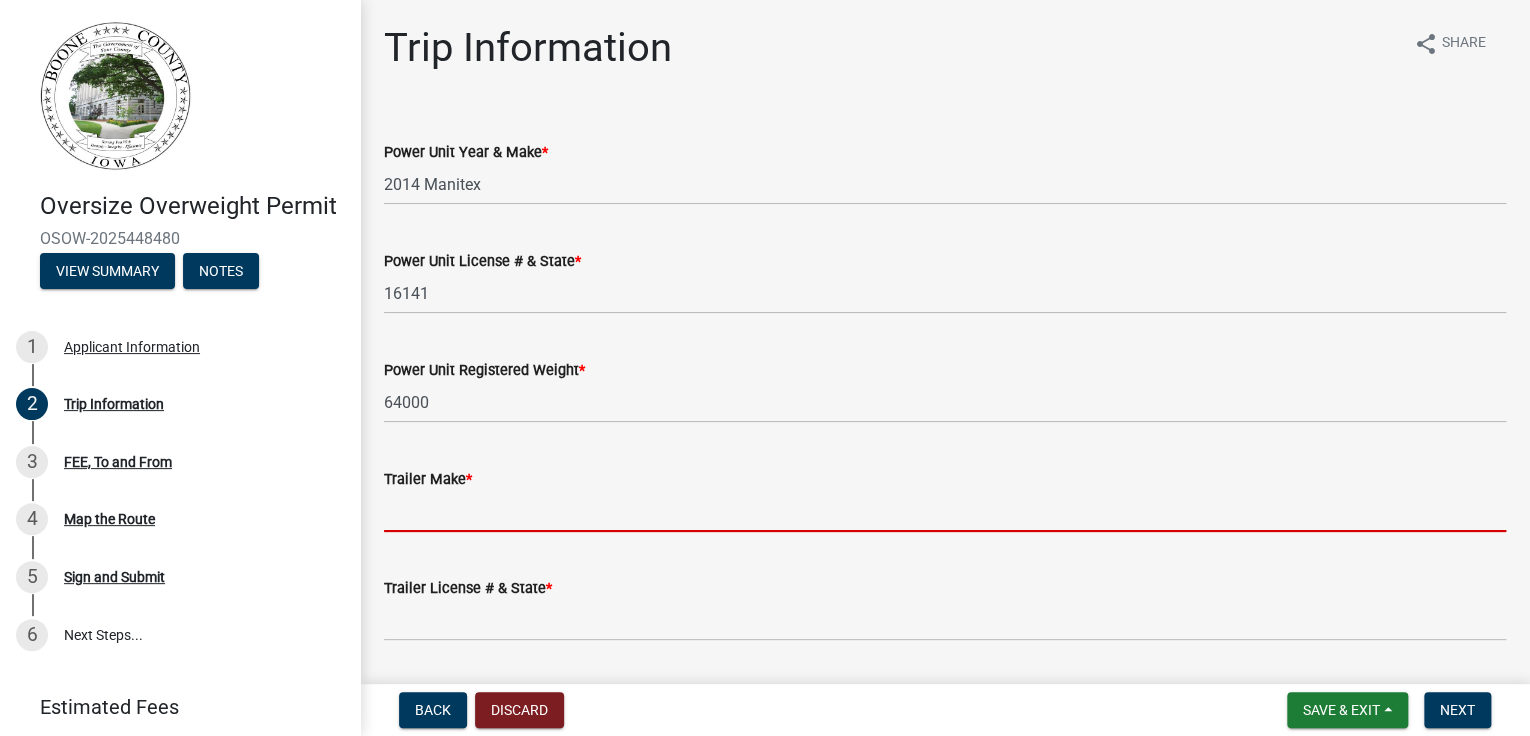 click on "Trailer Make  *" at bounding box center (945, 511) 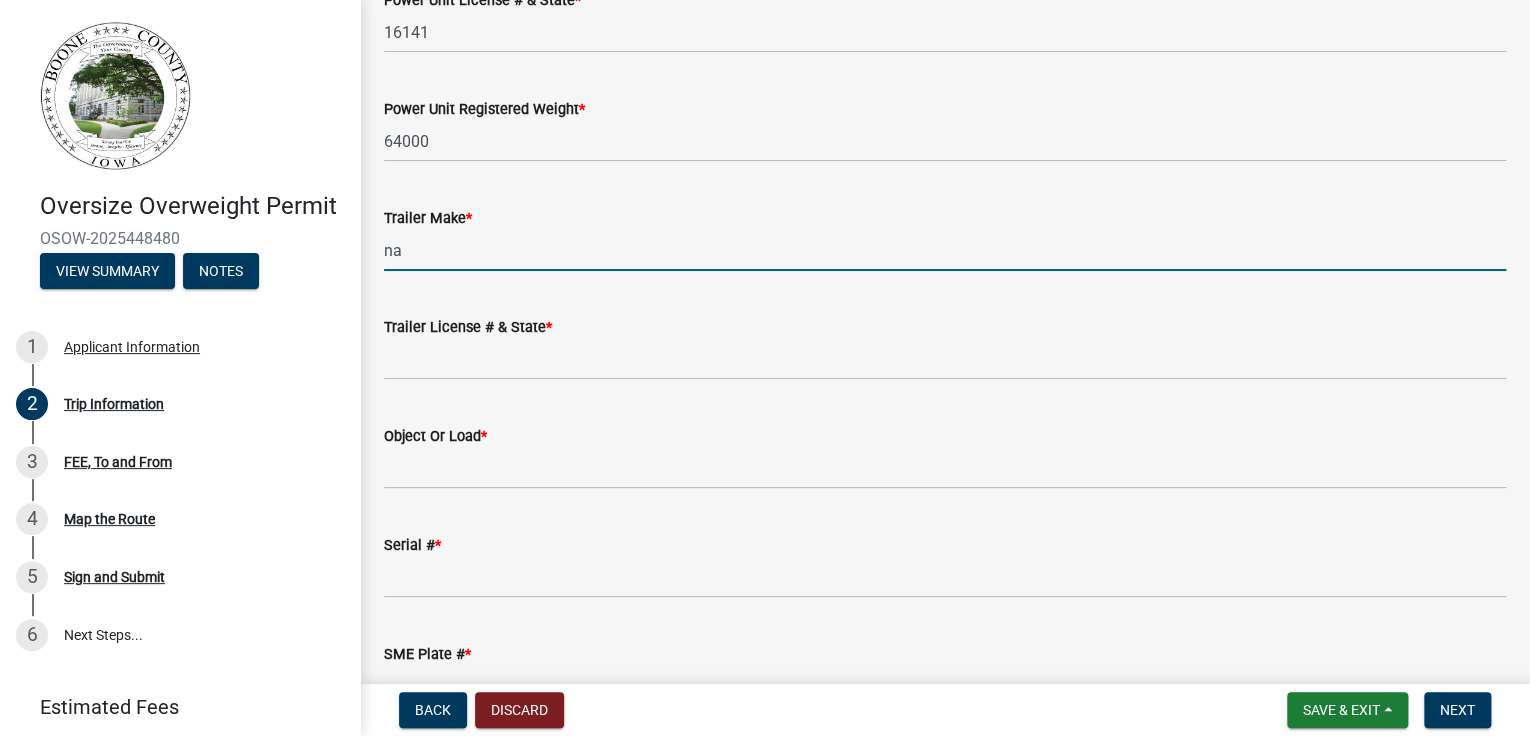 scroll, scrollTop: 400, scrollLeft: 0, axis: vertical 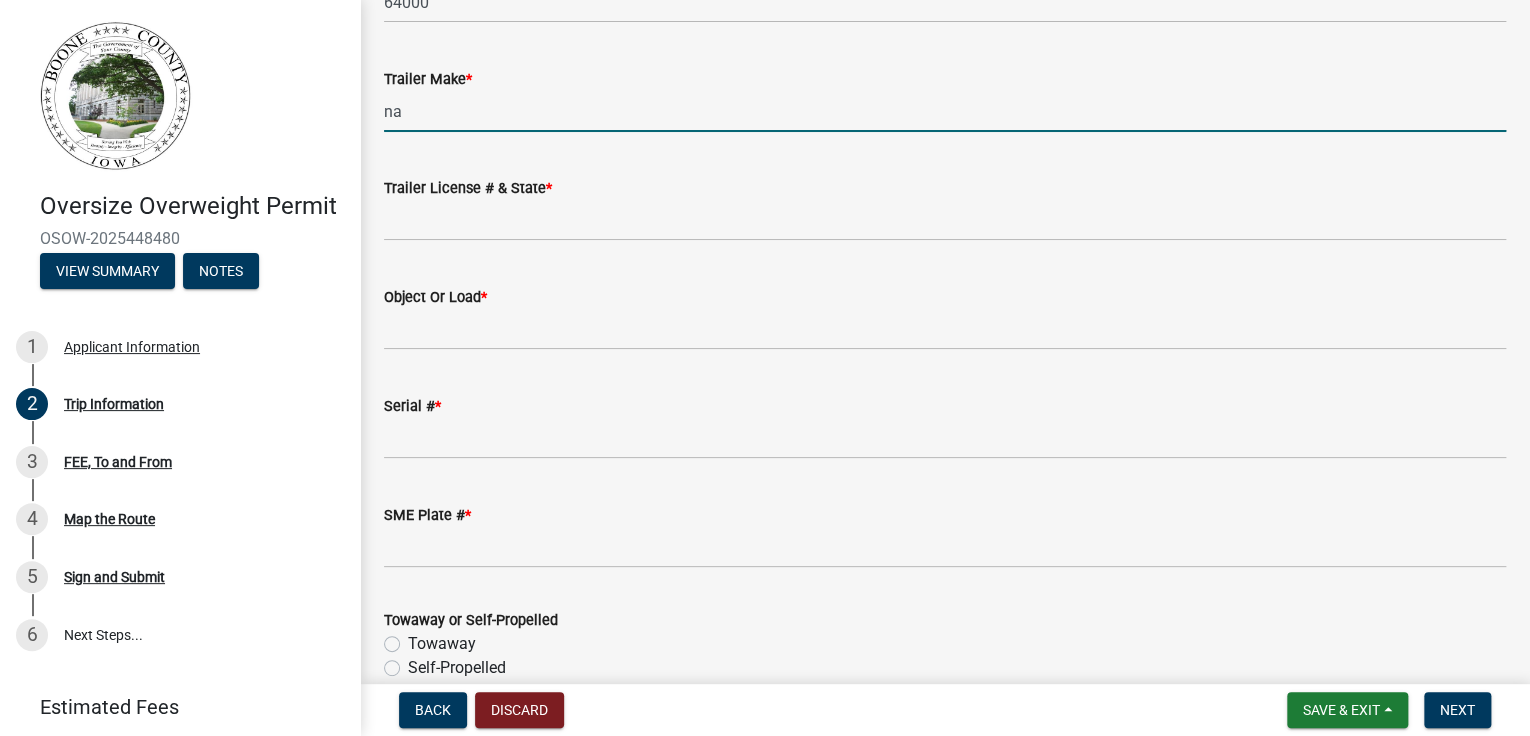 type on "na" 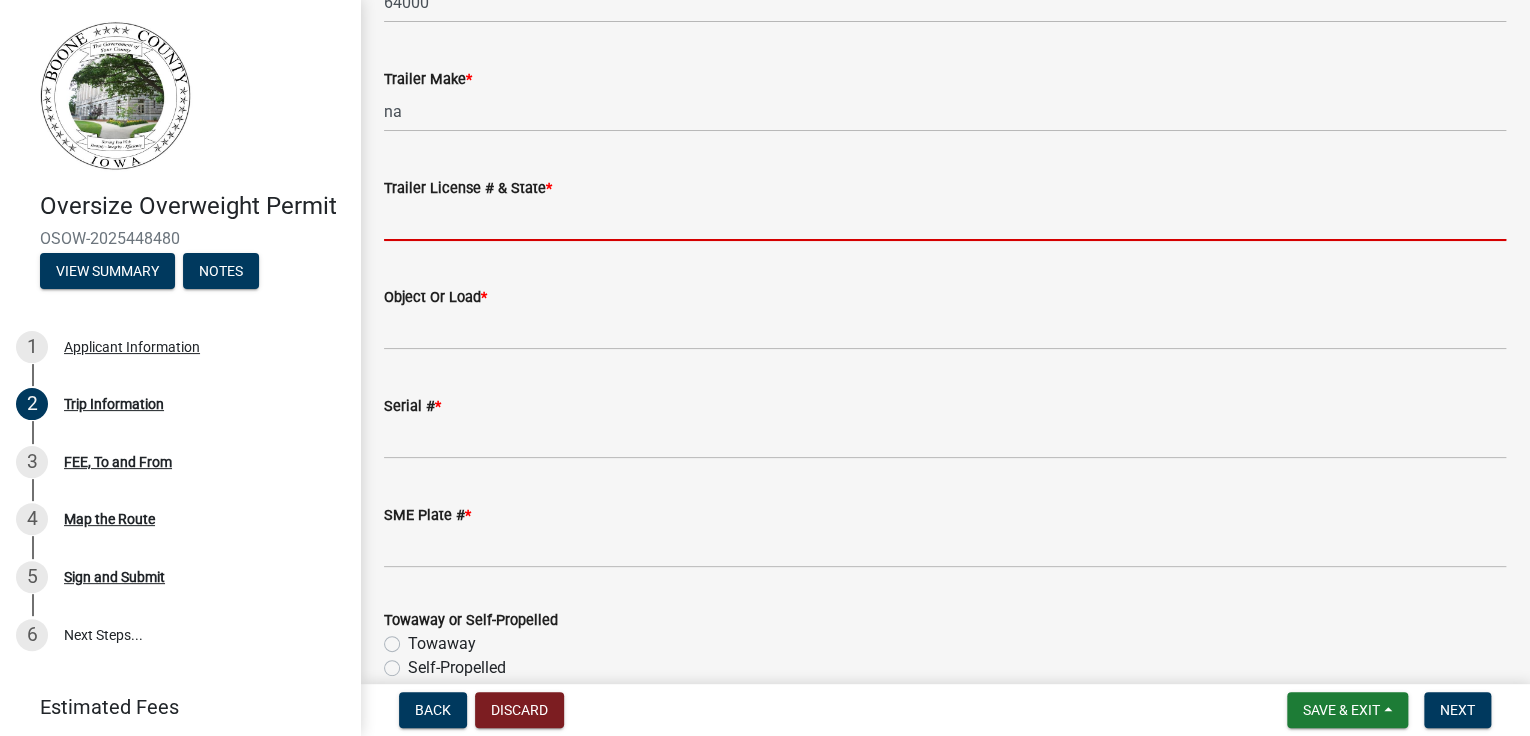 click on "Trailer License # & State  *" at bounding box center (945, 220) 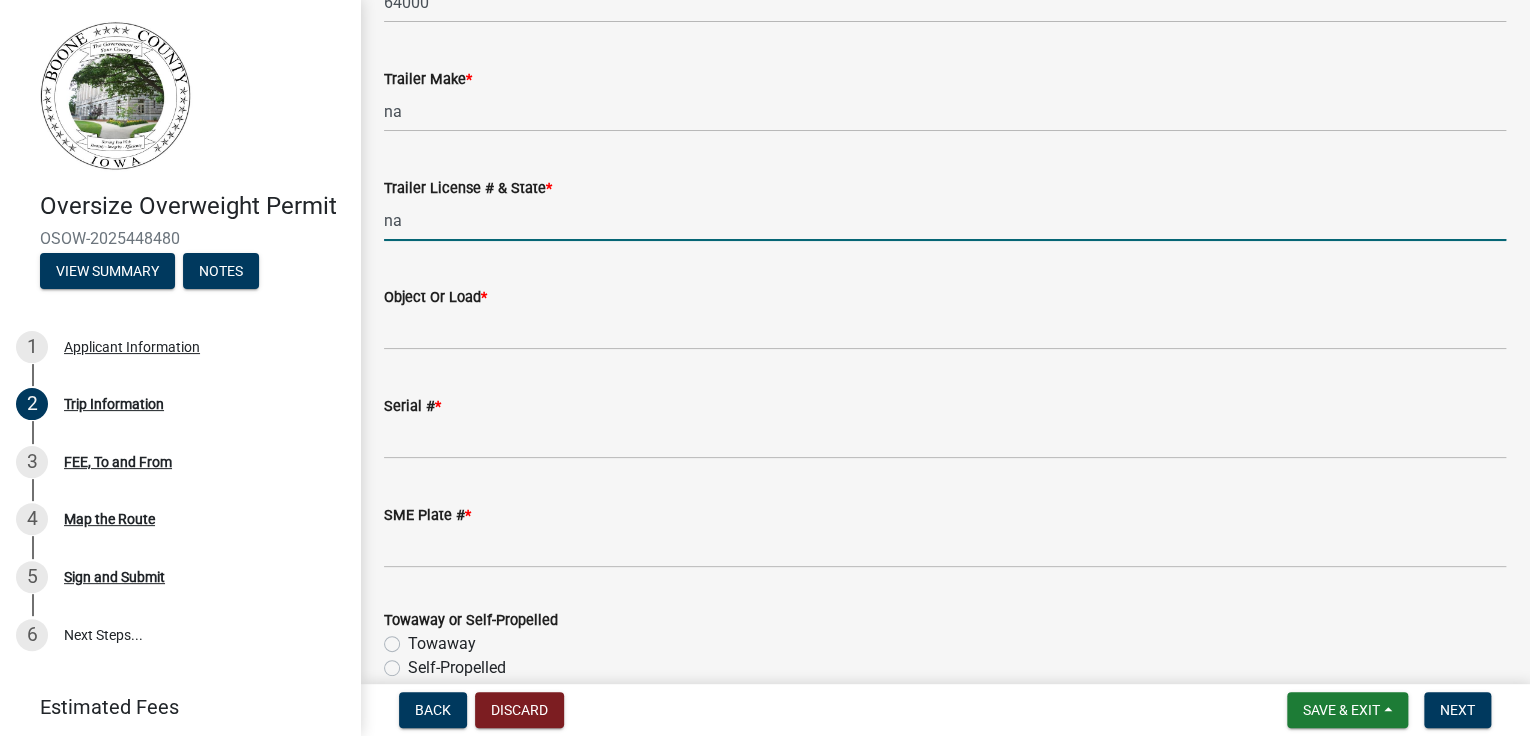 type on "na" 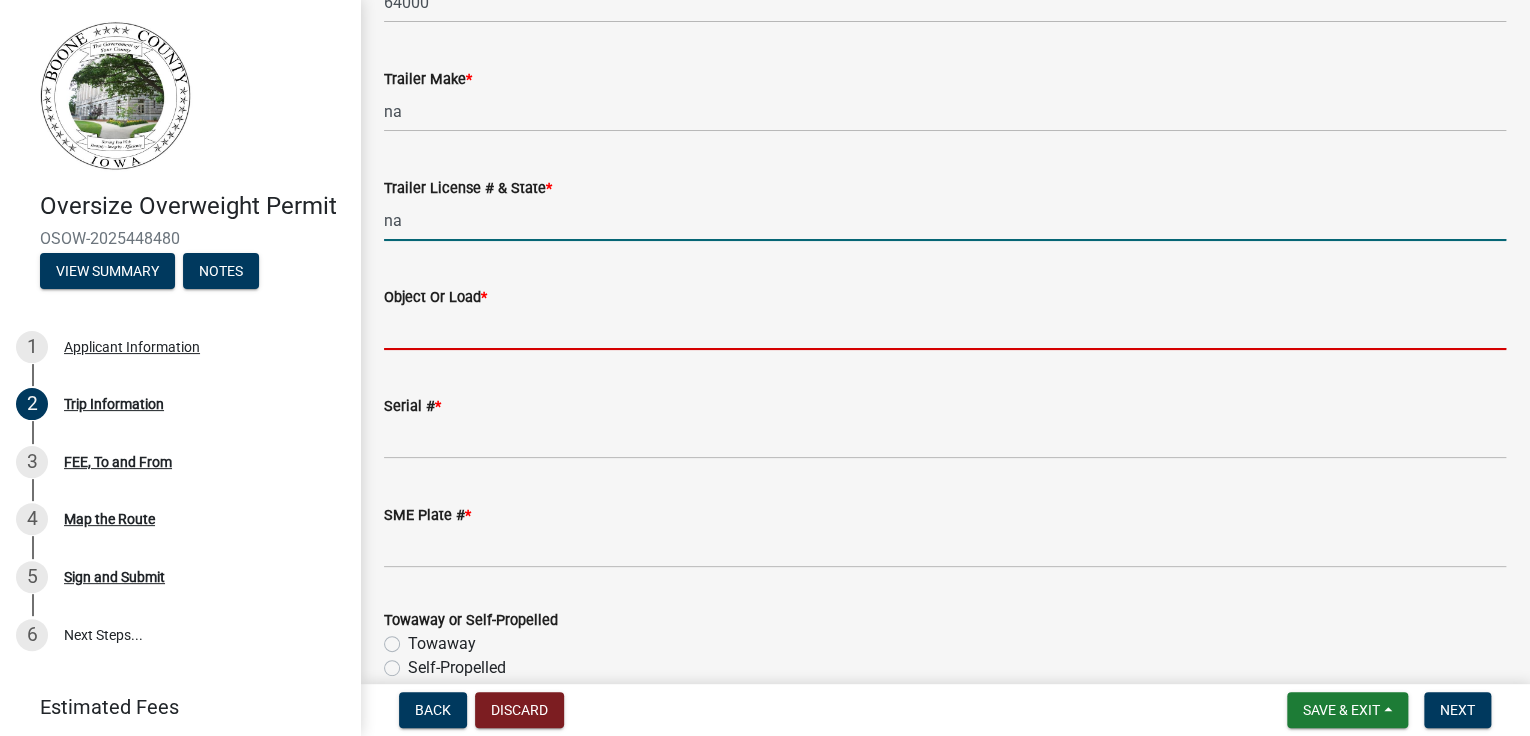 click on "Object Or Load  *" at bounding box center (945, 329) 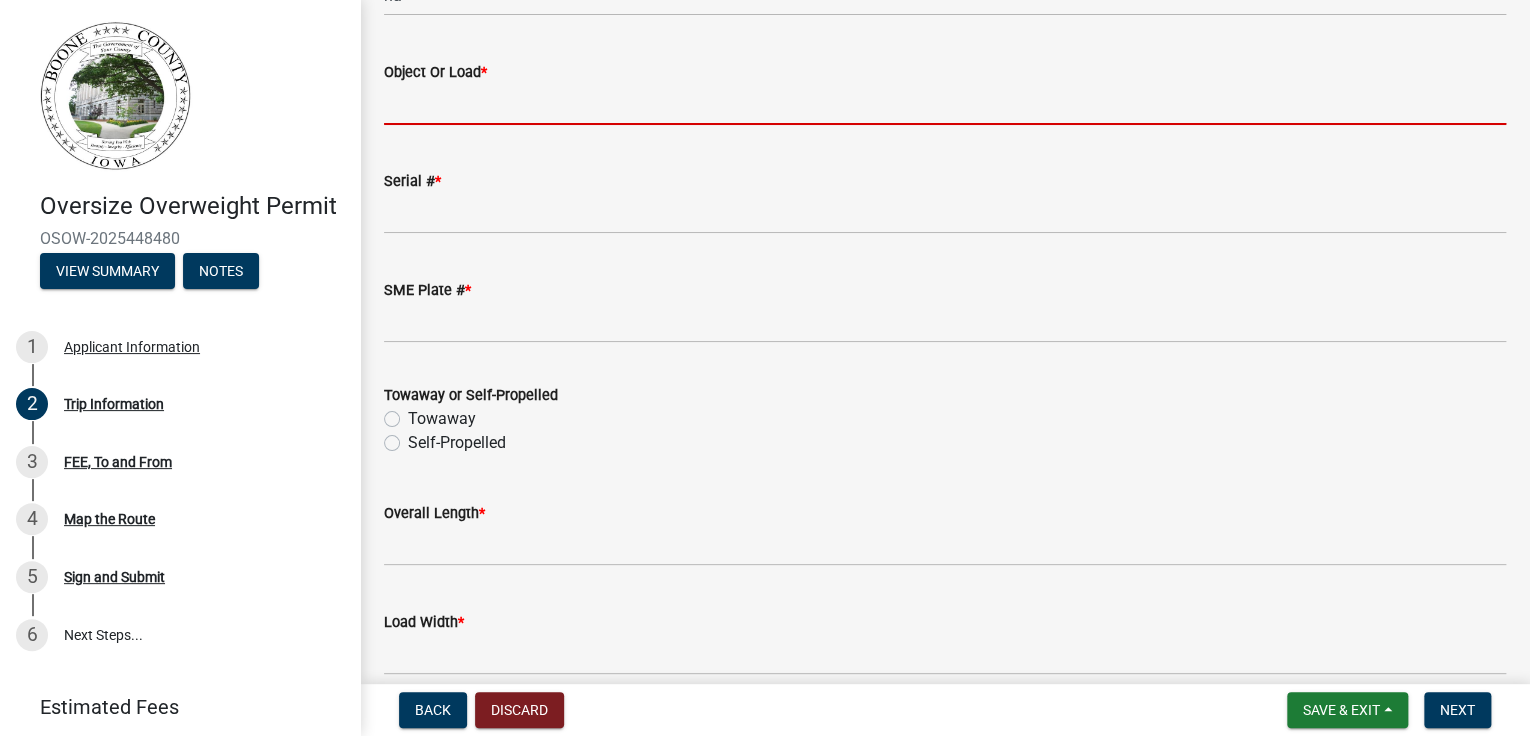 scroll, scrollTop: 640, scrollLeft: 0, axis: vertical 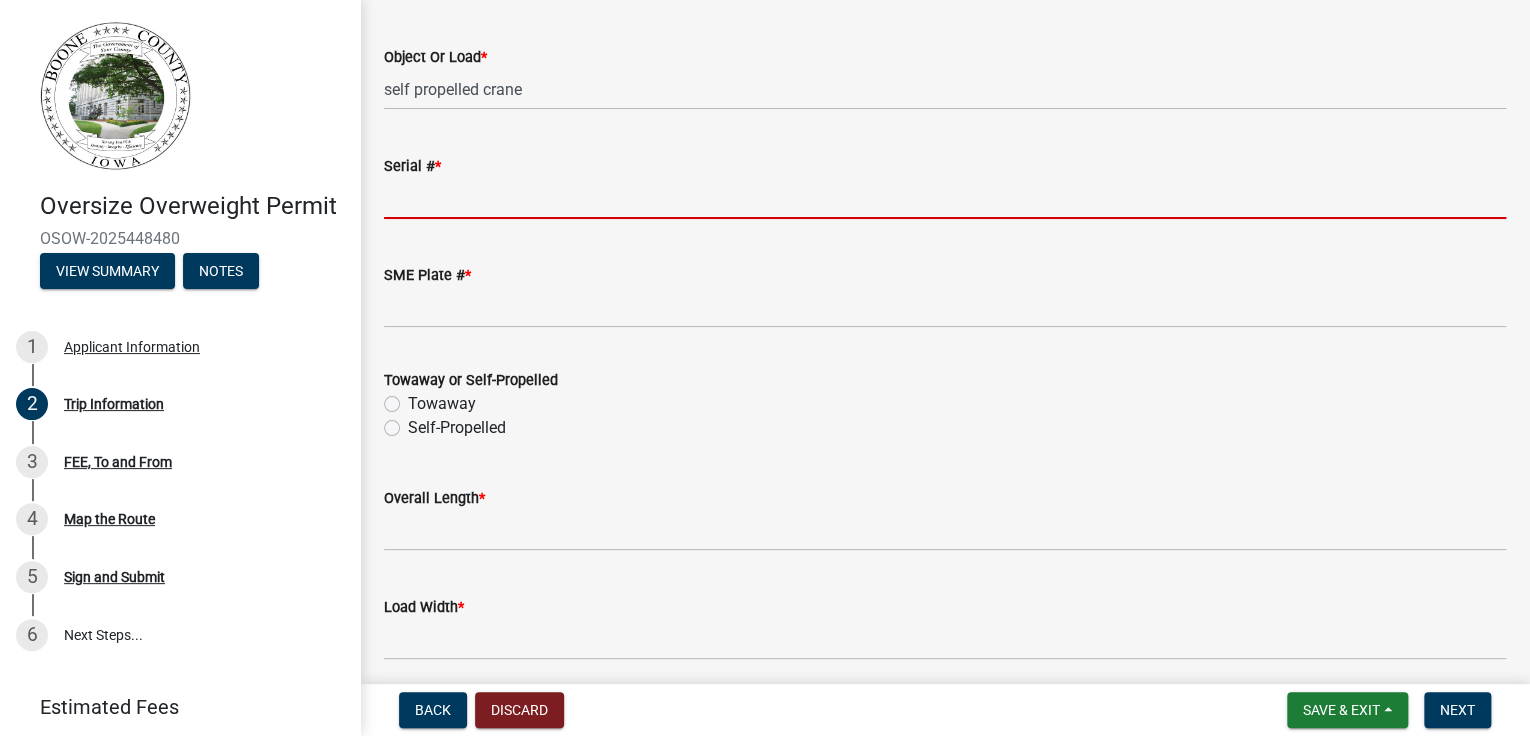 click on "Serial #  *" at bounding box center (945, 198) 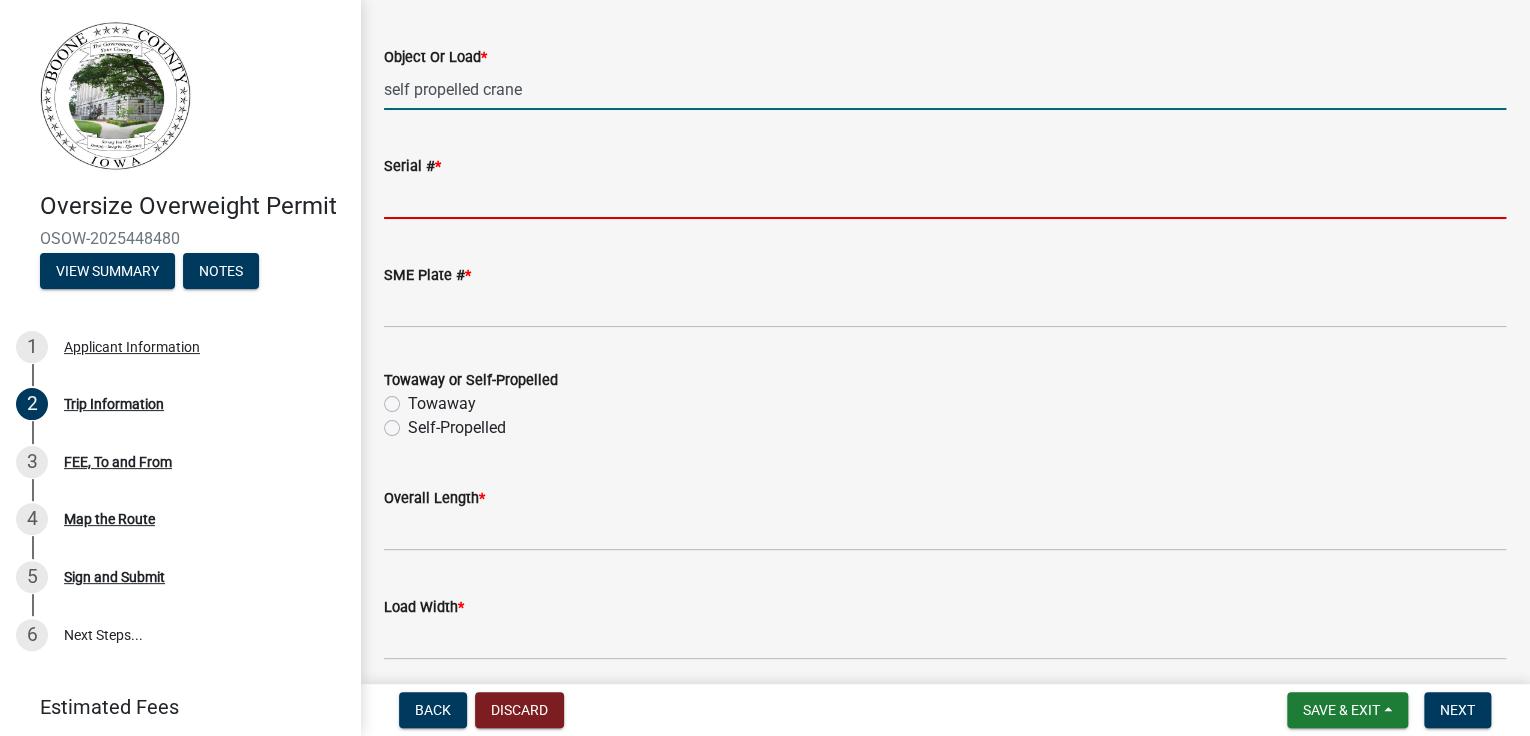 click on "self propelled crane" at bounding box center [945, 89] 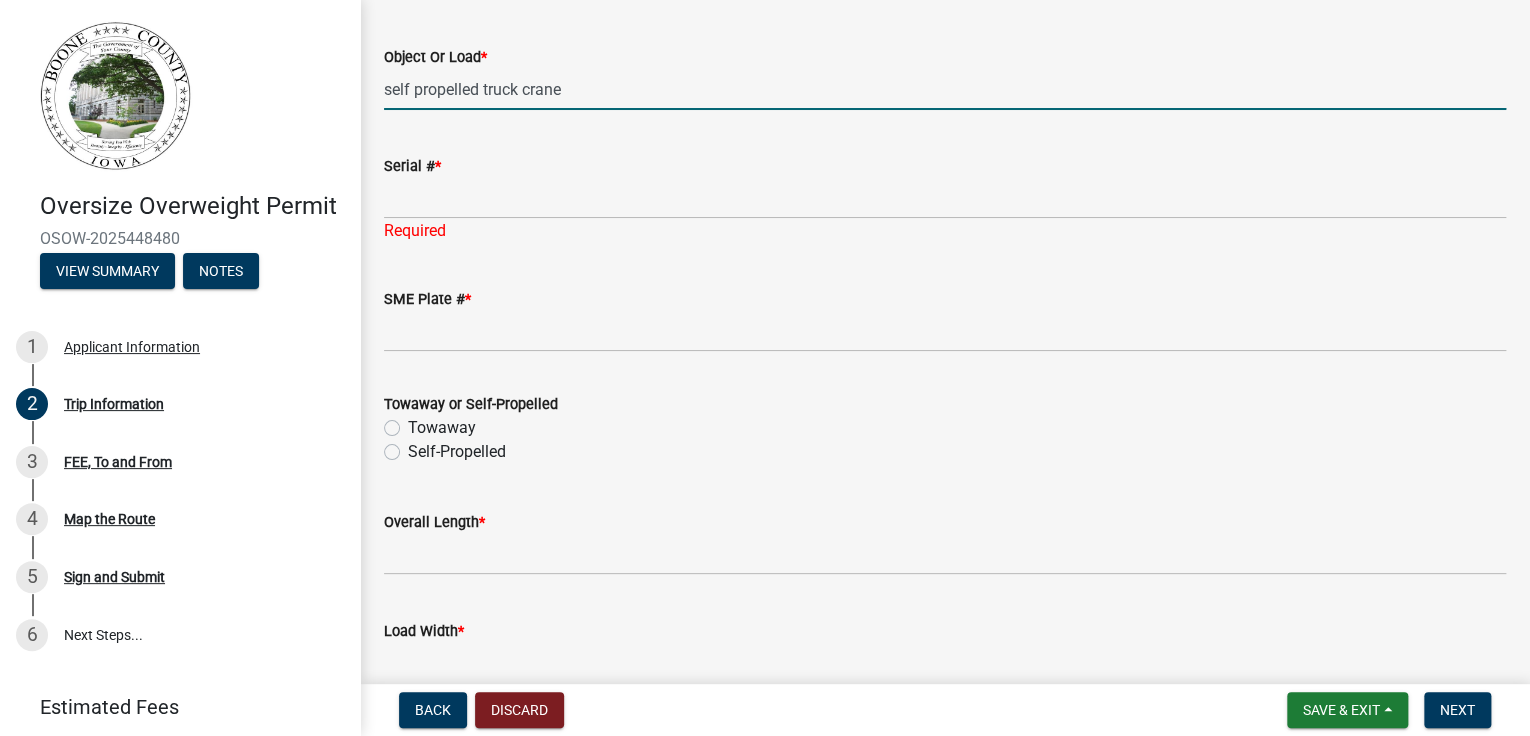 drag, startPoint x: 515, startPoint y: 265, endPoint x: 380, endPoint y: 261, distance: 135.05925 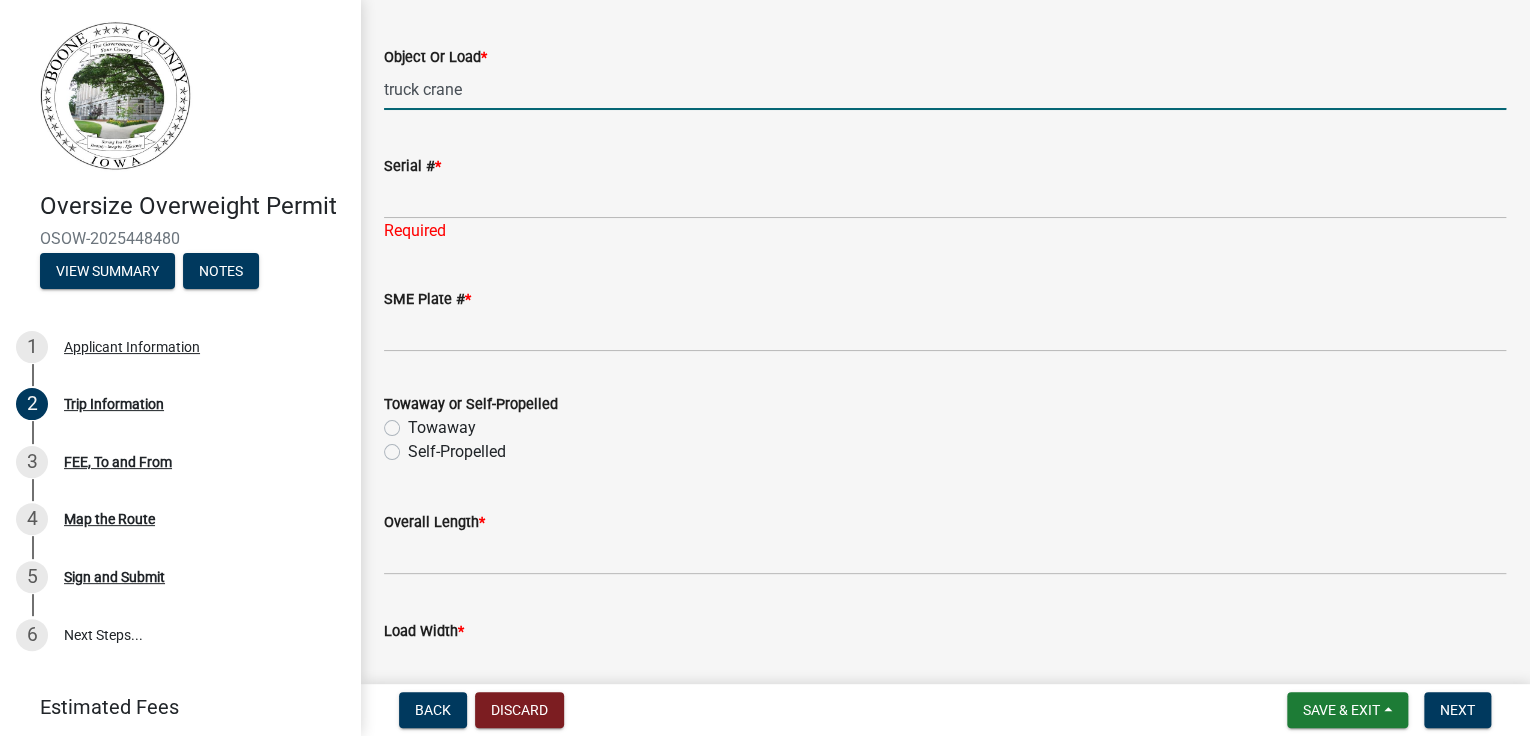 type on "truck crane" 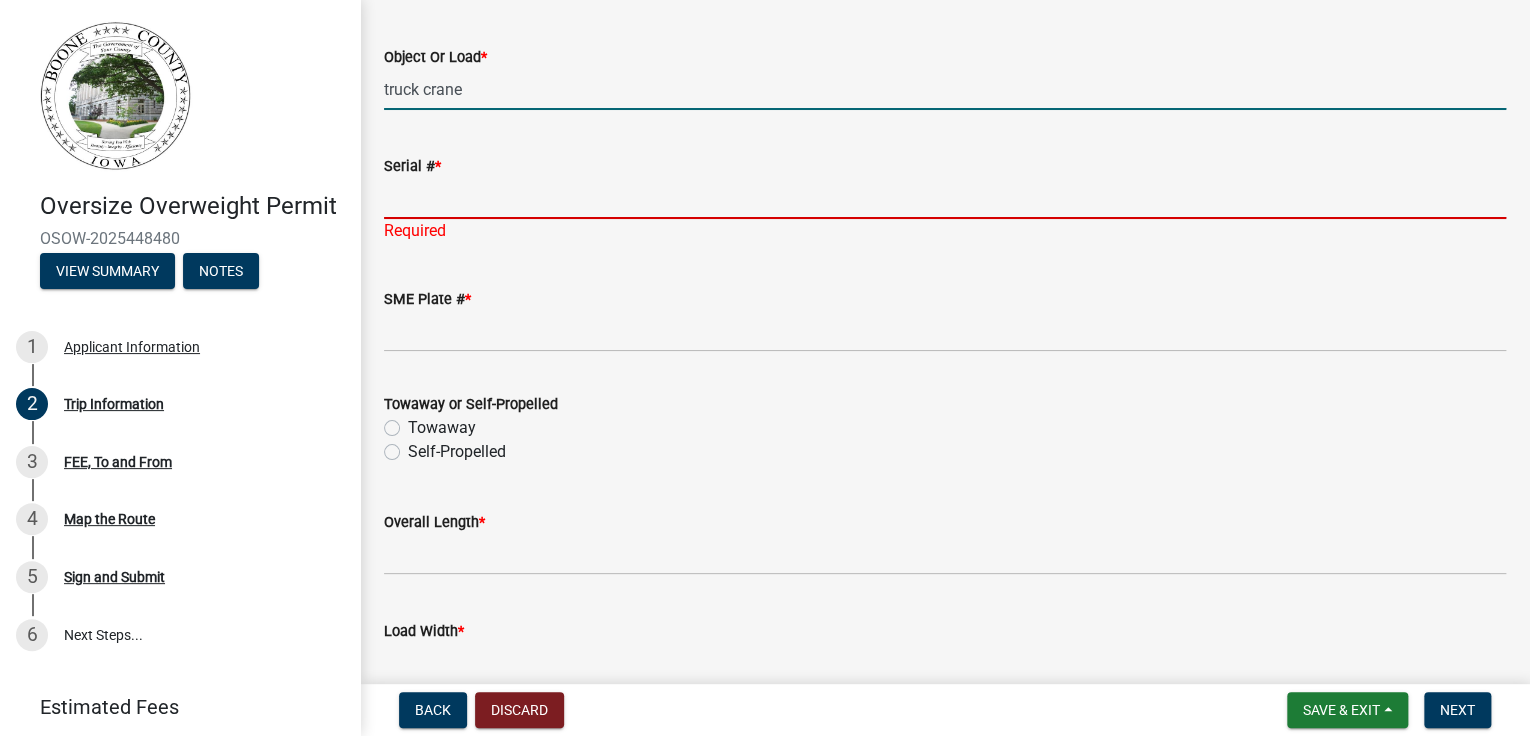 click on "Serial #  *" at bounding box center [945, 198] 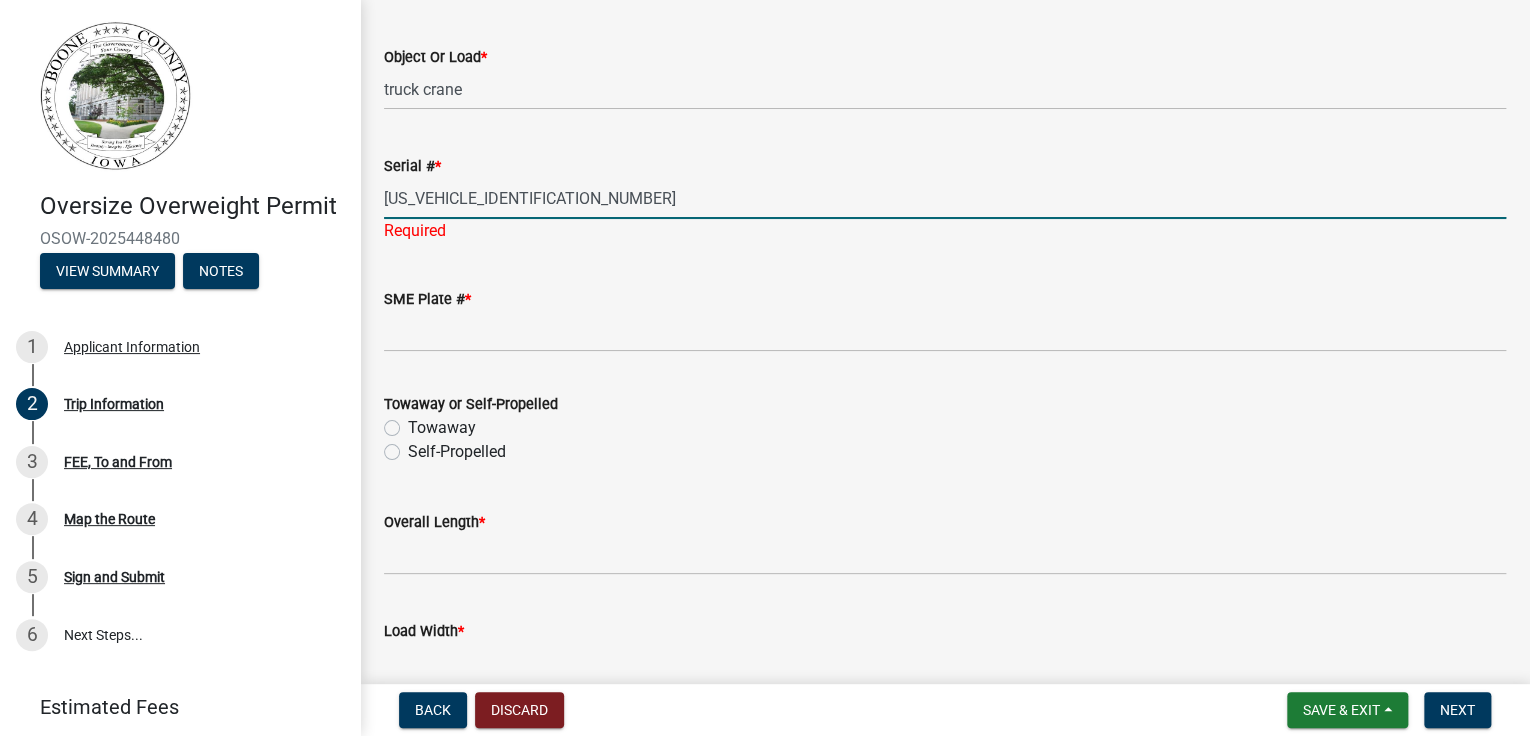 type on "[US_VEHICLE_IDENTIFICATION_NUMBER]" 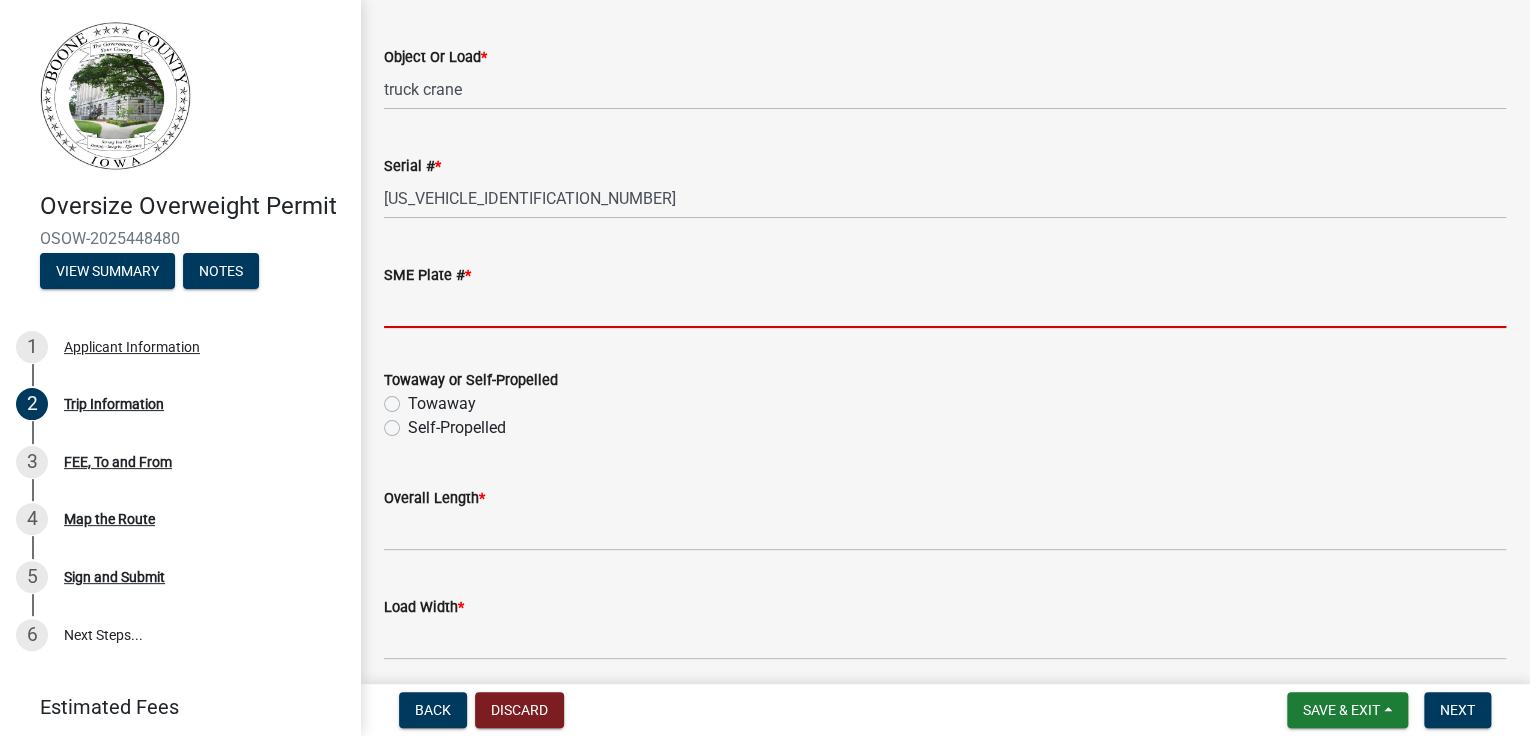 click on "SME Plate #  *" 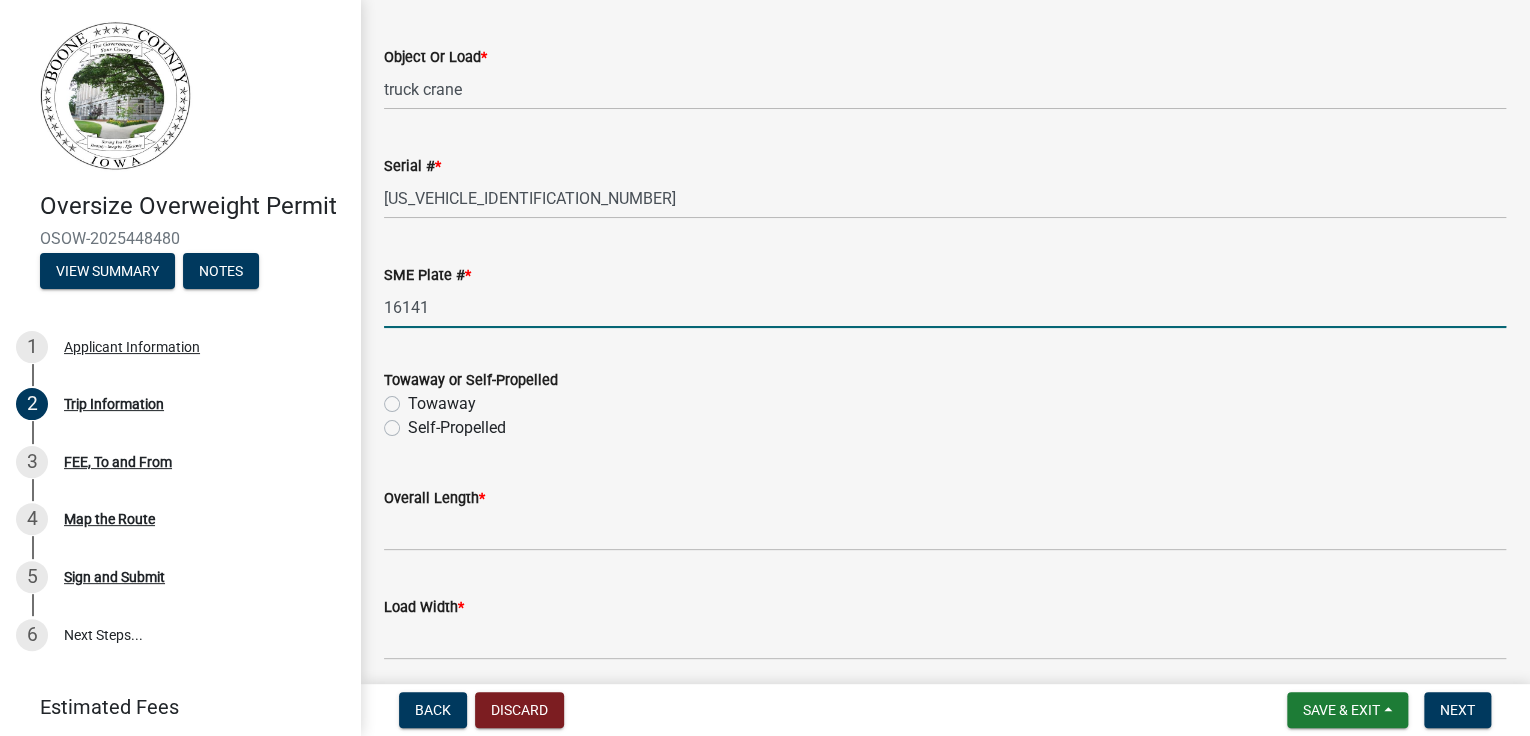 type on "16141" 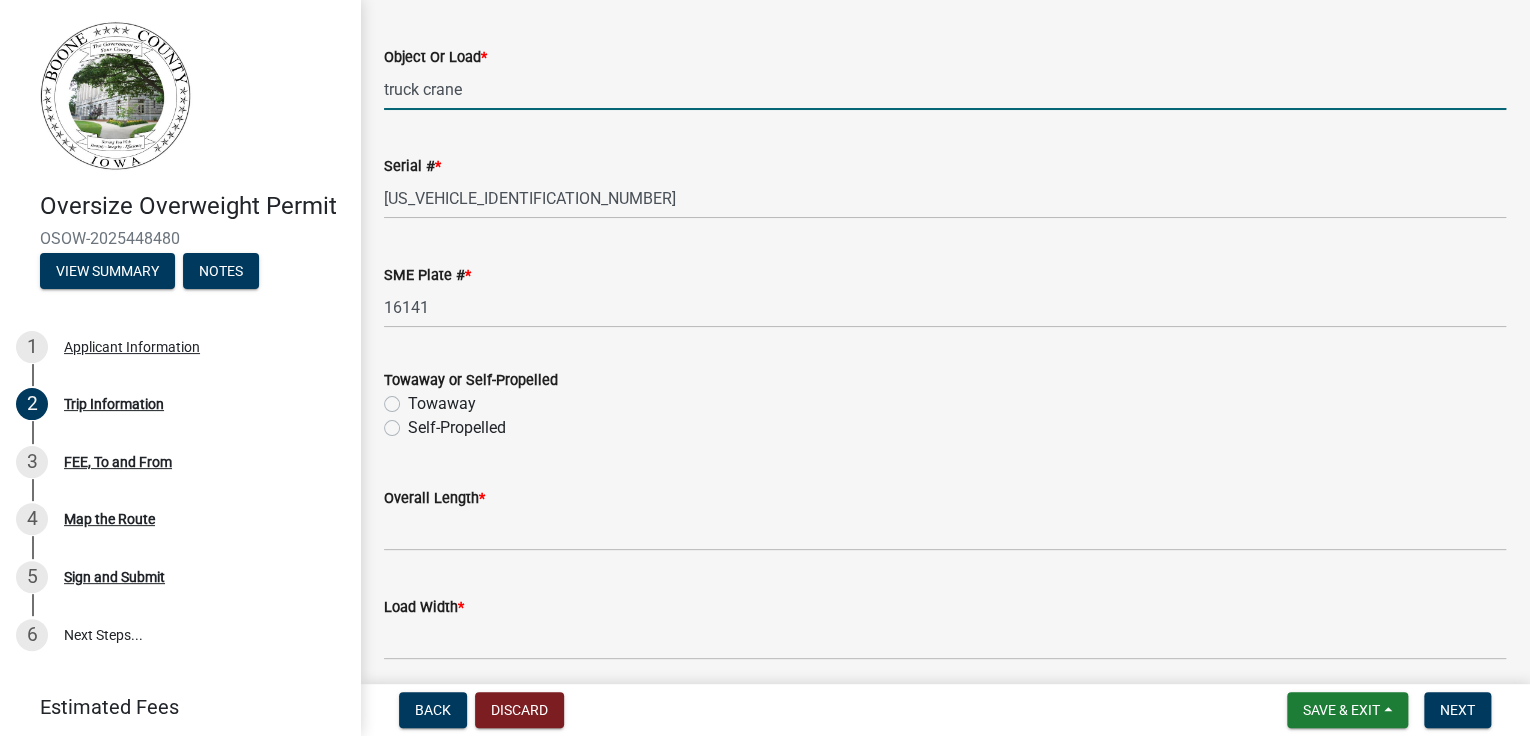 click on "truck crane" at bounding box center [945, 89] 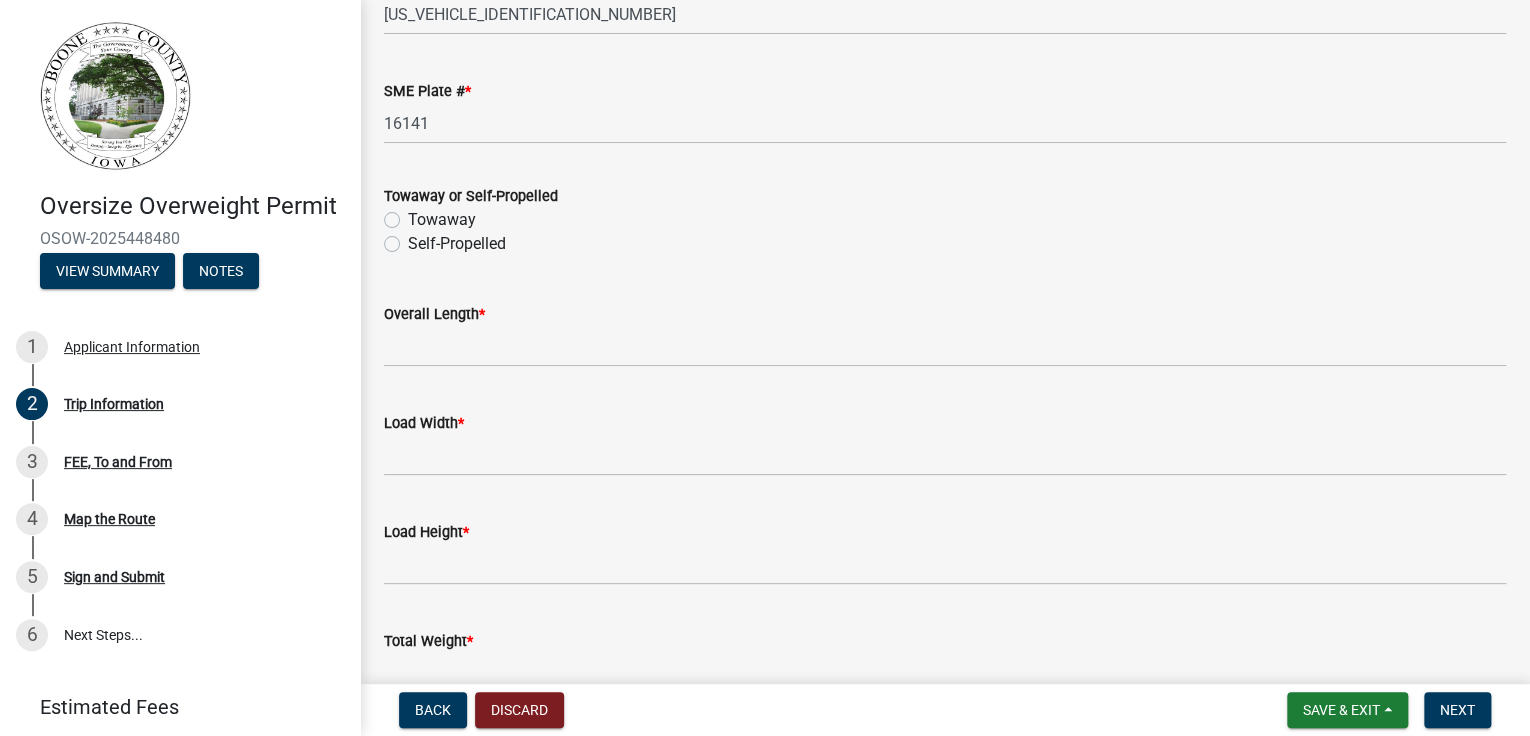 scroll, scrollTop: 880, scrollLeft: 0, axis: vertical 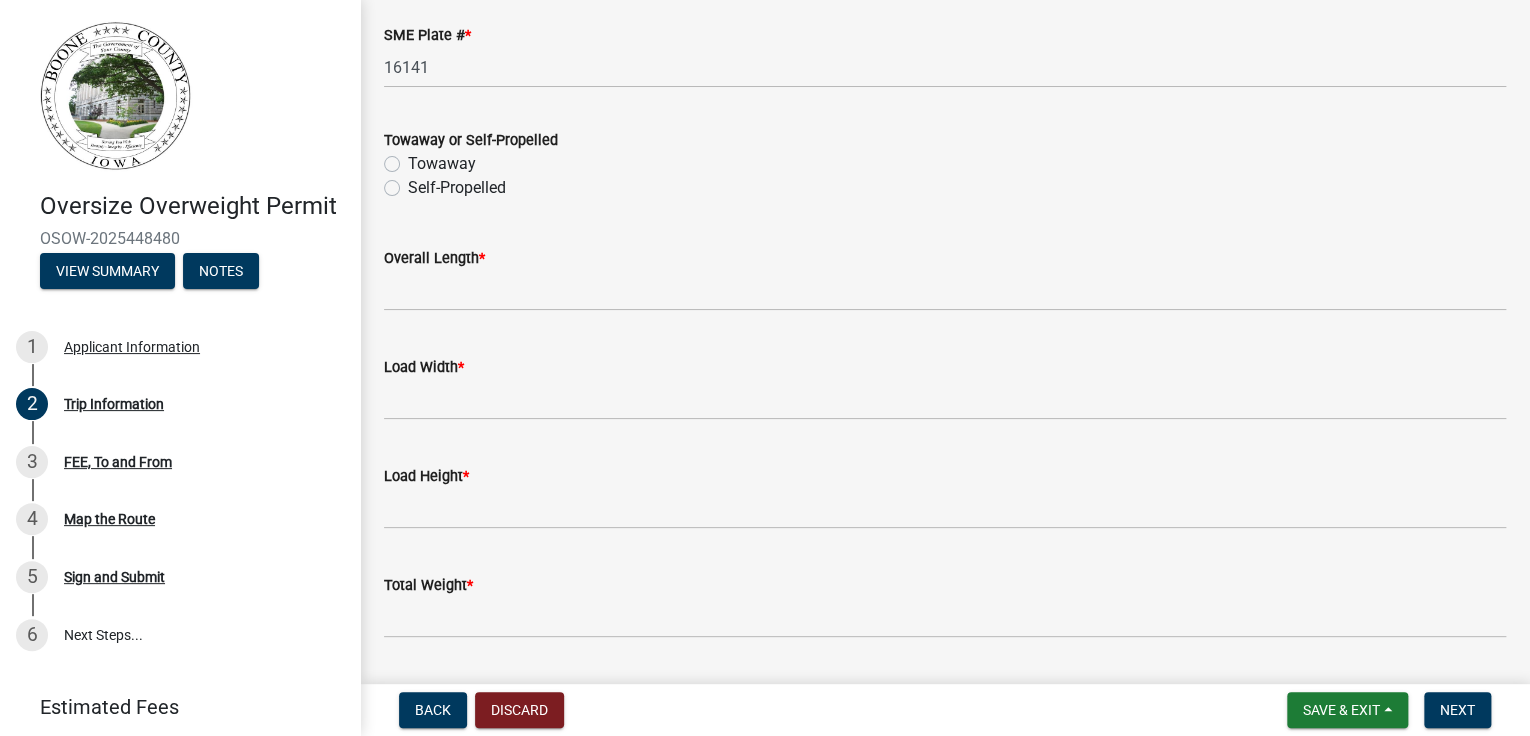 type on "truck crane 16141" 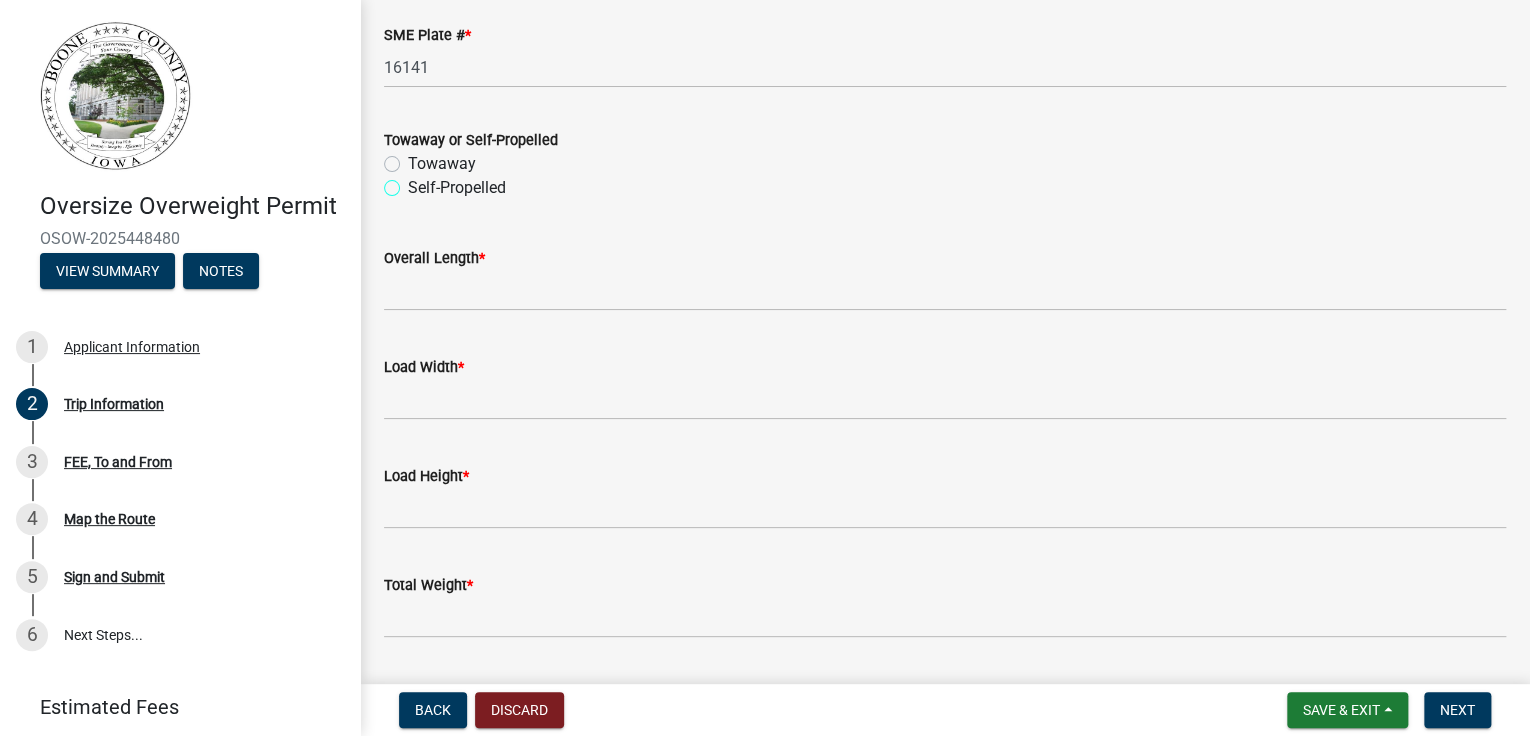 click on "Self-Propelled" at bounding box center (414, 182) 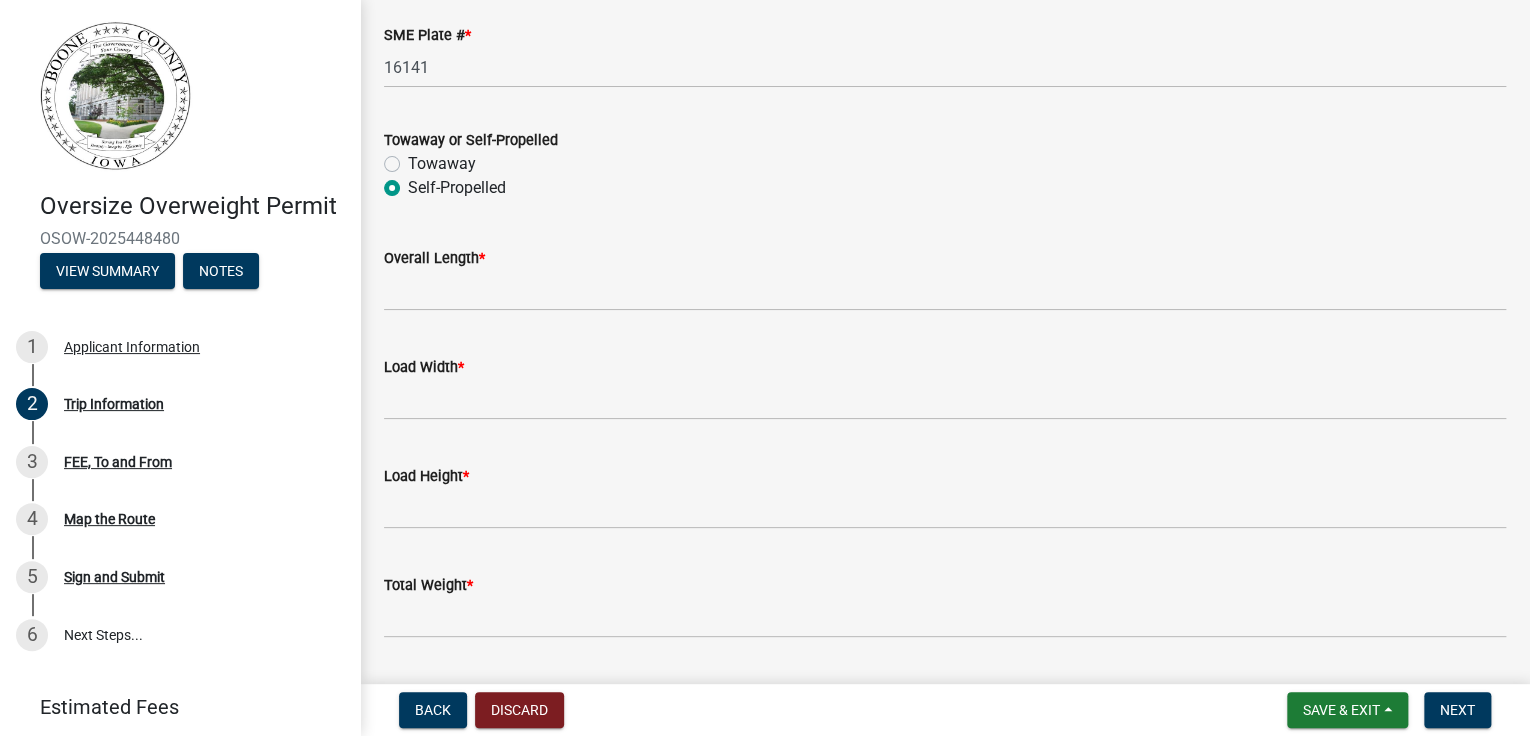 radio on "true" 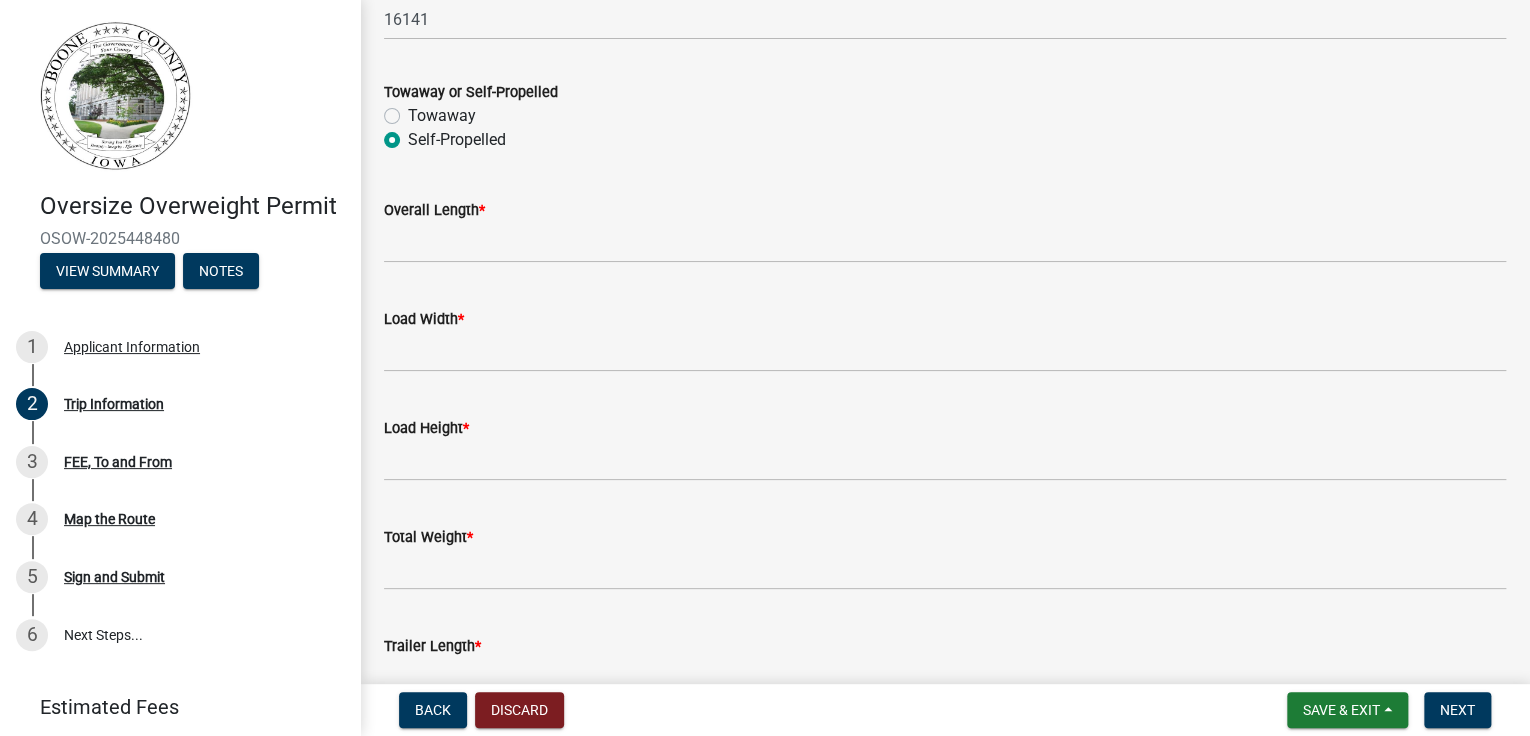 scroll, scrollTop: 1040, scrollLeft: 0, axis: vertical 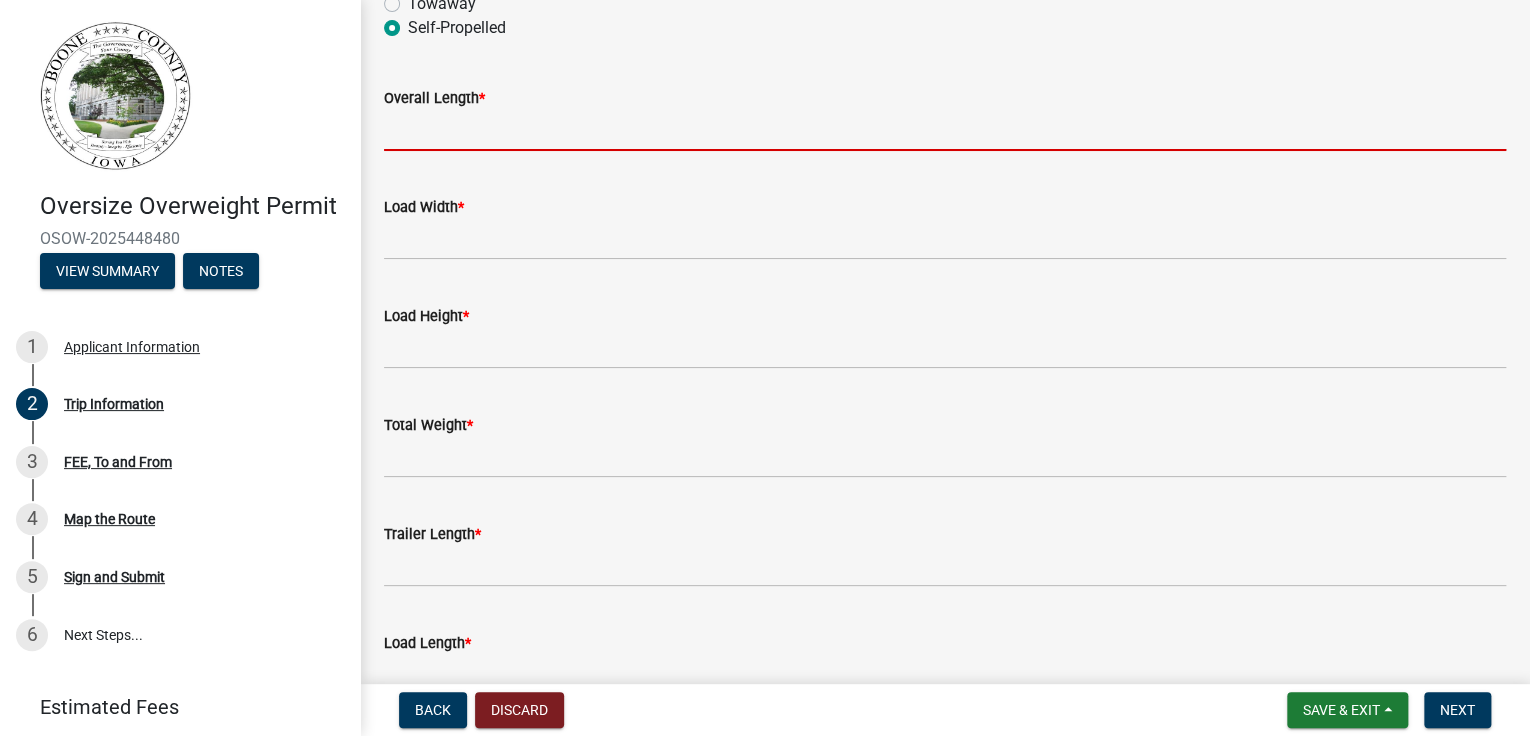click on "Overall Length  *" at bounding box center [945, 130] 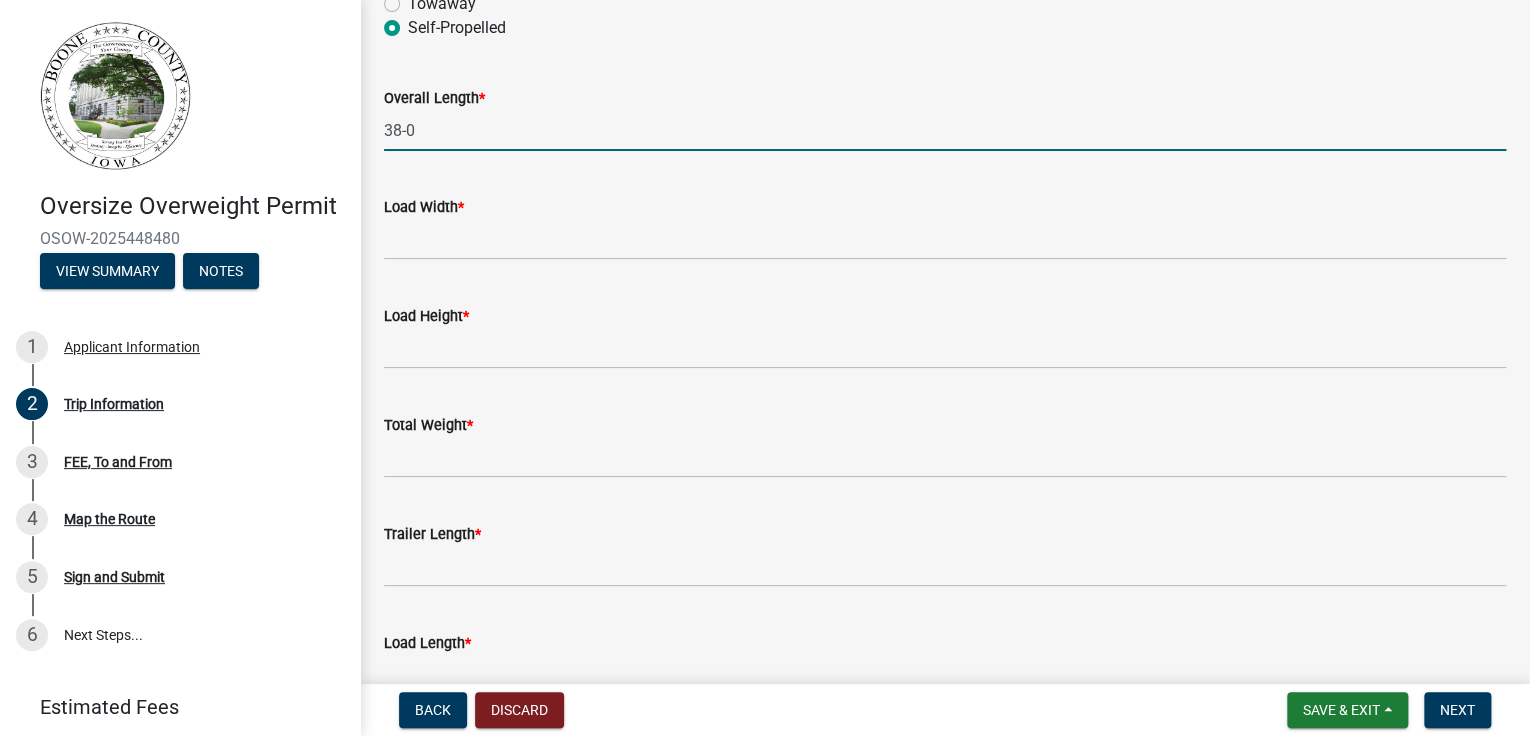 type on "38-0" 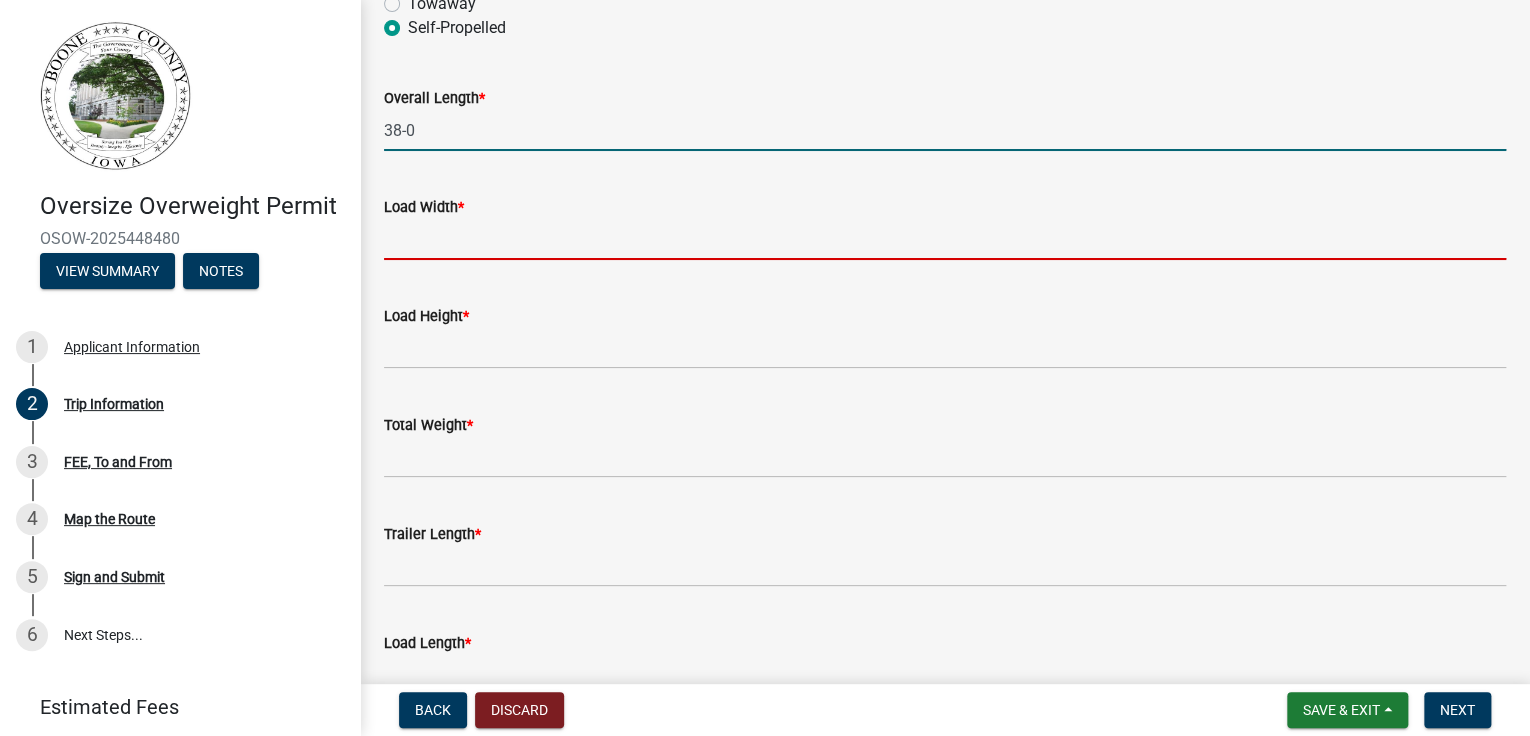 click on "[PERSON_NAME]  *" at bounding box center (945, 239) 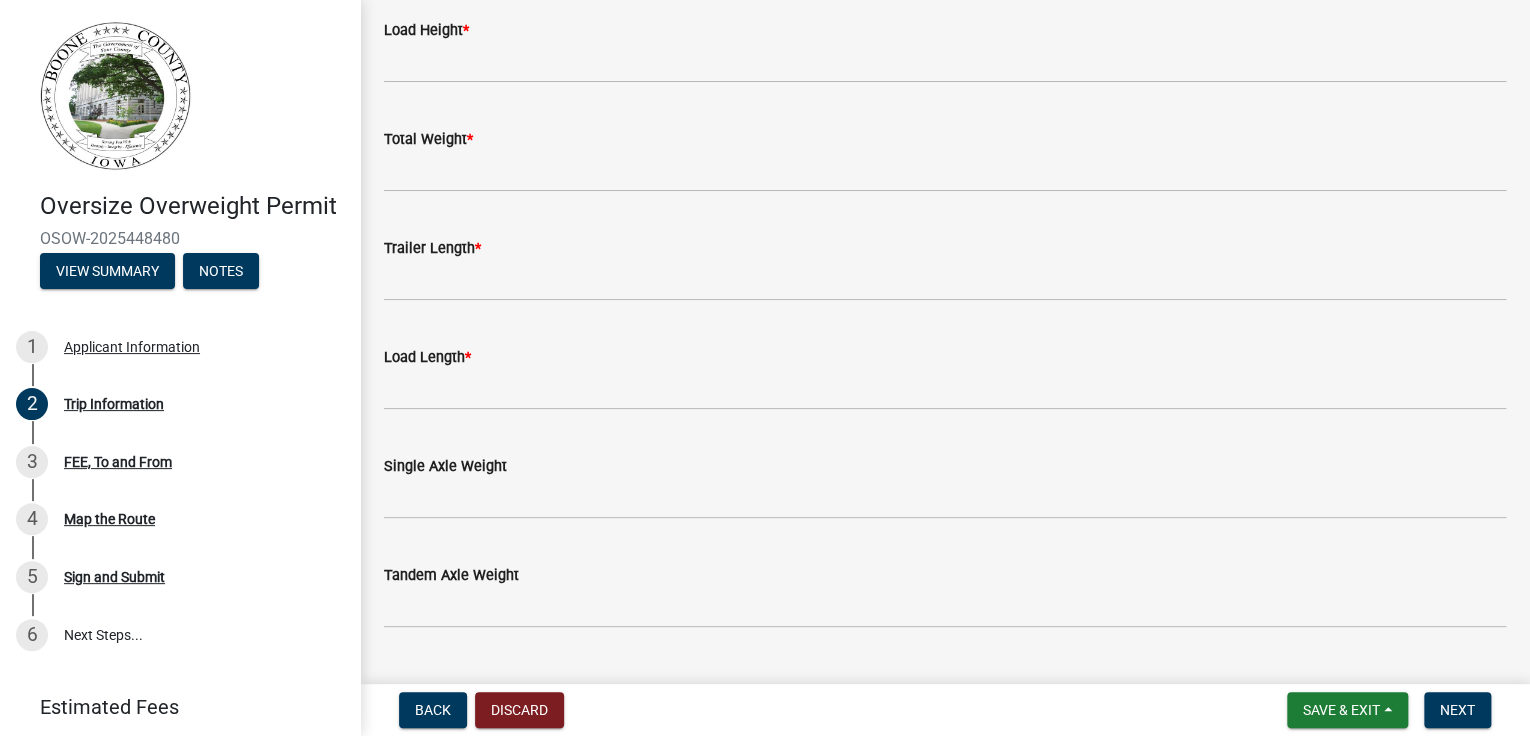 scroll, scrollTop: 1280, scrollLeft: 0, axis: vertical 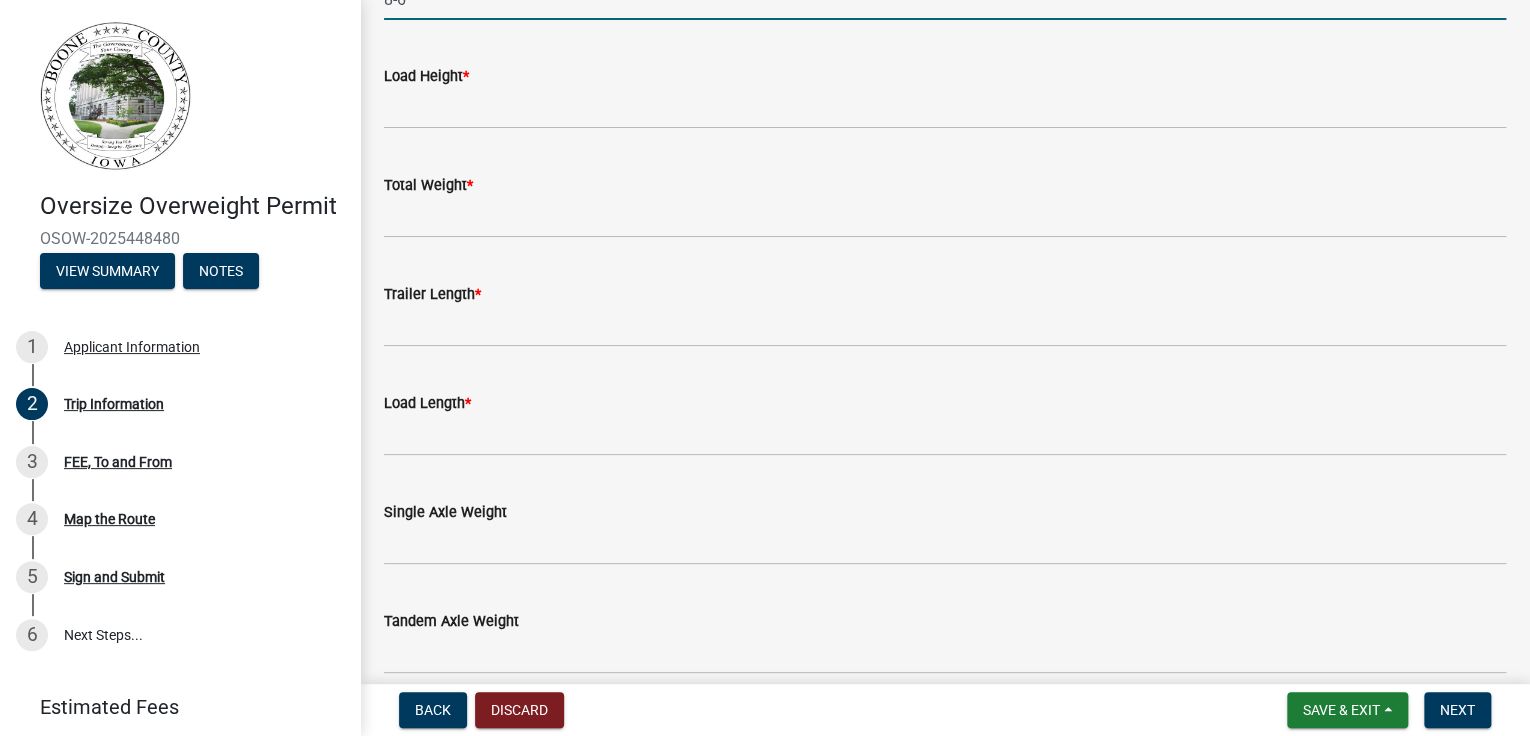 type on "8-6" 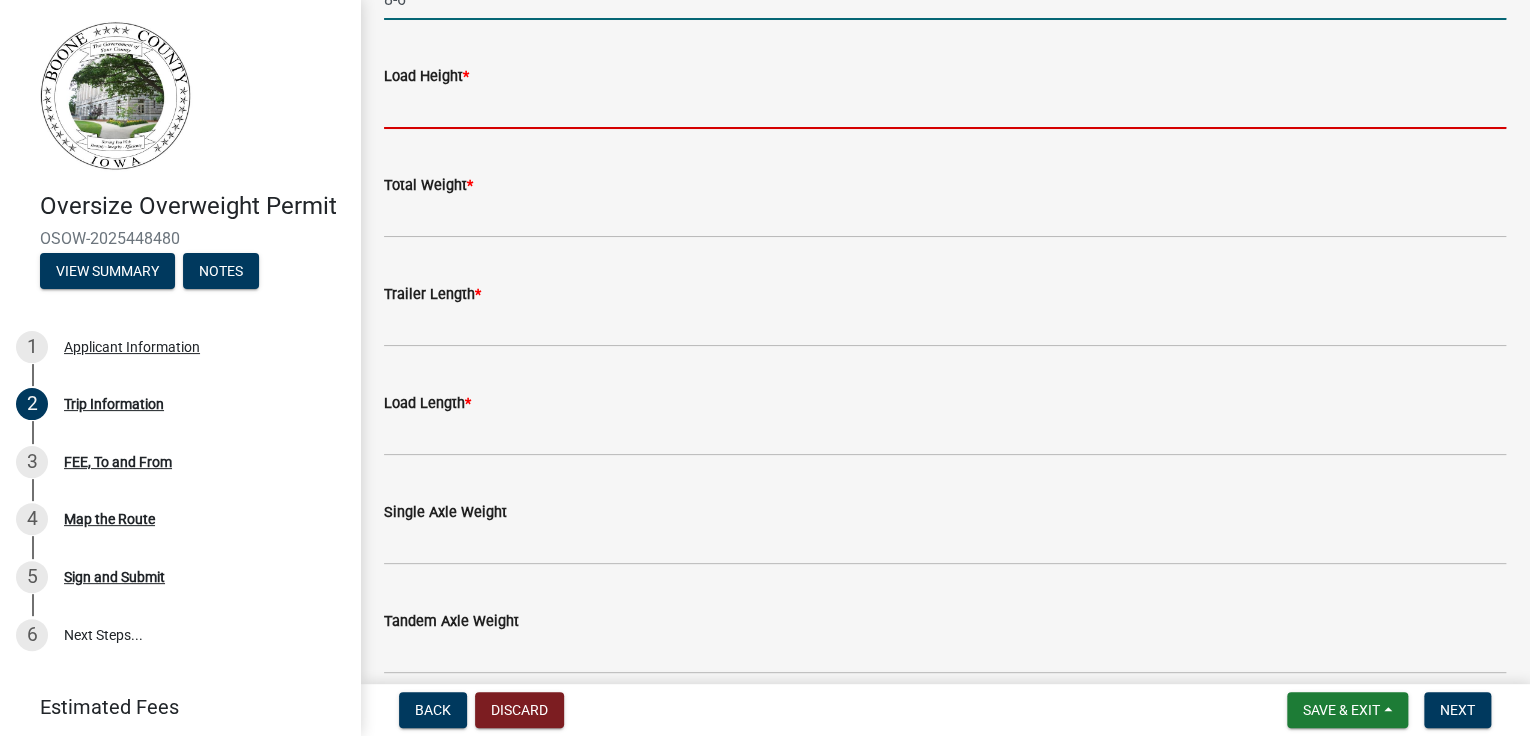 click on "Load Height  *" at bounding box center [945, 108] 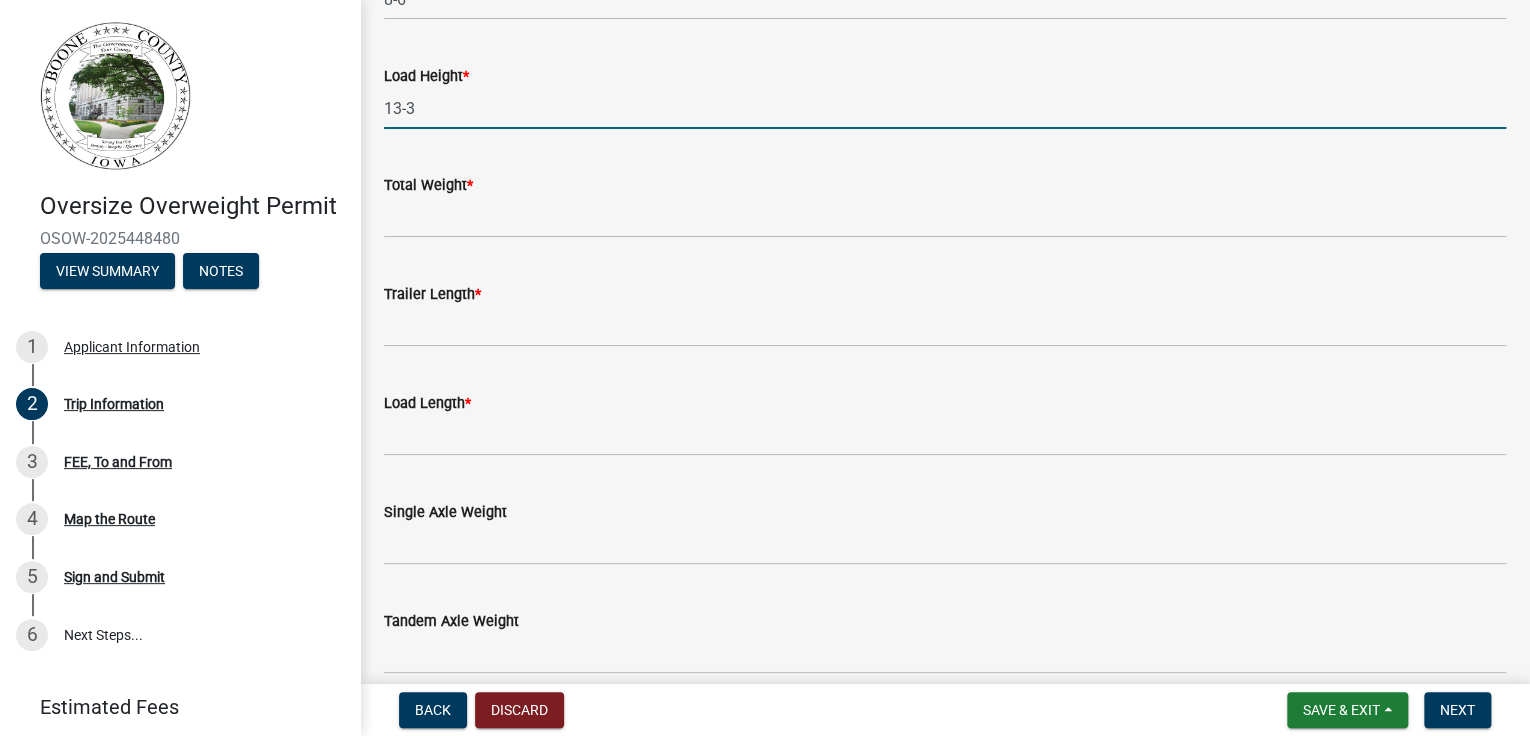 type on "13-3" 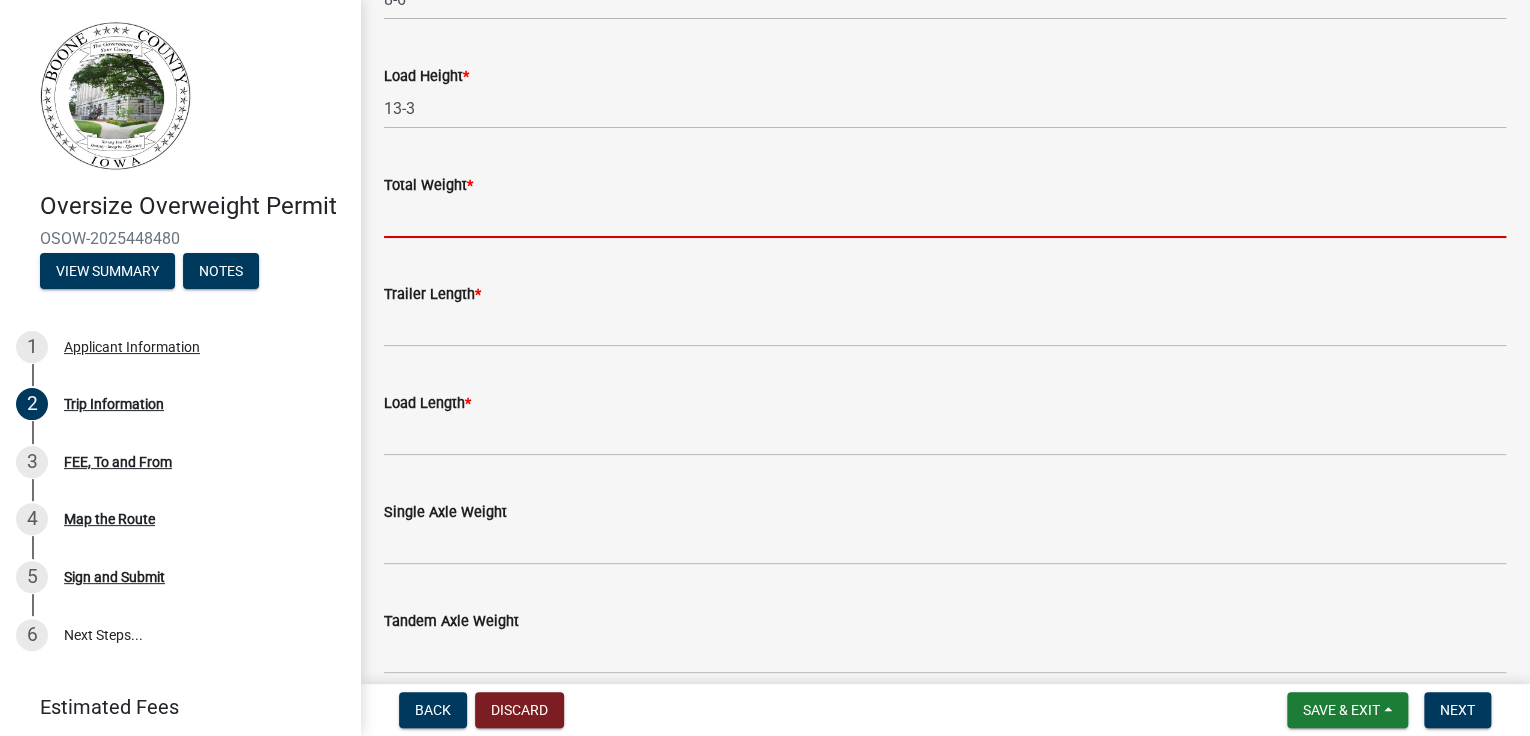 click on "Total Weight  *" at bounding box center (945, 217) 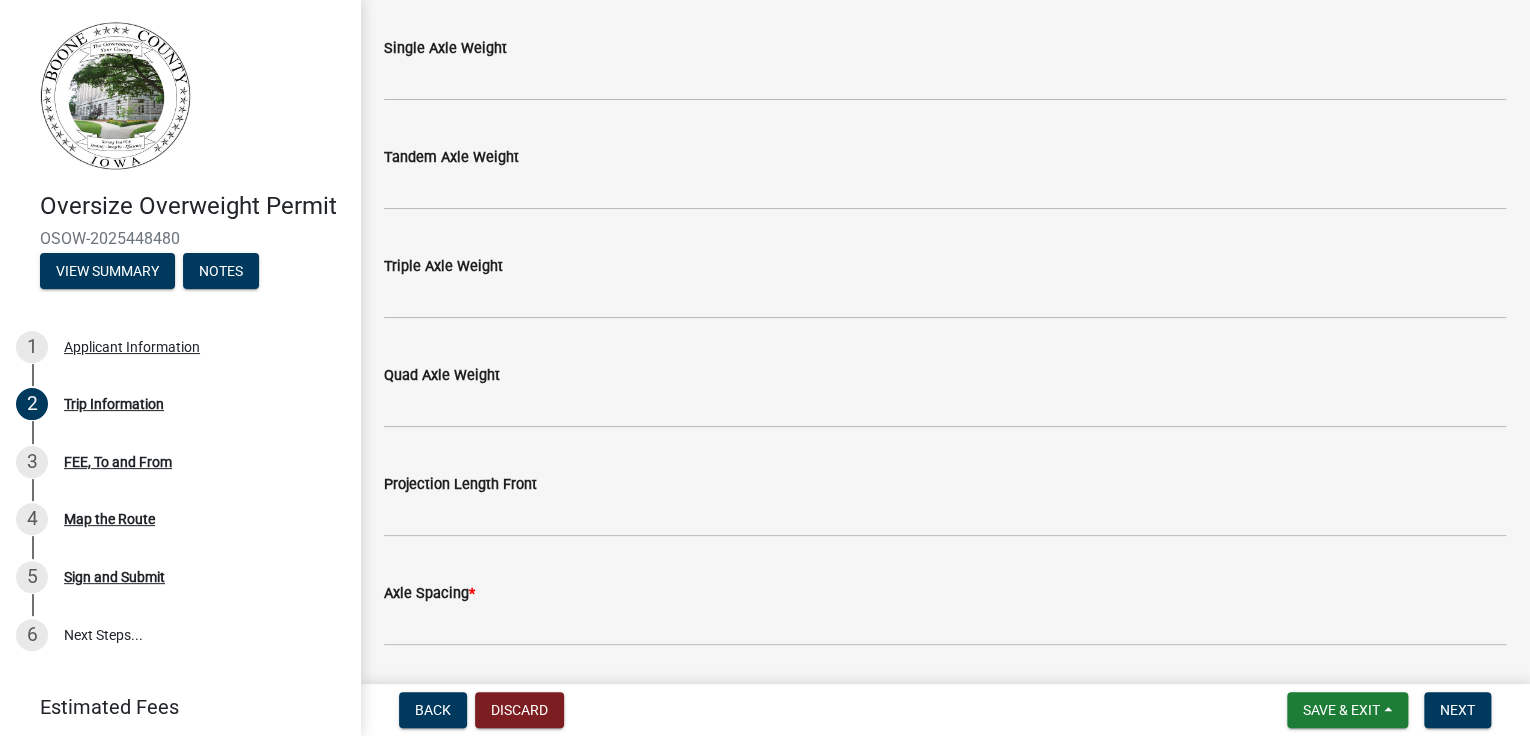scroll, scrollTop: 1760, scrollLeft: 0, axis: vertical 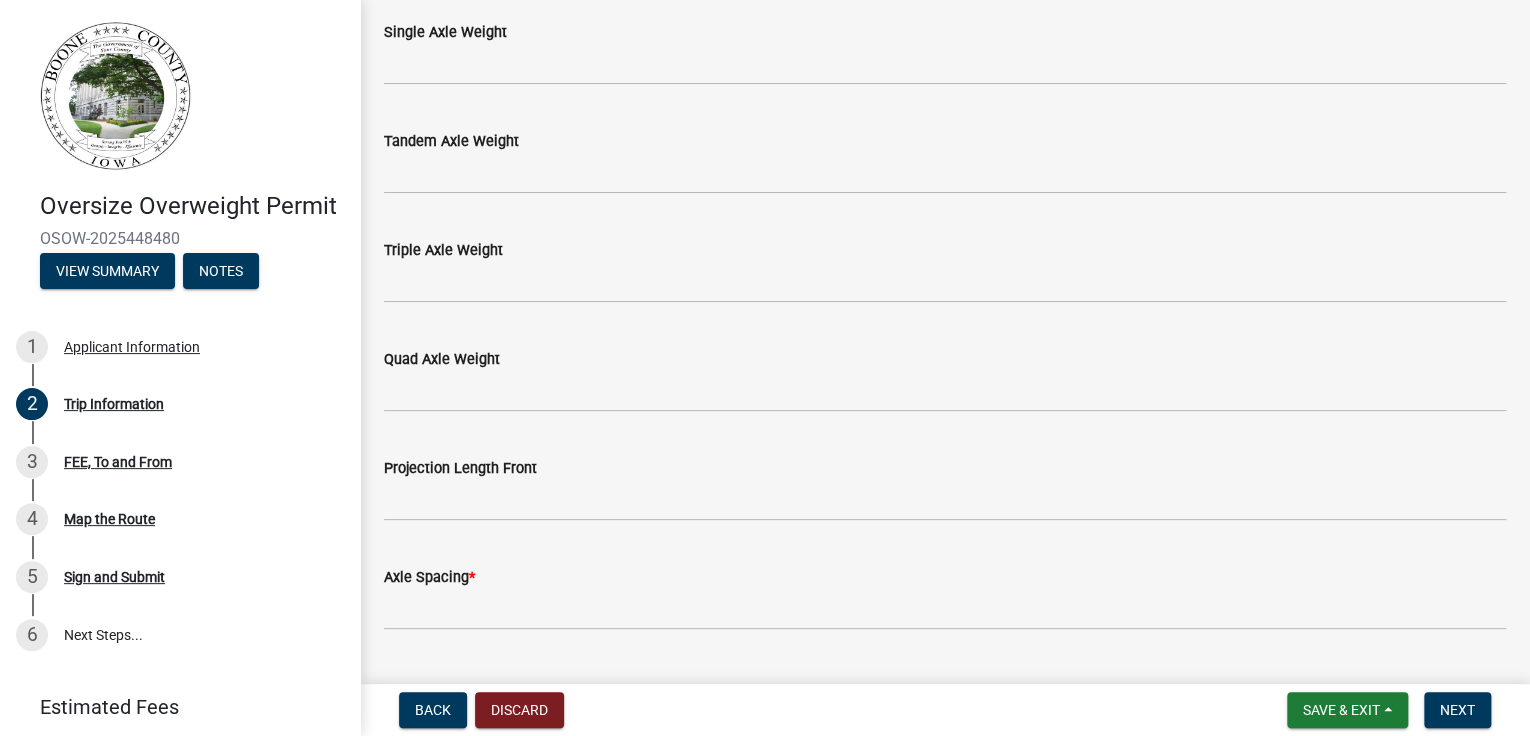 type on "64000" 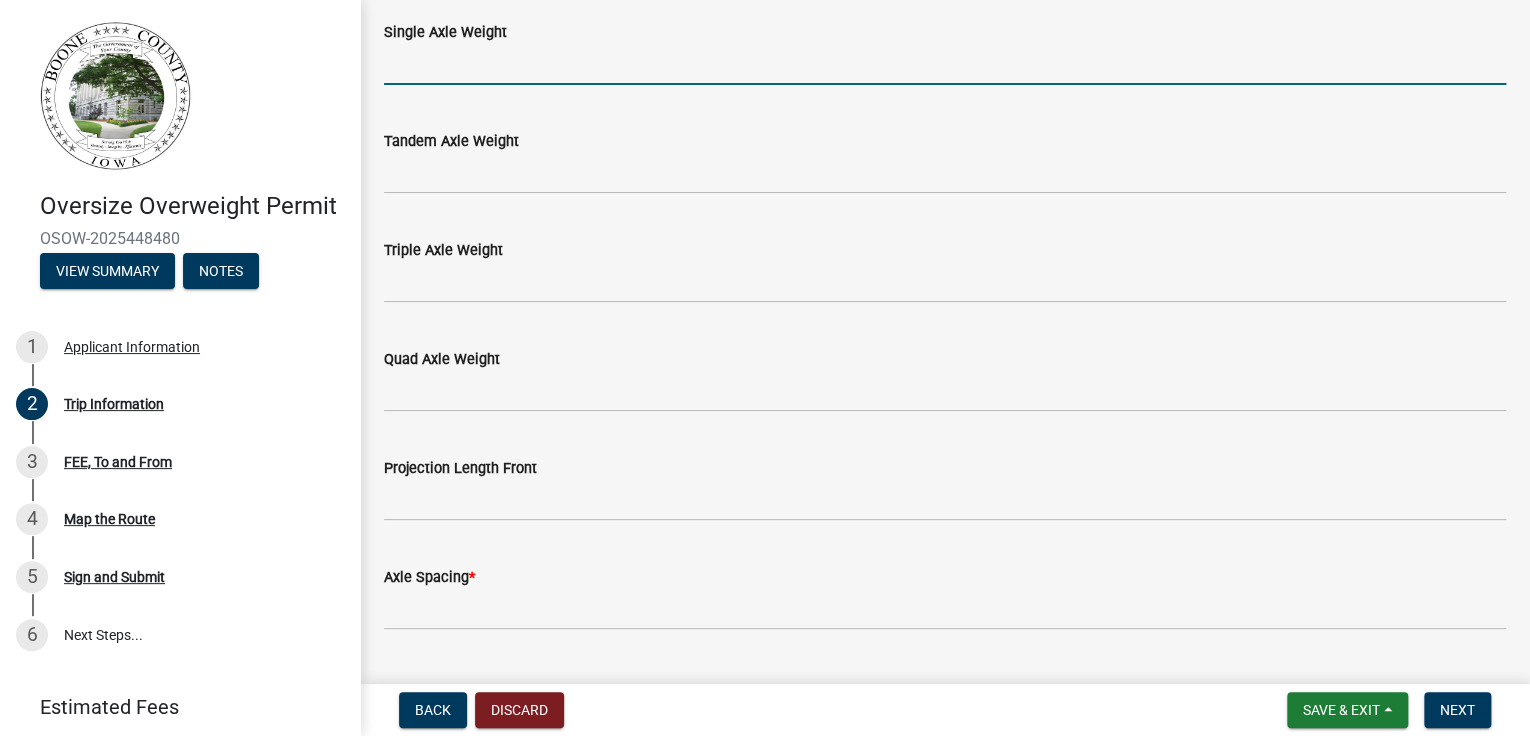 type on "20000" 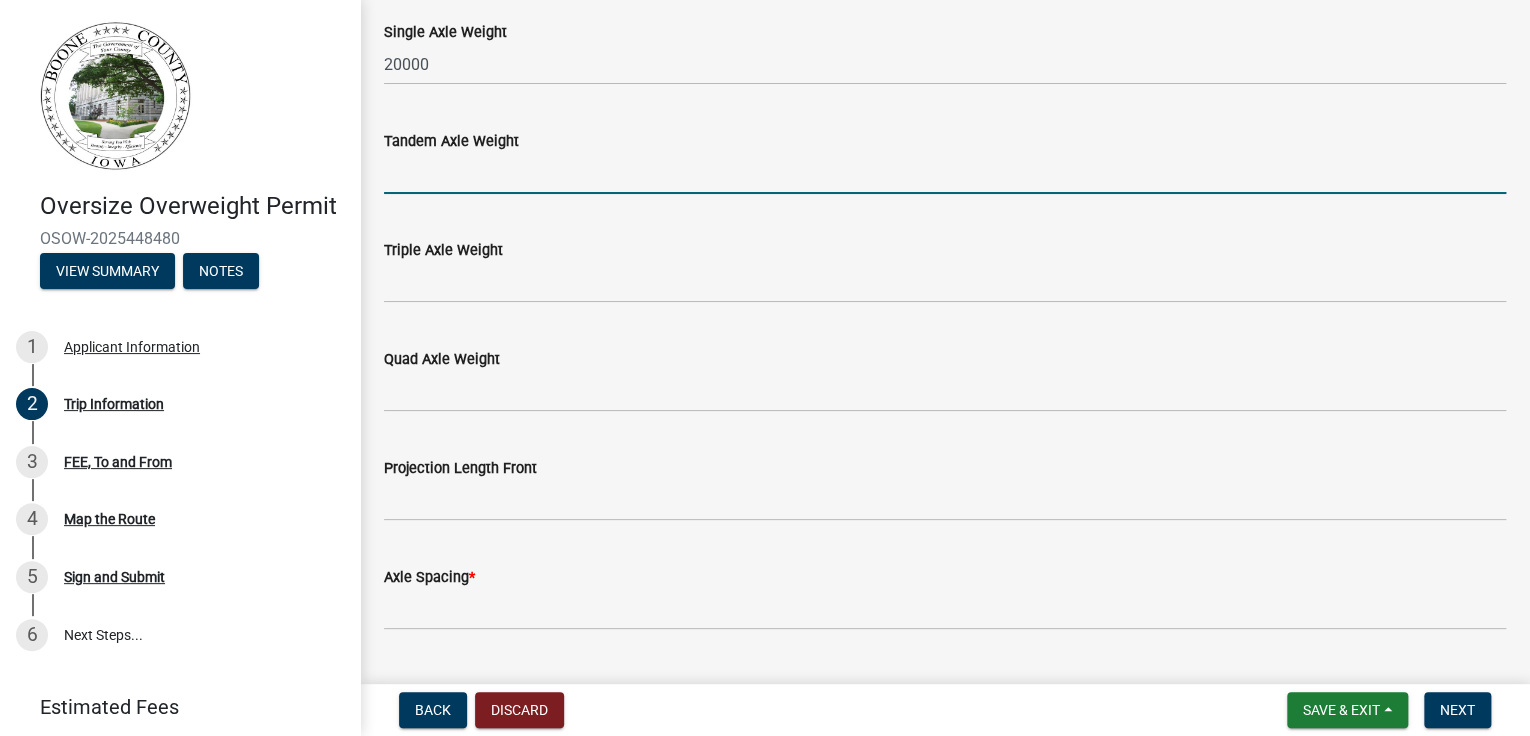 type on "40000" 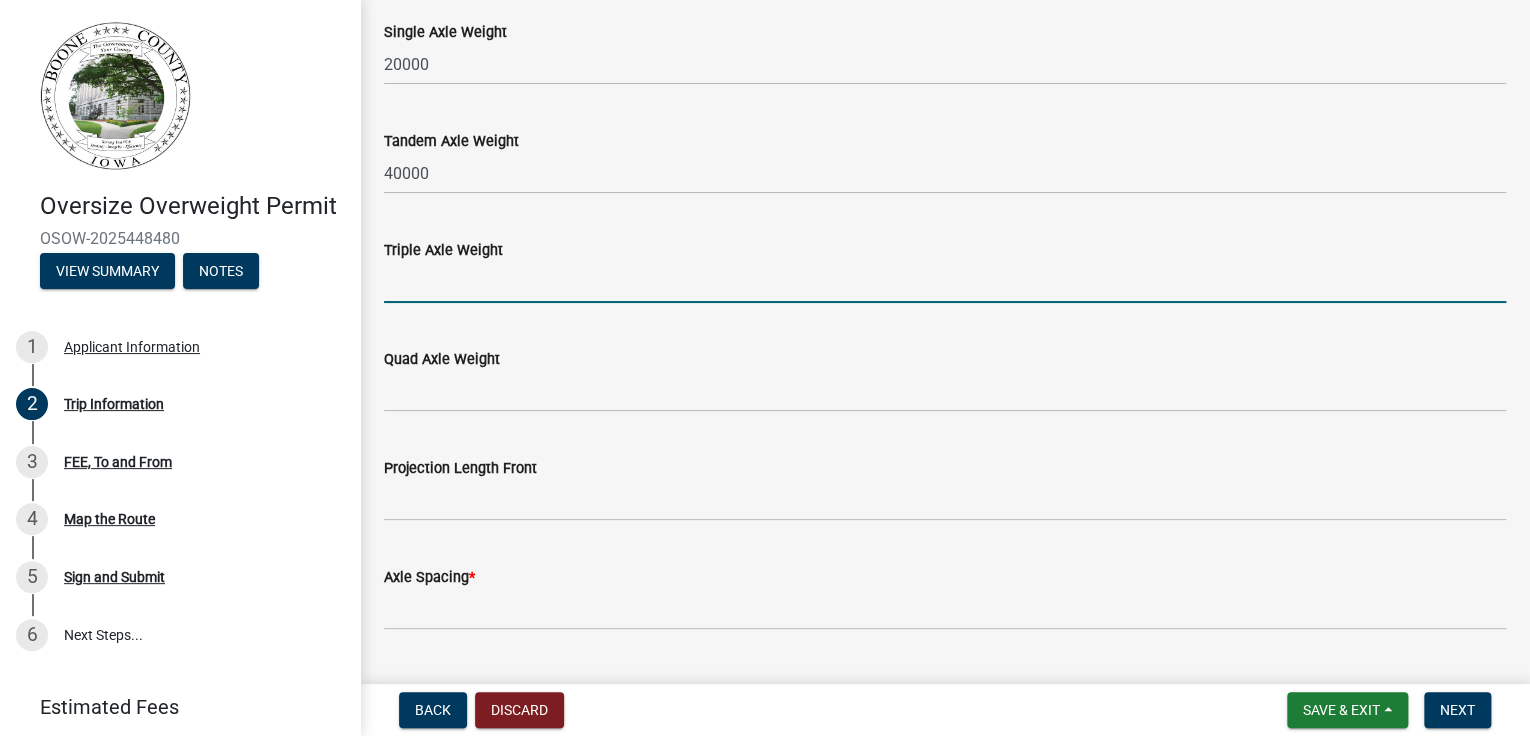 type on "60000" 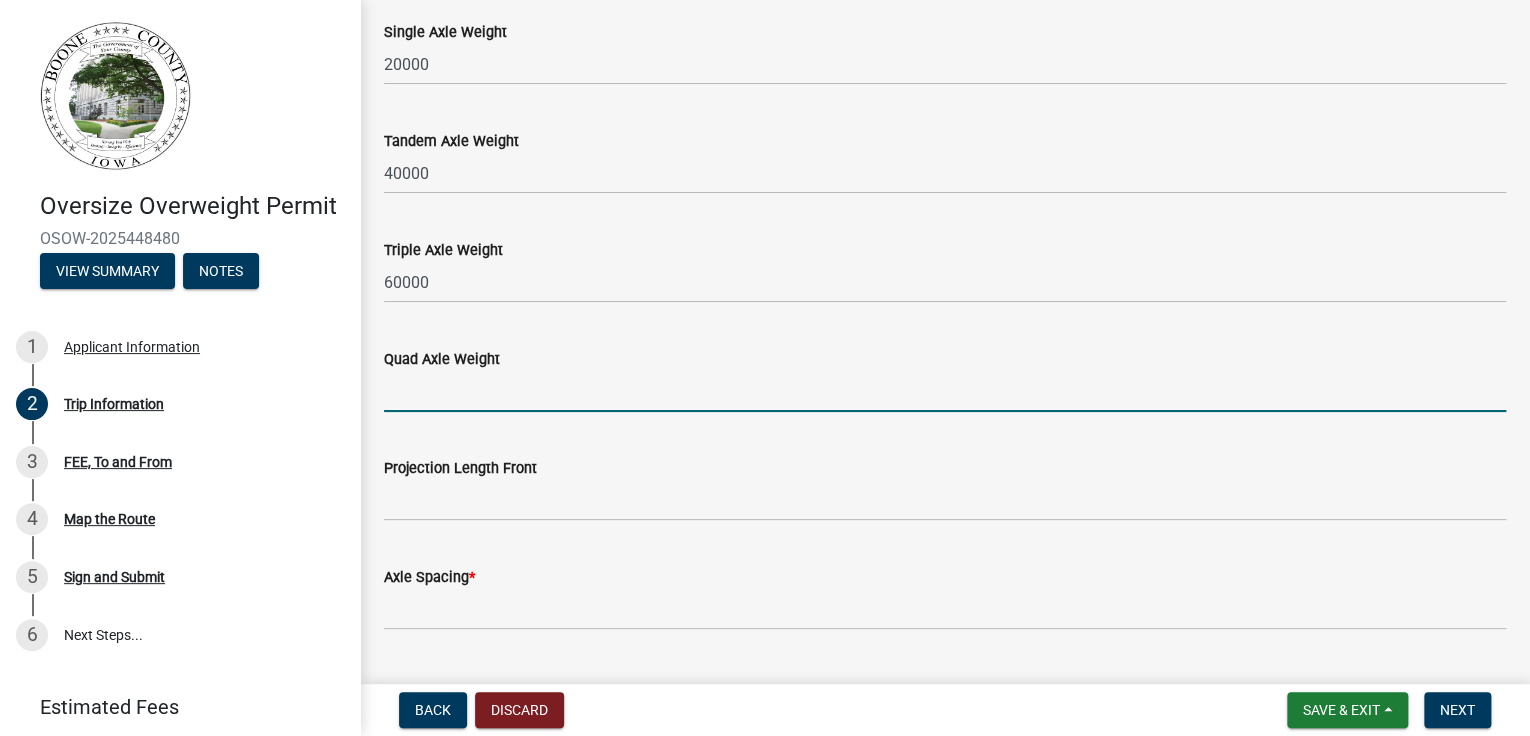 type on "80000" 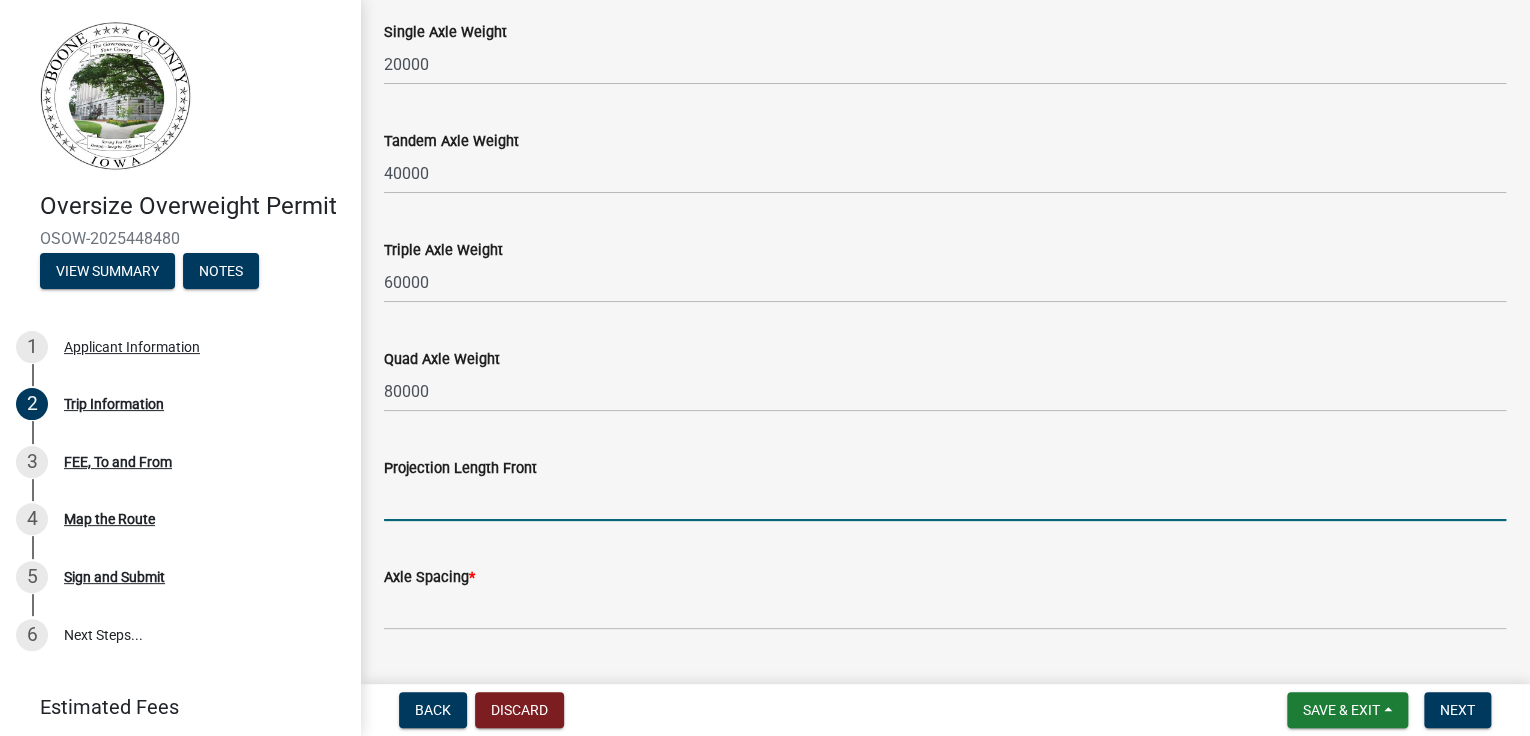type on "5'-0" 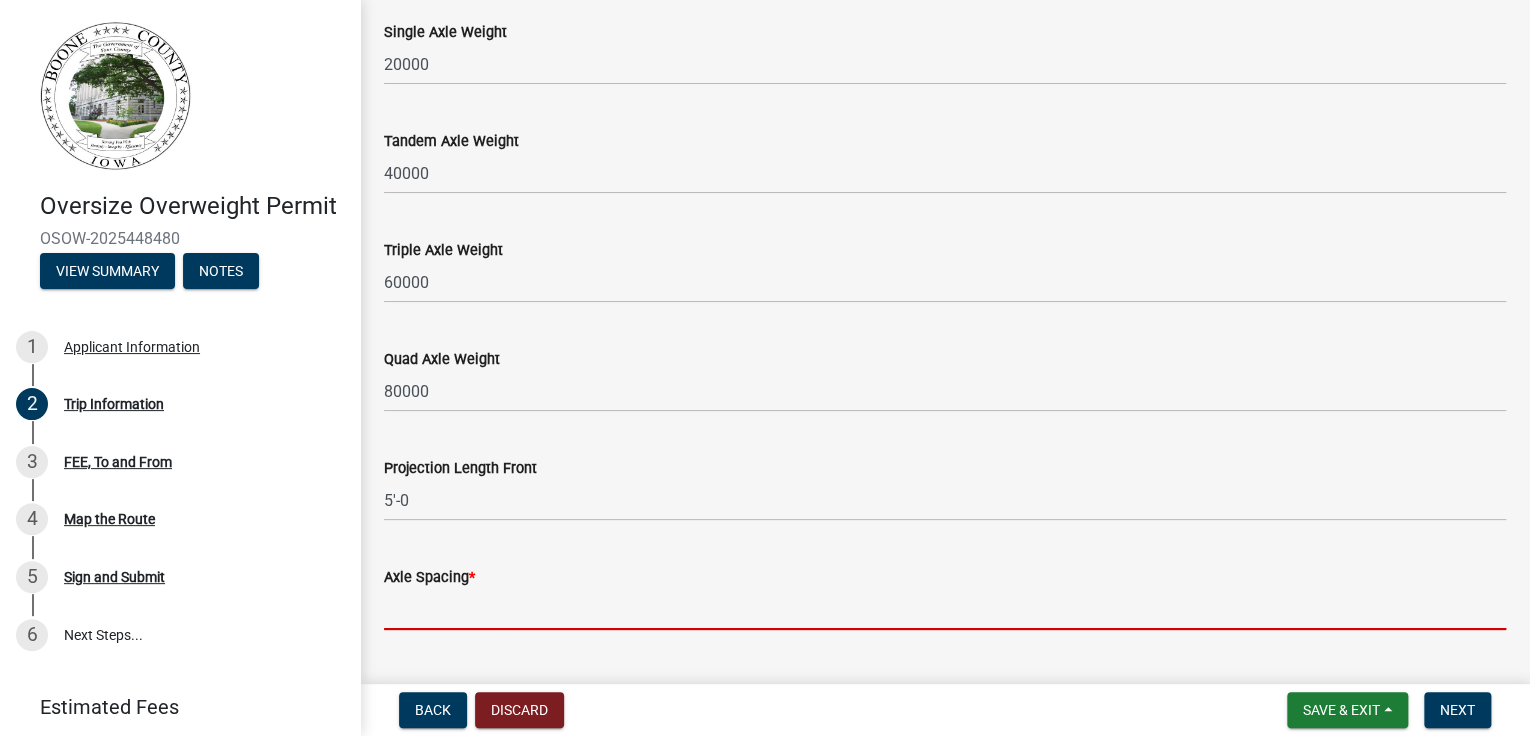 type on "18-8, 5-0, 5-0, 4-1" 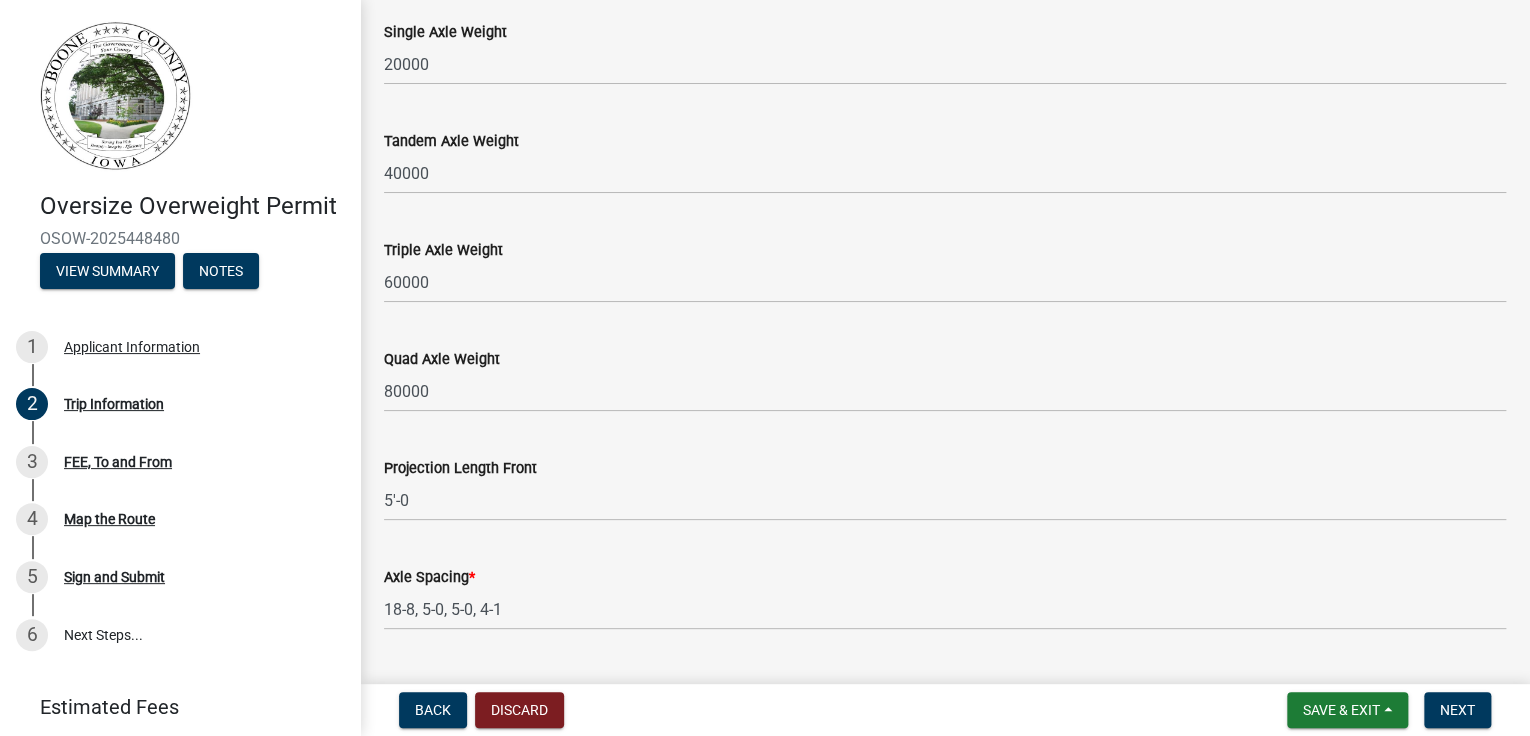 type on "0" 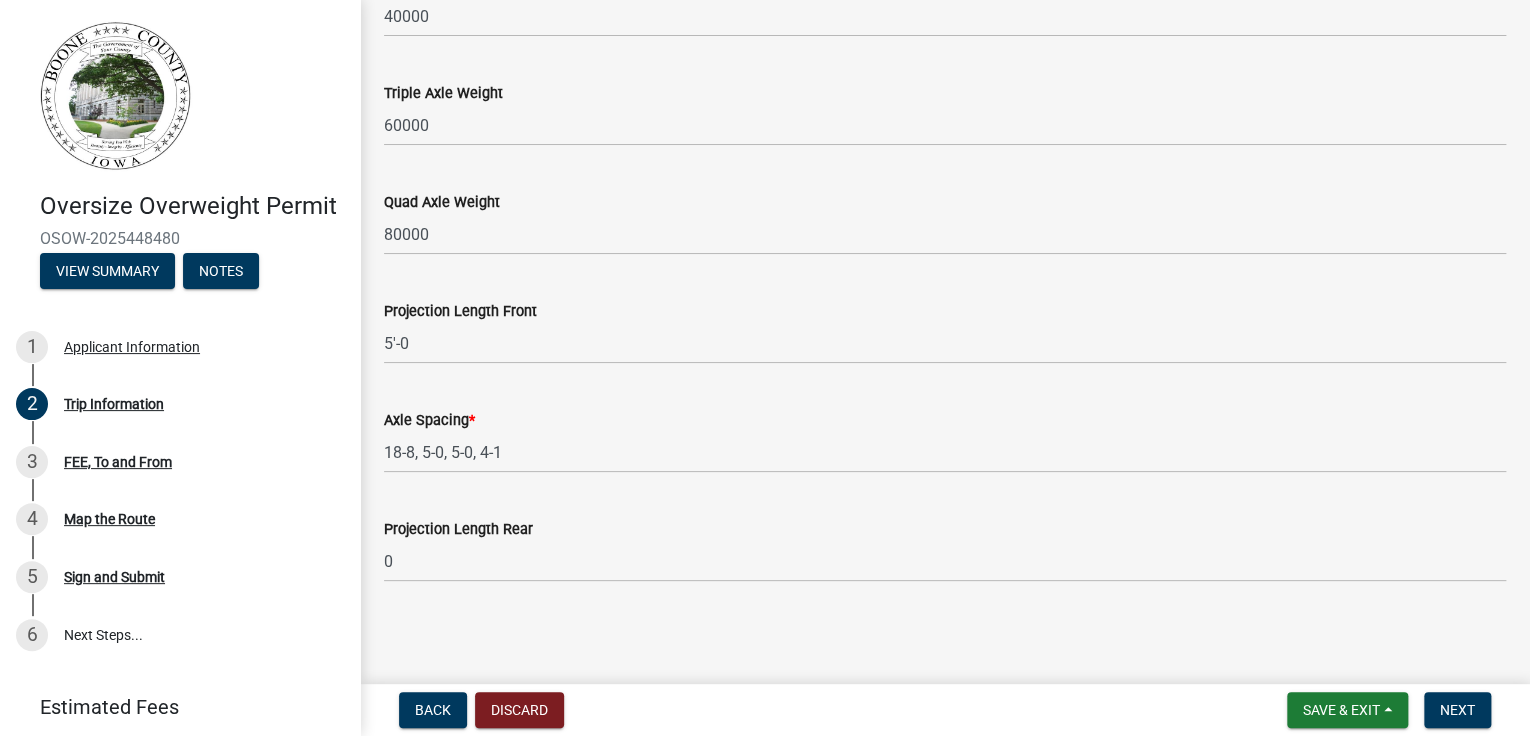 scroll, scrollTop: 2400, scrollLeft: 0, axis: vertical 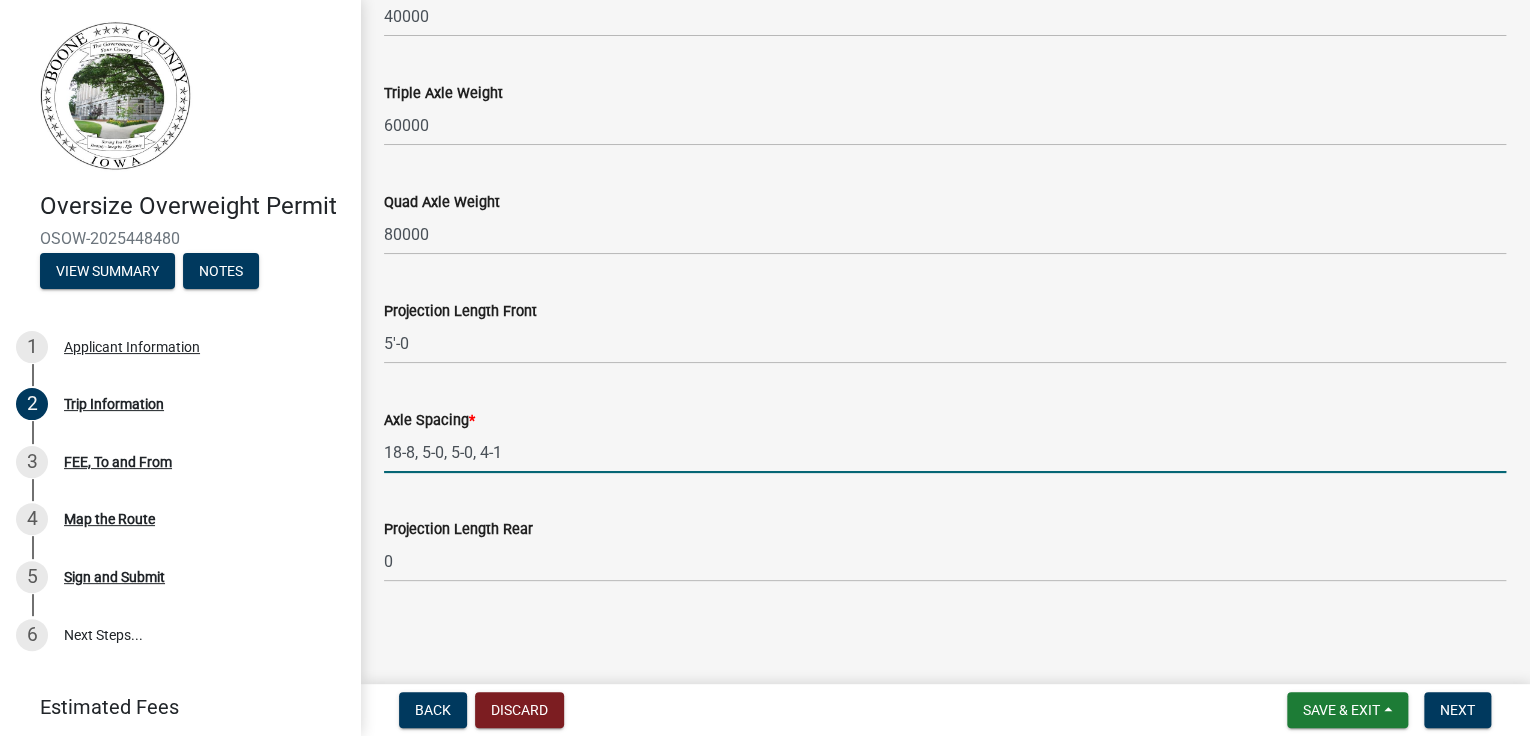 click on "18-8, 5-0, 5-0, 4-1" at bounding box center (945, 452) 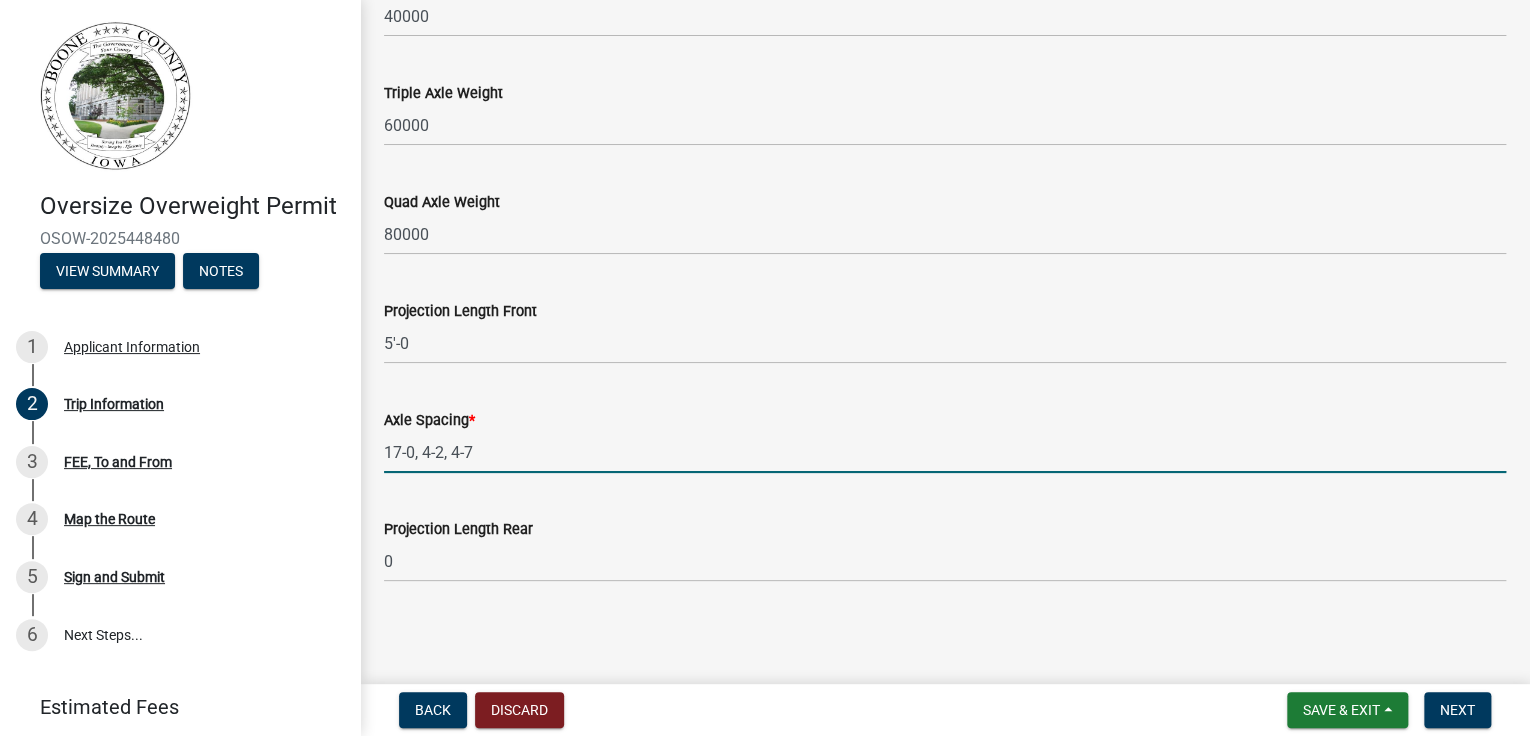 type on "17-0, 4-2, 4-7" 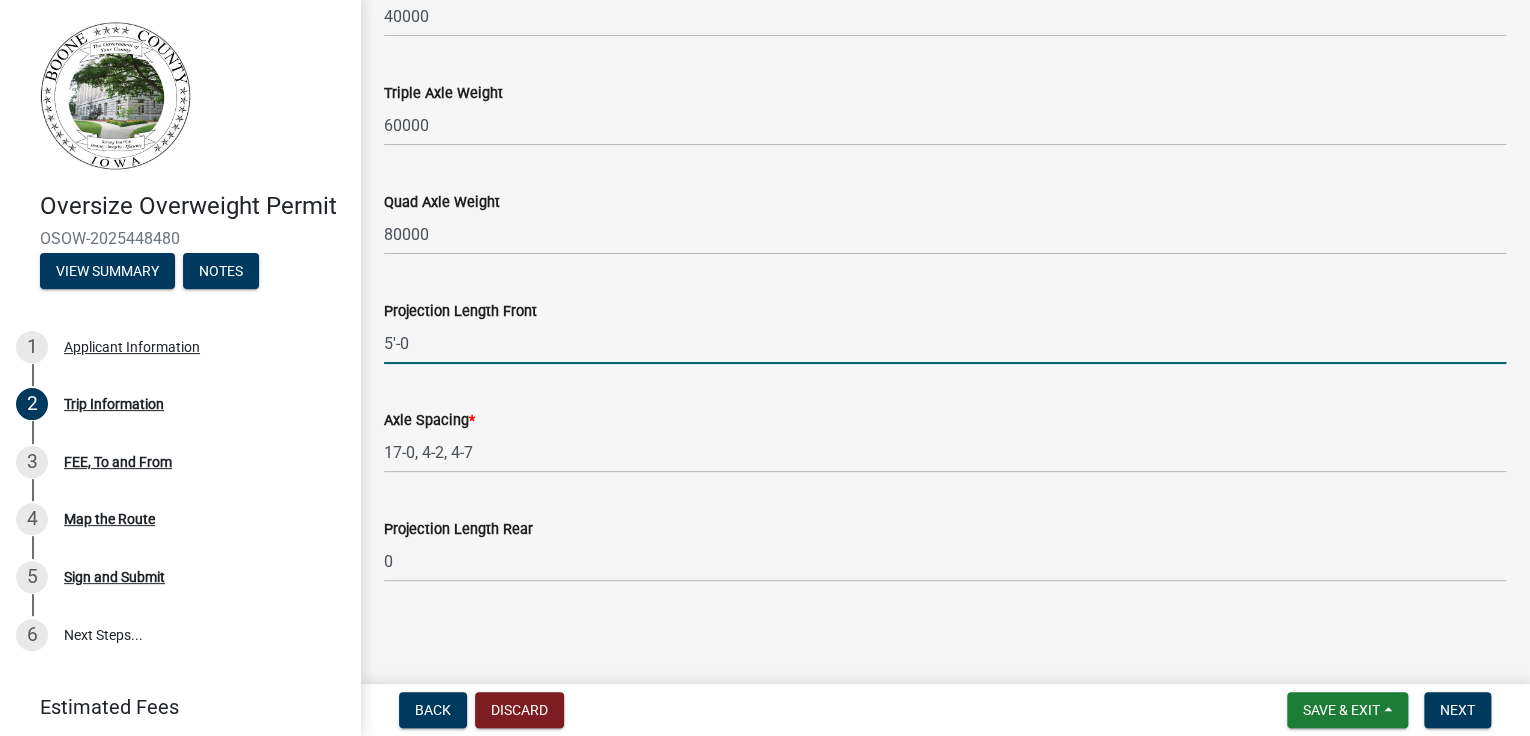 click on "5'-0" at bounding box center [945, 343] 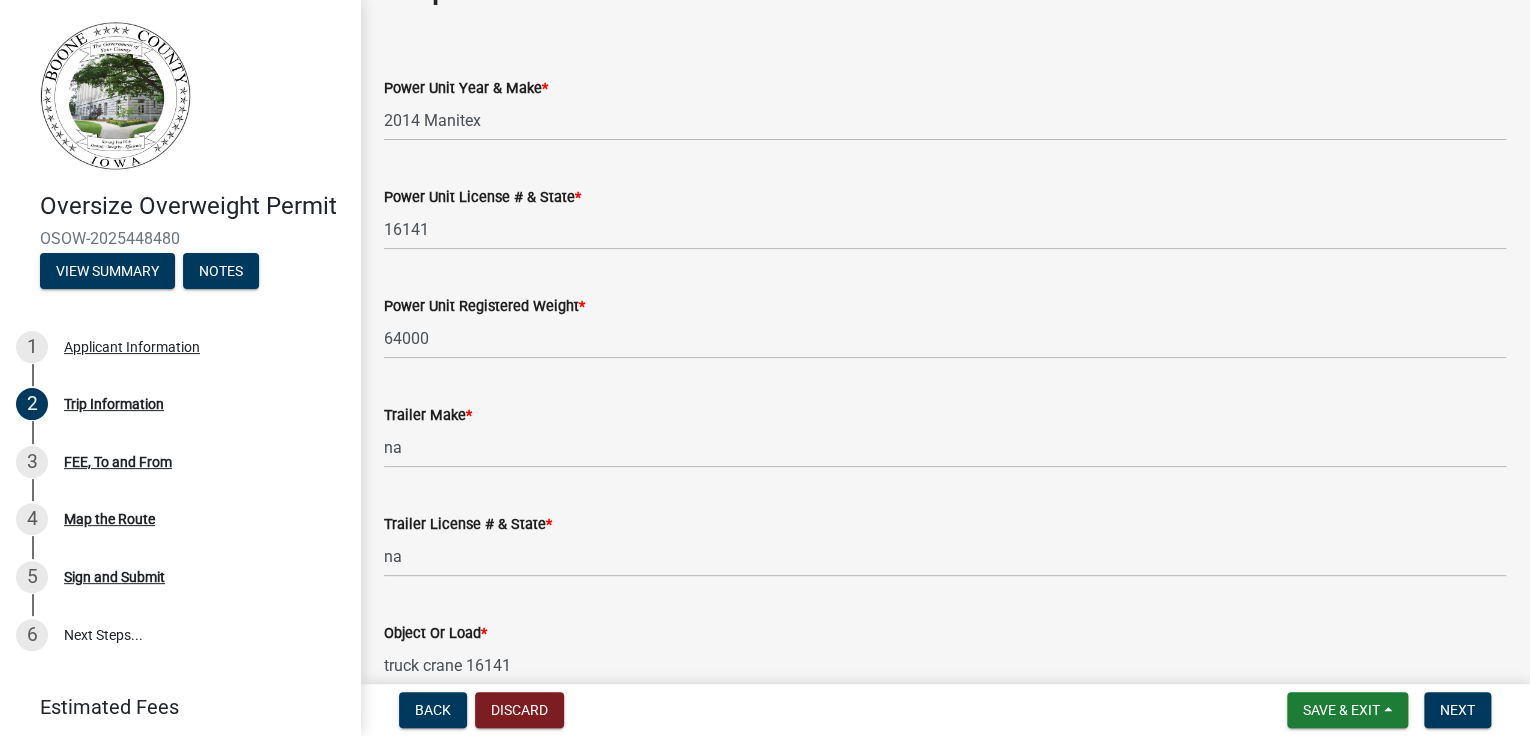 scroll, scrollTop: 0, scrollLeft: 0, axis: both 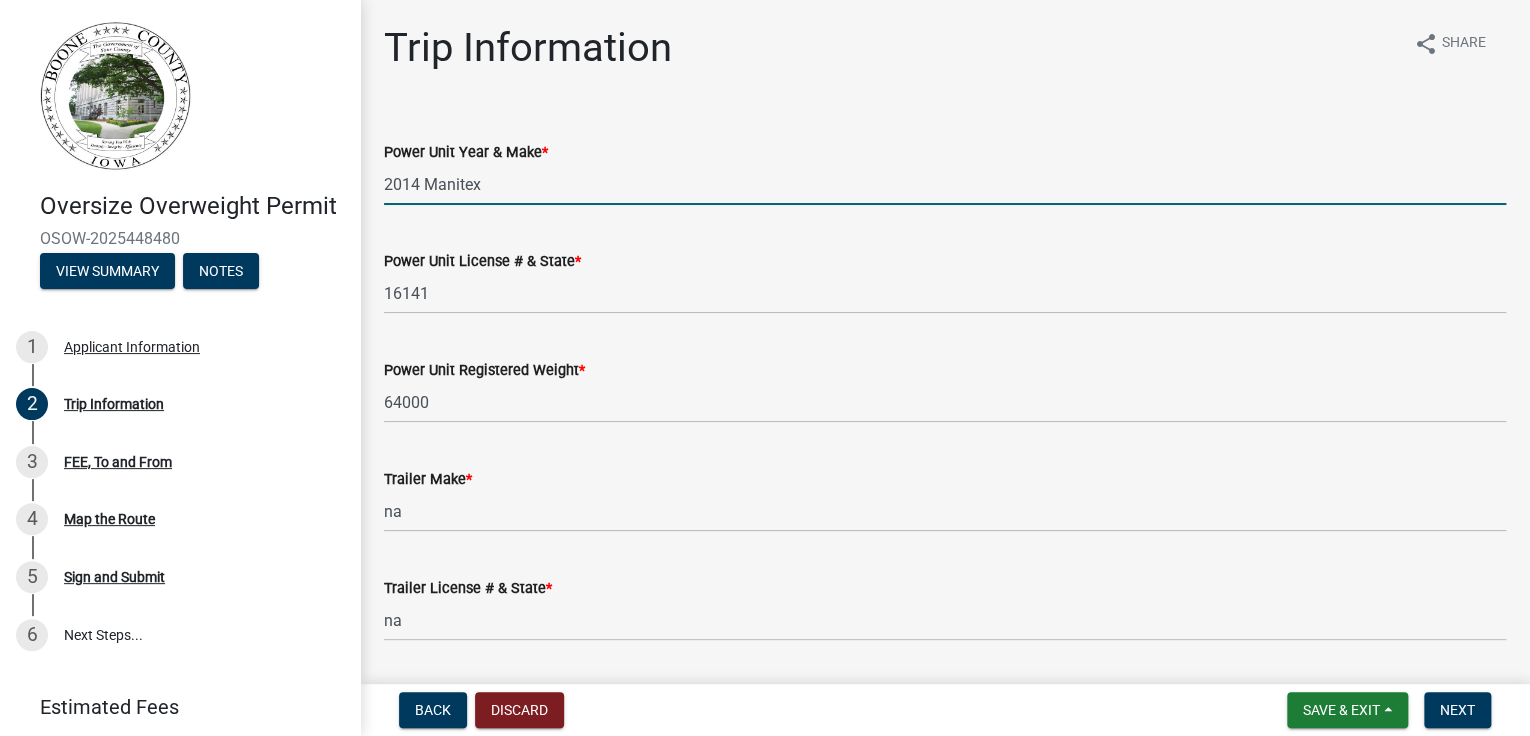 click on "2014 Manitex" at bounding box center [945, 184] 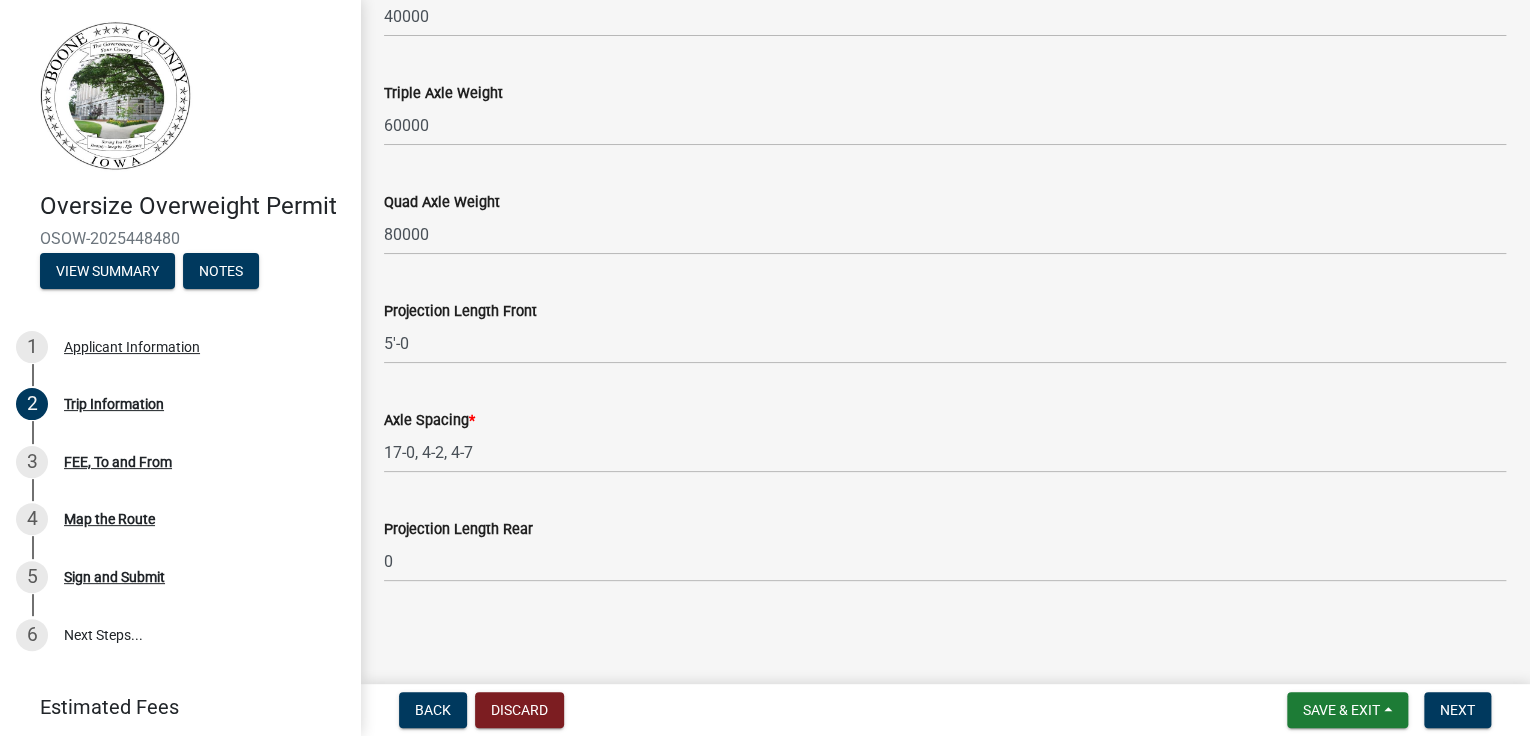scroll, scrollTop: 2540, scrollLeft: 0, axis: vertical 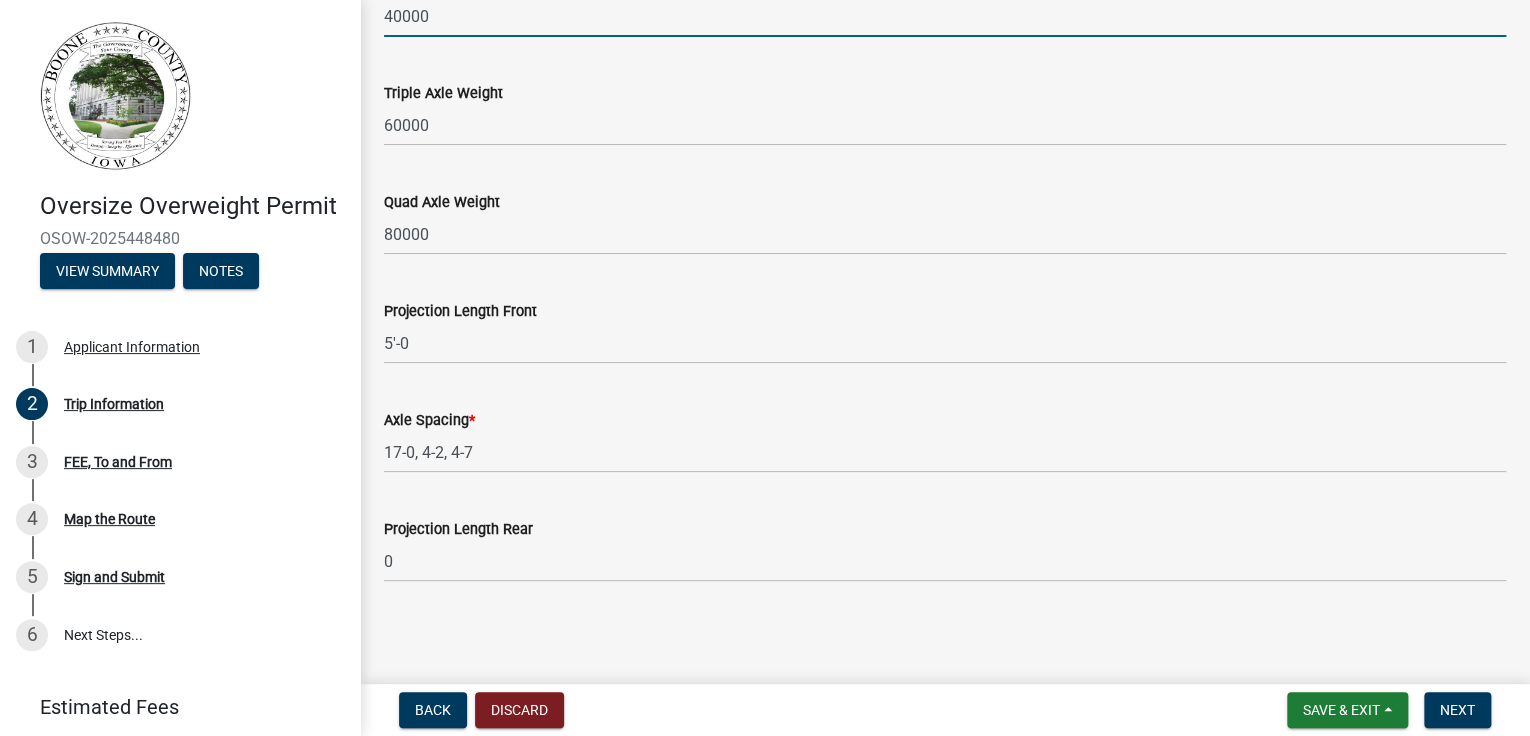 drag, startPoint x: 472, startPoint y: 108, endPoint x: 344, endPoint y: 102, distance: 128.14055 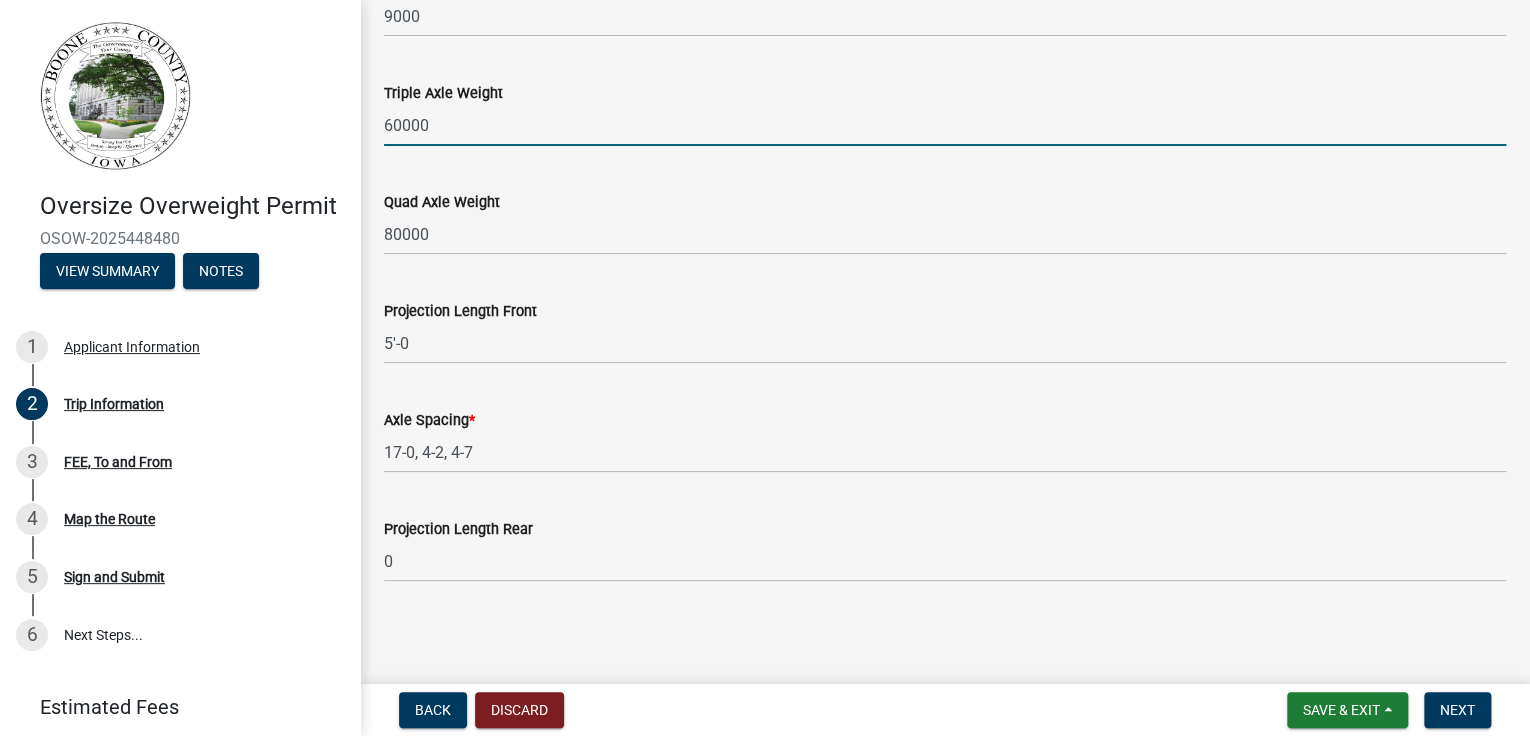 drag, startPoint x: 448, startPoint y: 239, endPoint x: 379, endPoint y: 244, distance: 69.18092 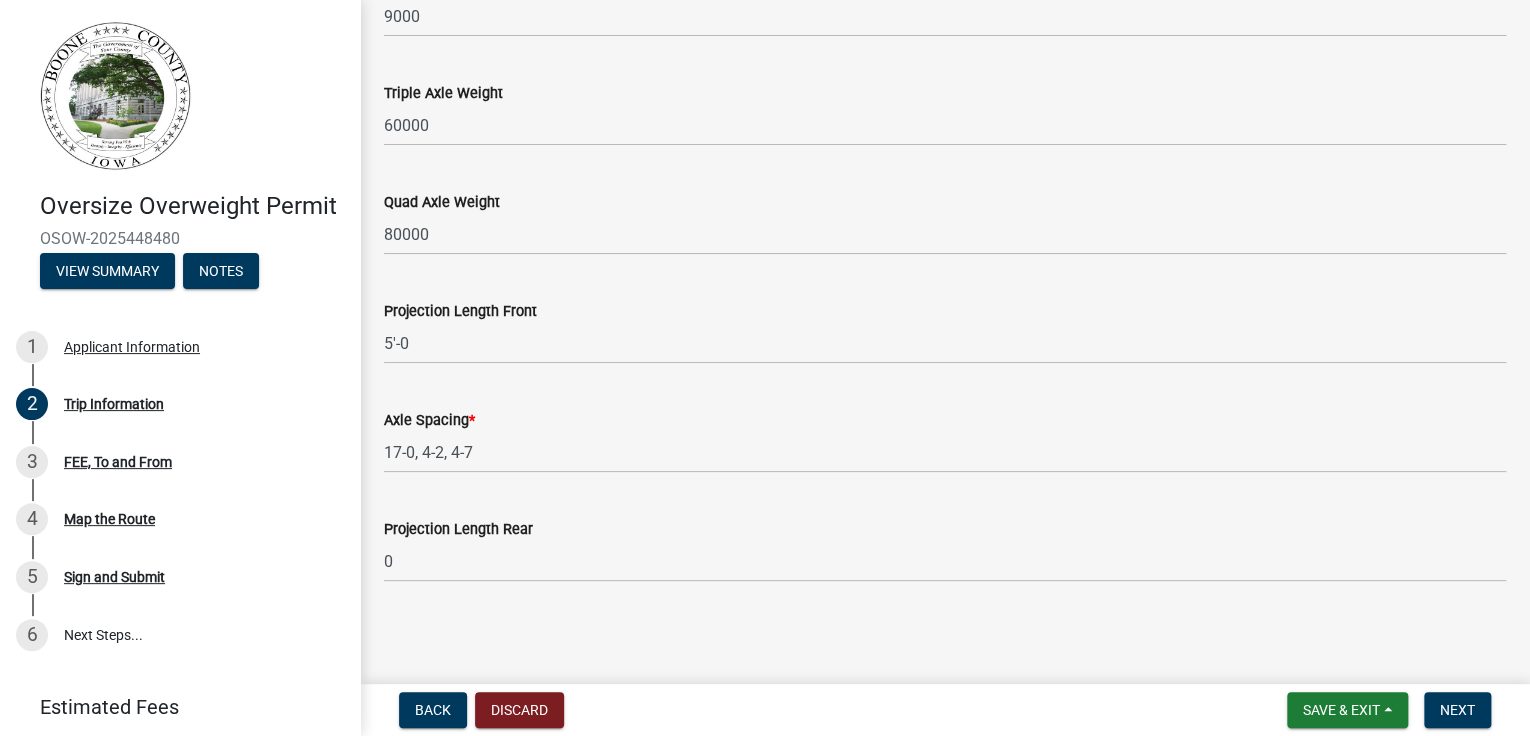 scroll, scrollTop: 2060, scrollLeft: 0, axis: vertical 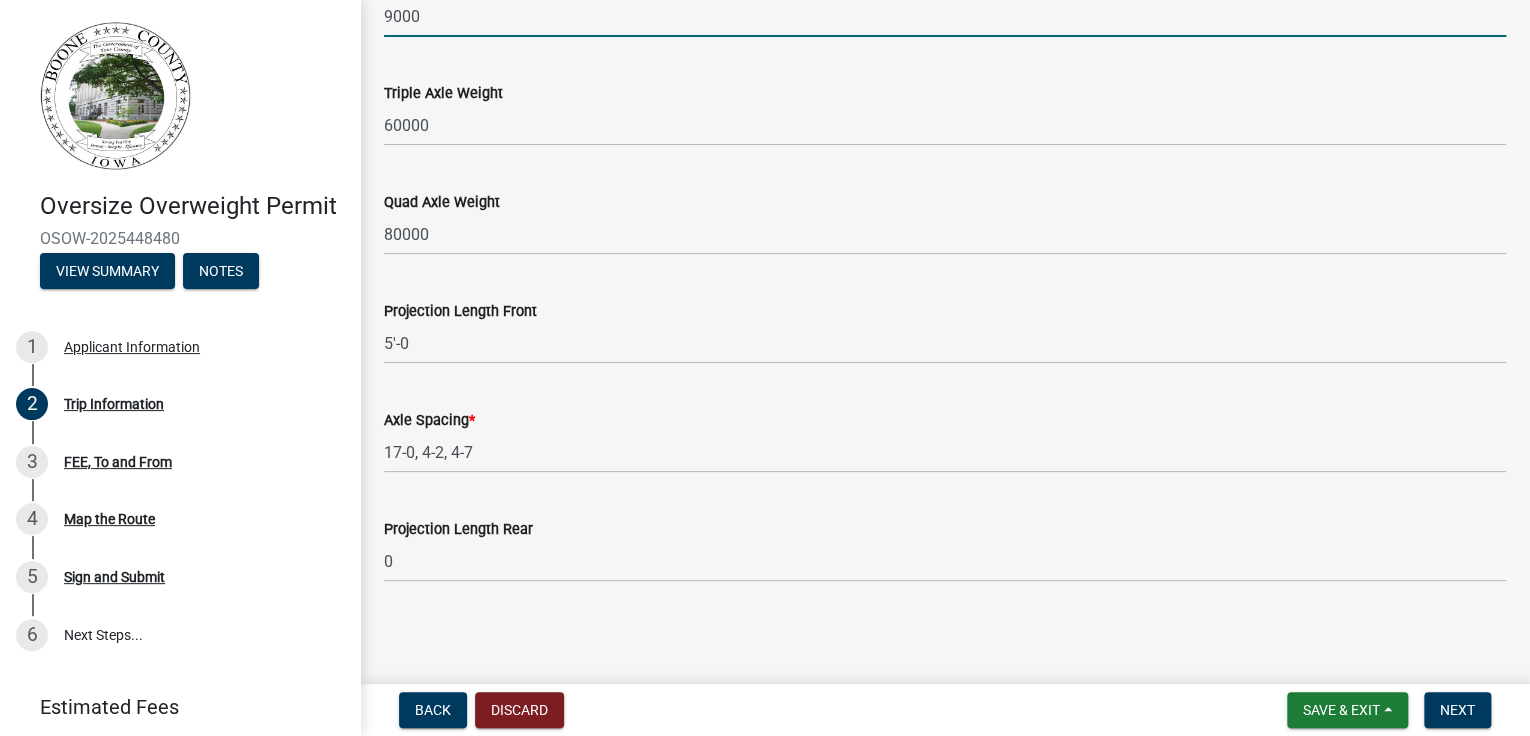 drag, startPoint x: 402, startPoint y: 348, endPoint x: 372, endPoint y: 344, distance: 30.265491 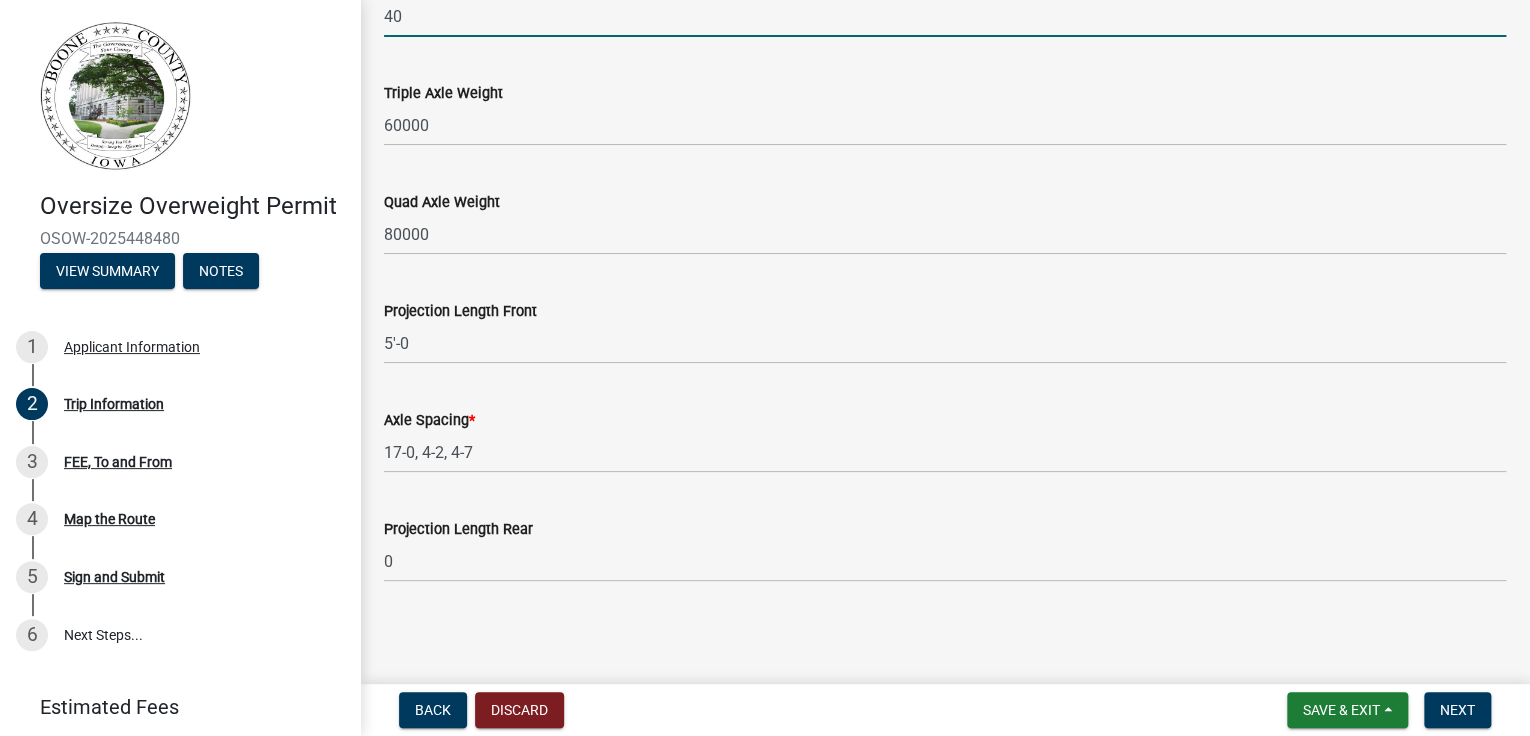 click on "Tandem Axle Weight  40" 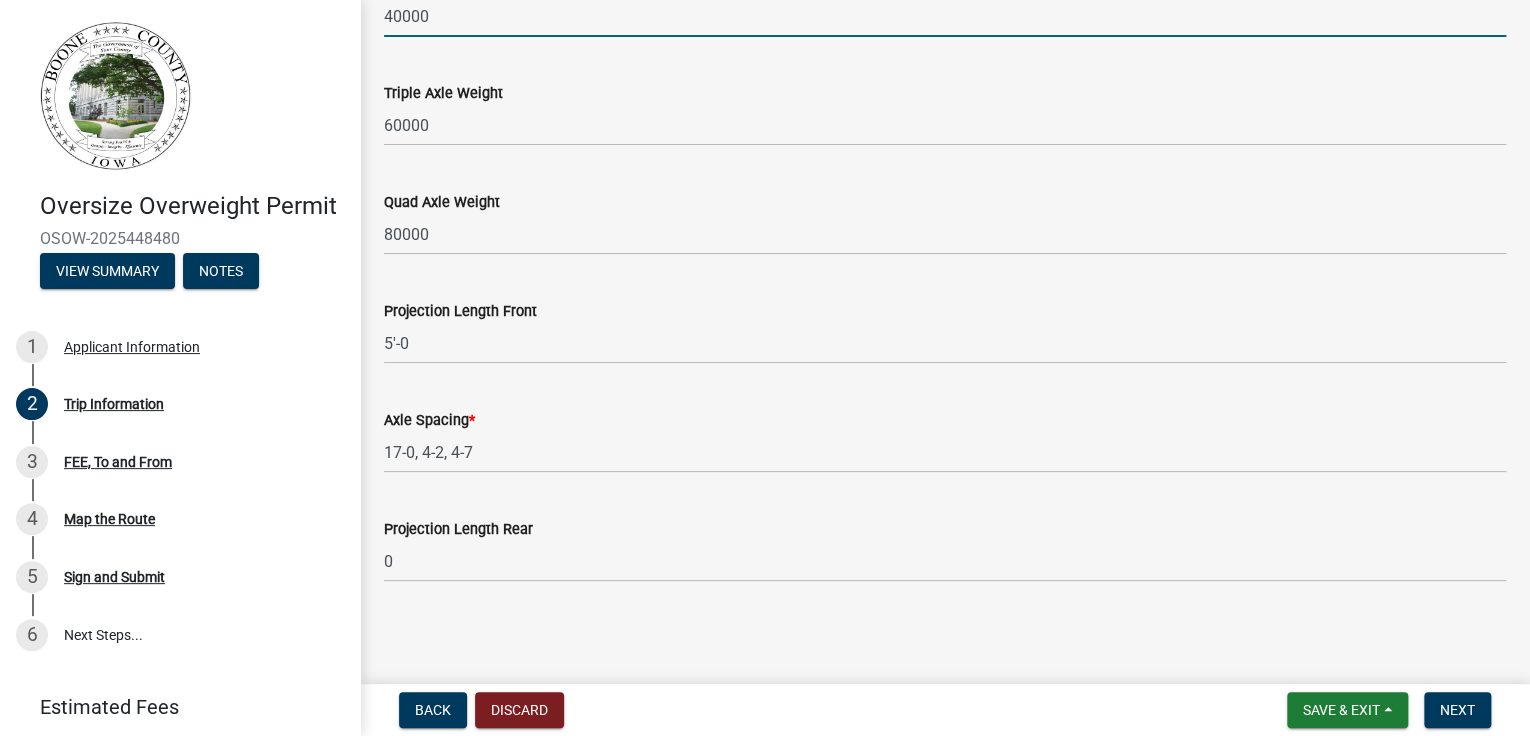 scroll, scrollTop: 2540, scrollLeft: 0, axis: vertical 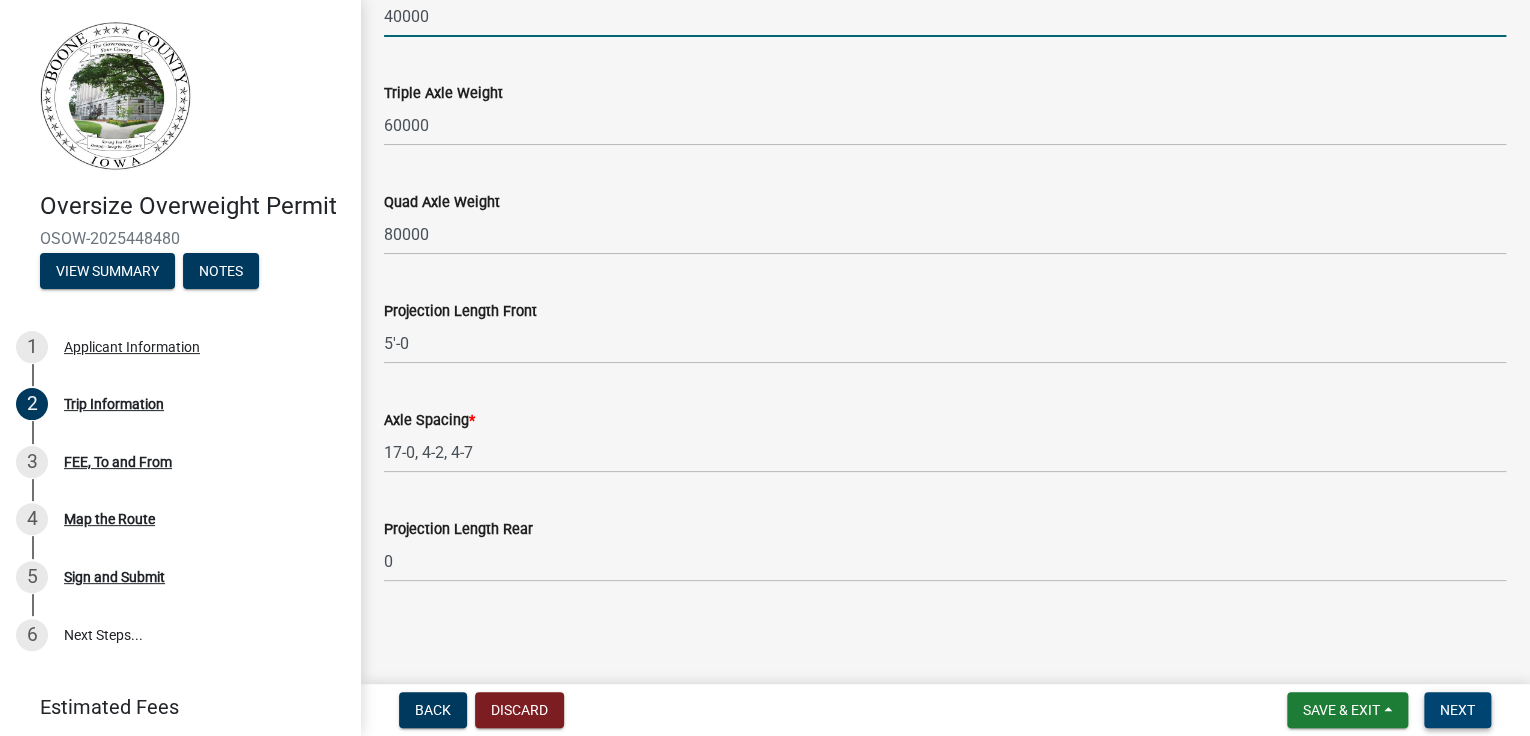 click on "Next" at bounding box center [1457, 710] 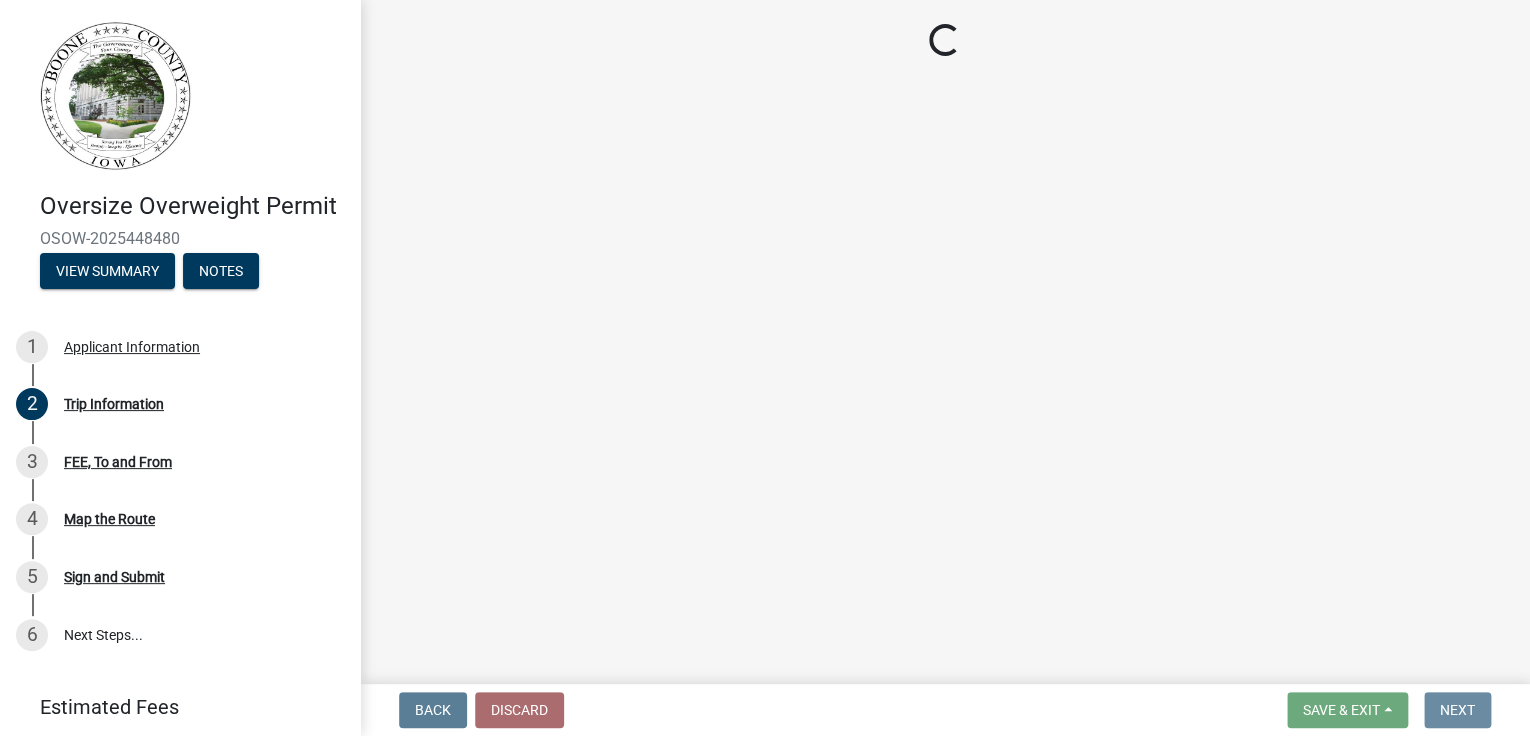 scroll, scrollTop: 0, scrollLeft: 0, axis: both 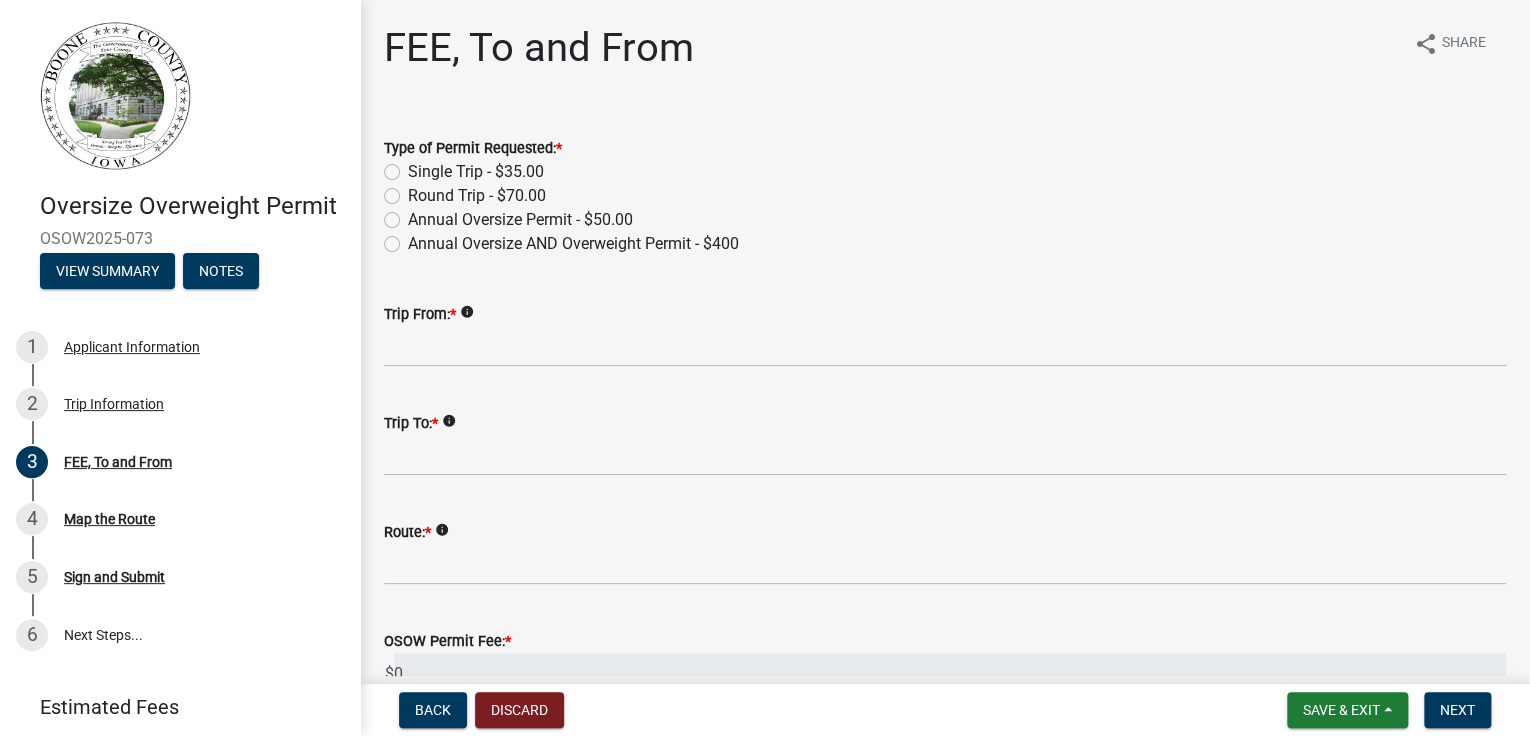 click on "Round Trip - $70.00" 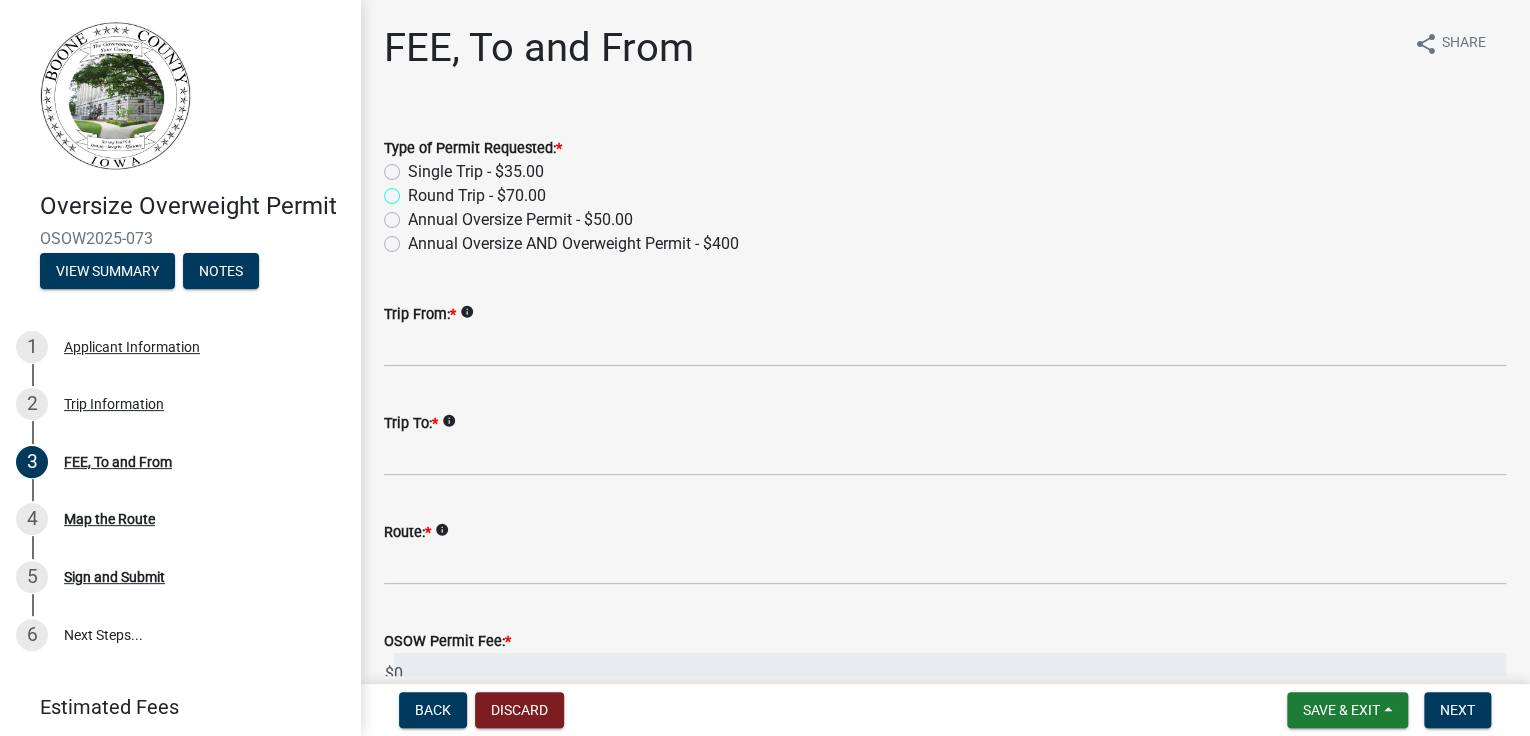 click on "Round Trip - $70.00" at bounding box center [414, 190] 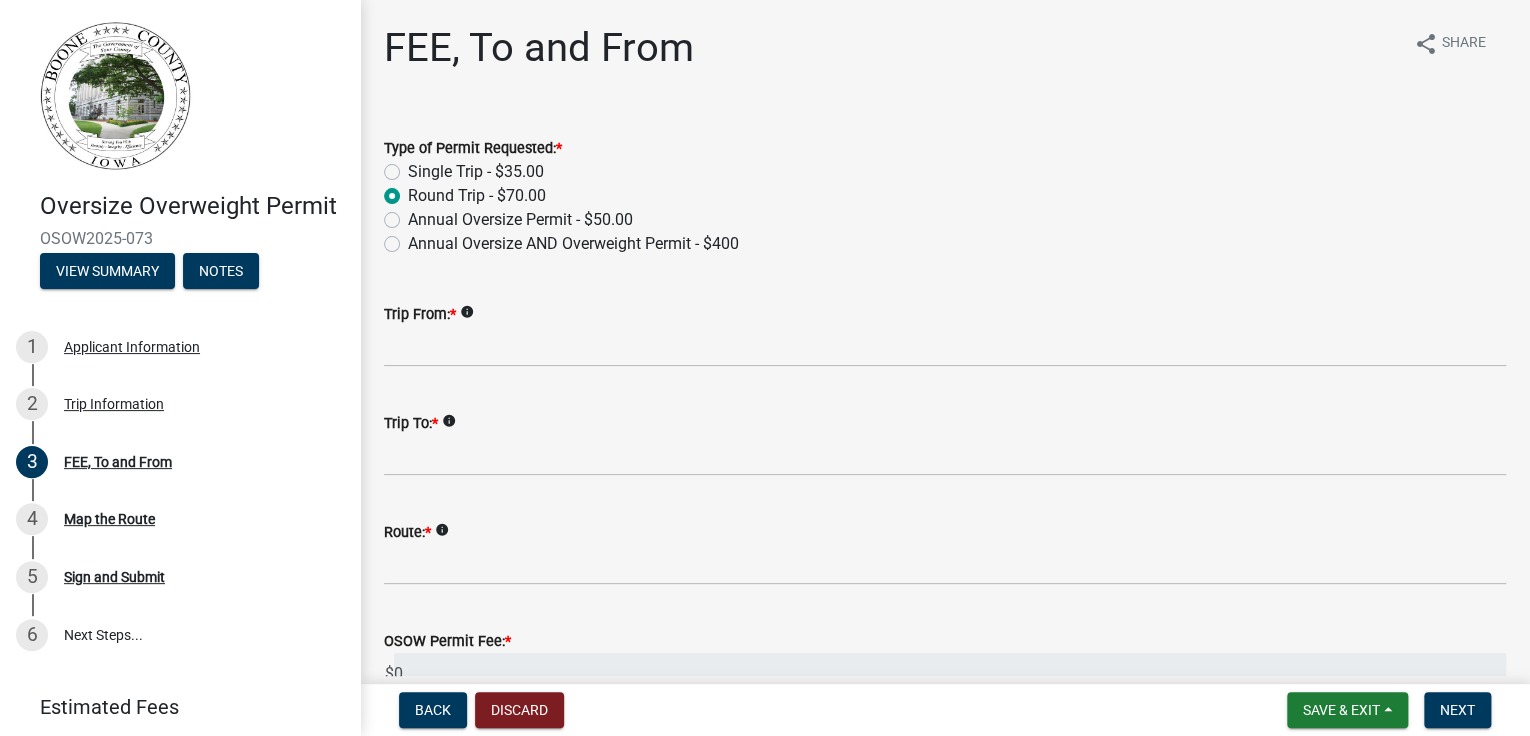 radio on "true" 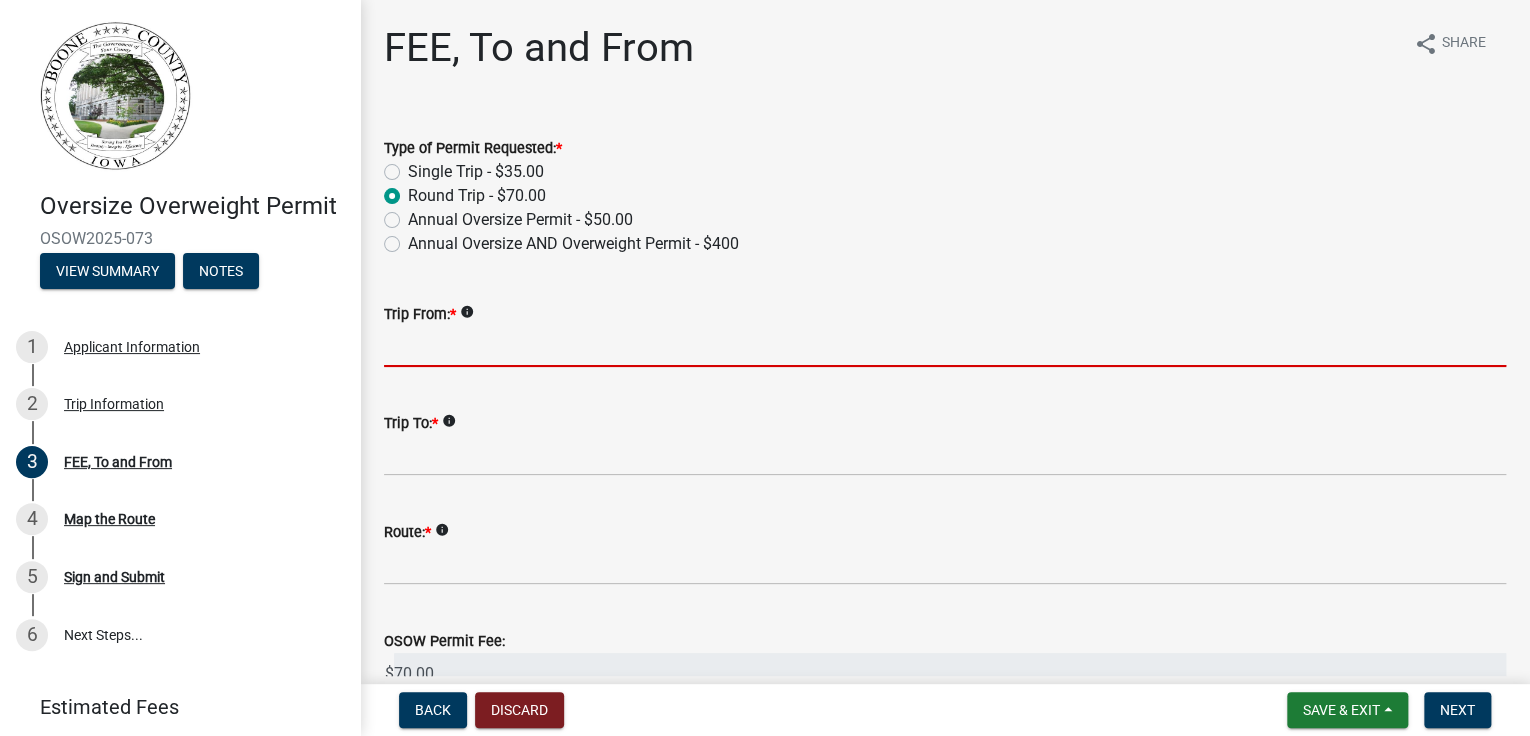click on "Trip From:  *" at bounding box center (945, 346) 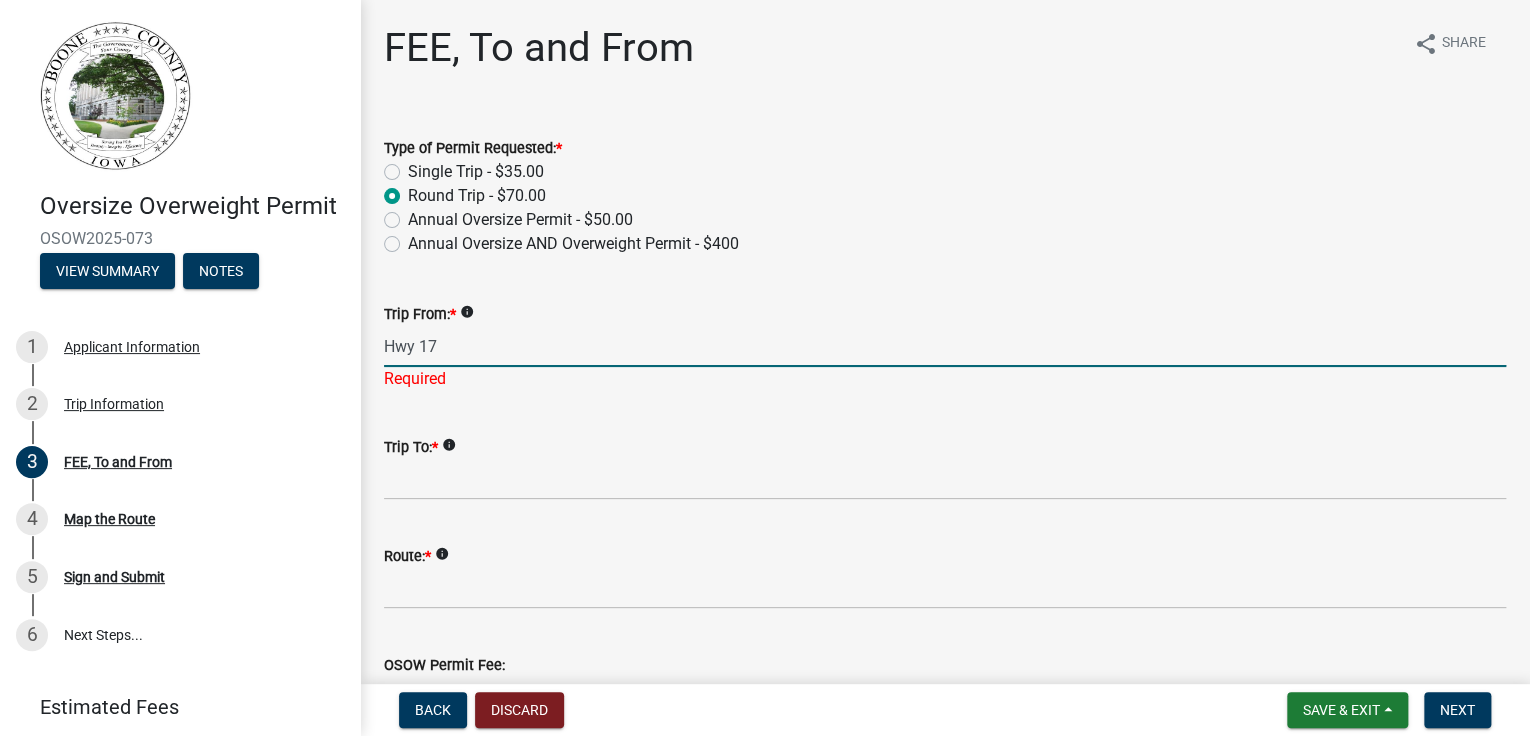 type on "Hwy 17" 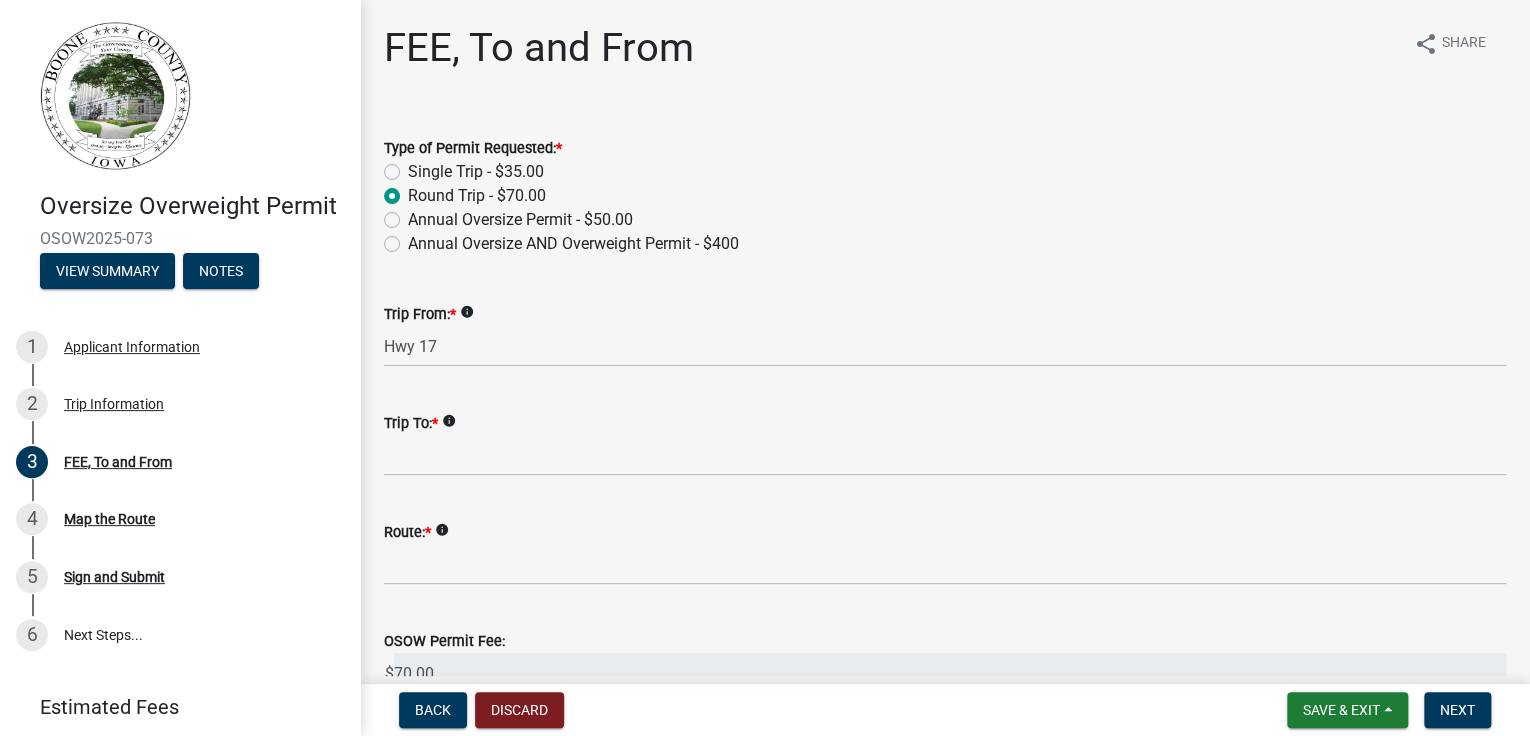 click on "Single Trip - $35.00" 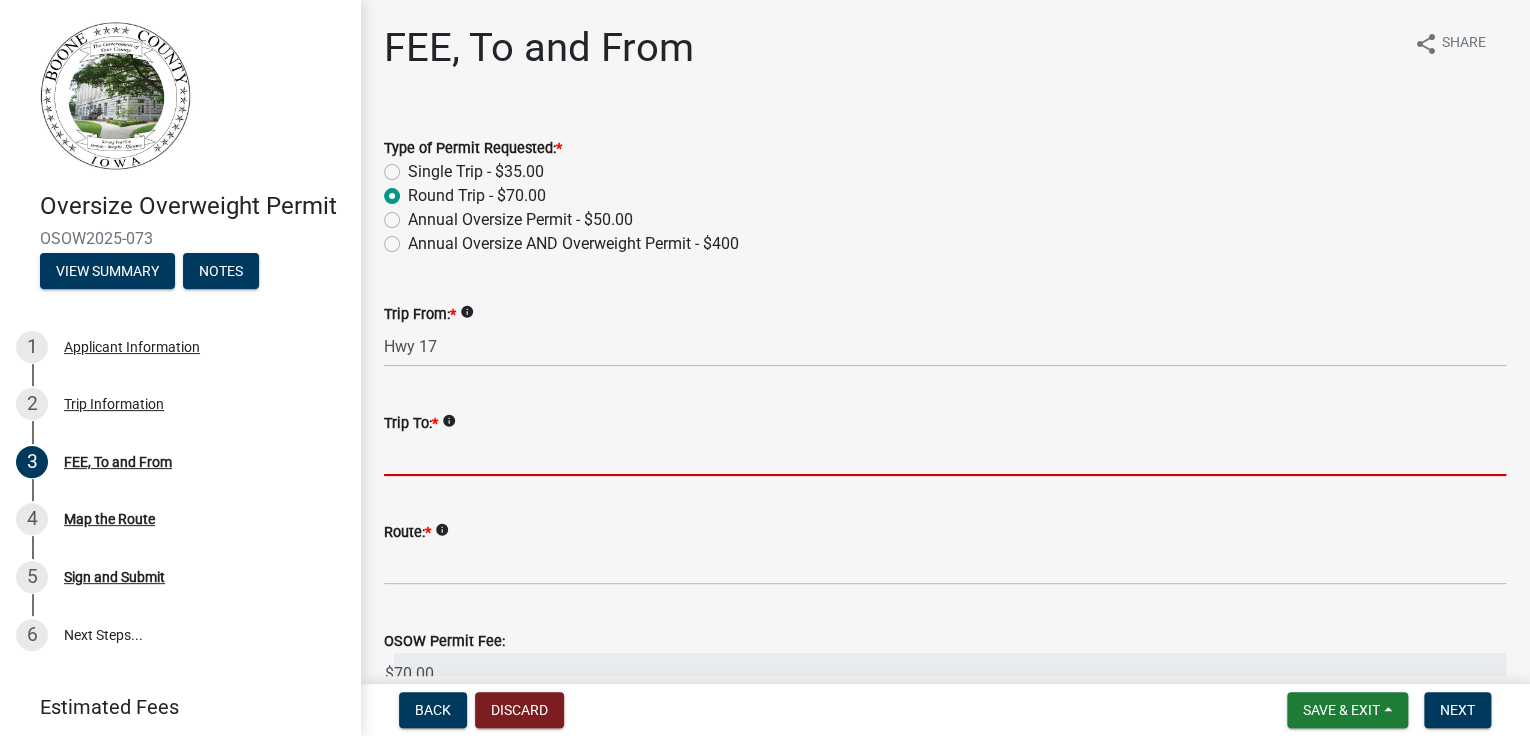 click on "Trip To:  *" at bounding box center [945, 455] 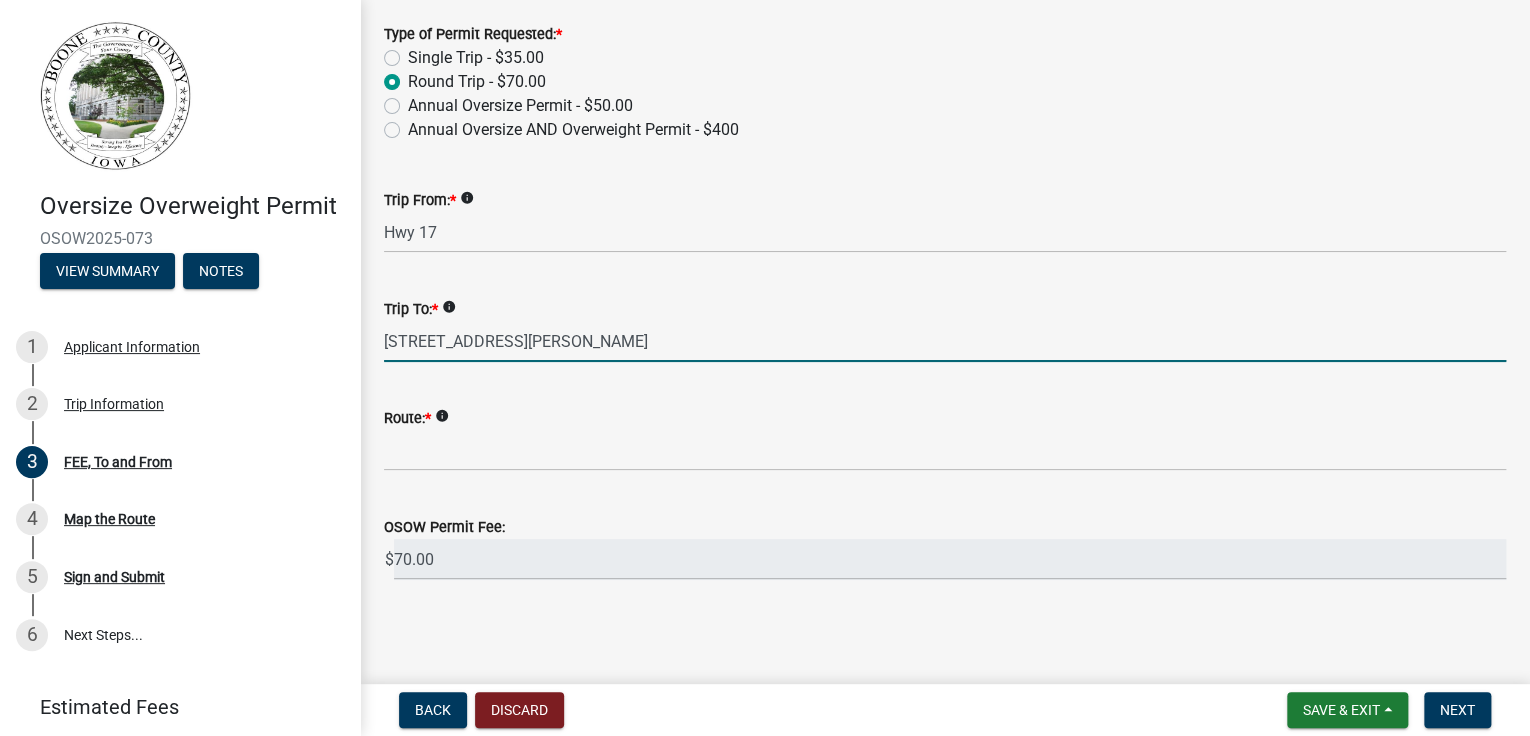 scroll, scrollTop: 240, scrollLeft: 0, axis: vertical 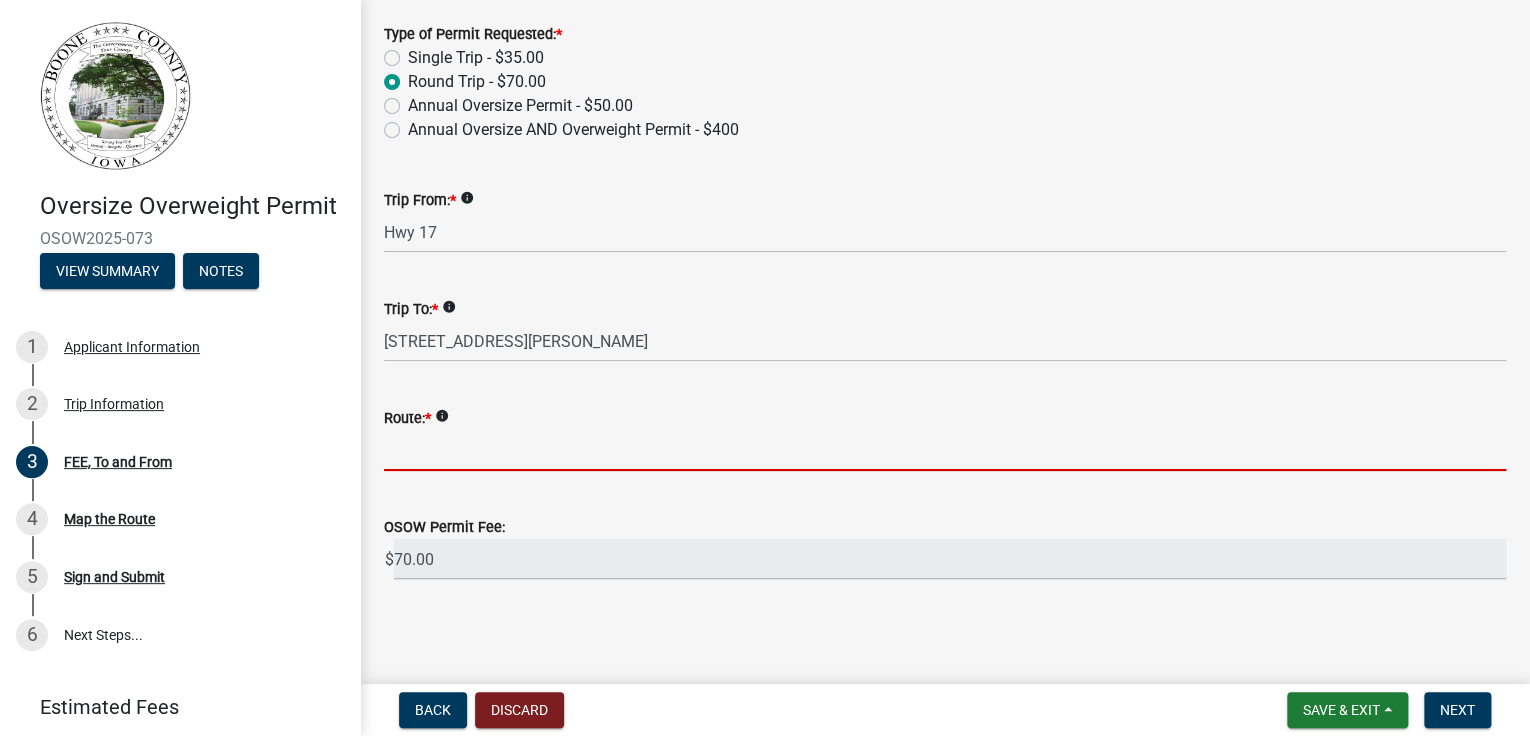 click on "Route:  *" at bounding box center (945, 450) 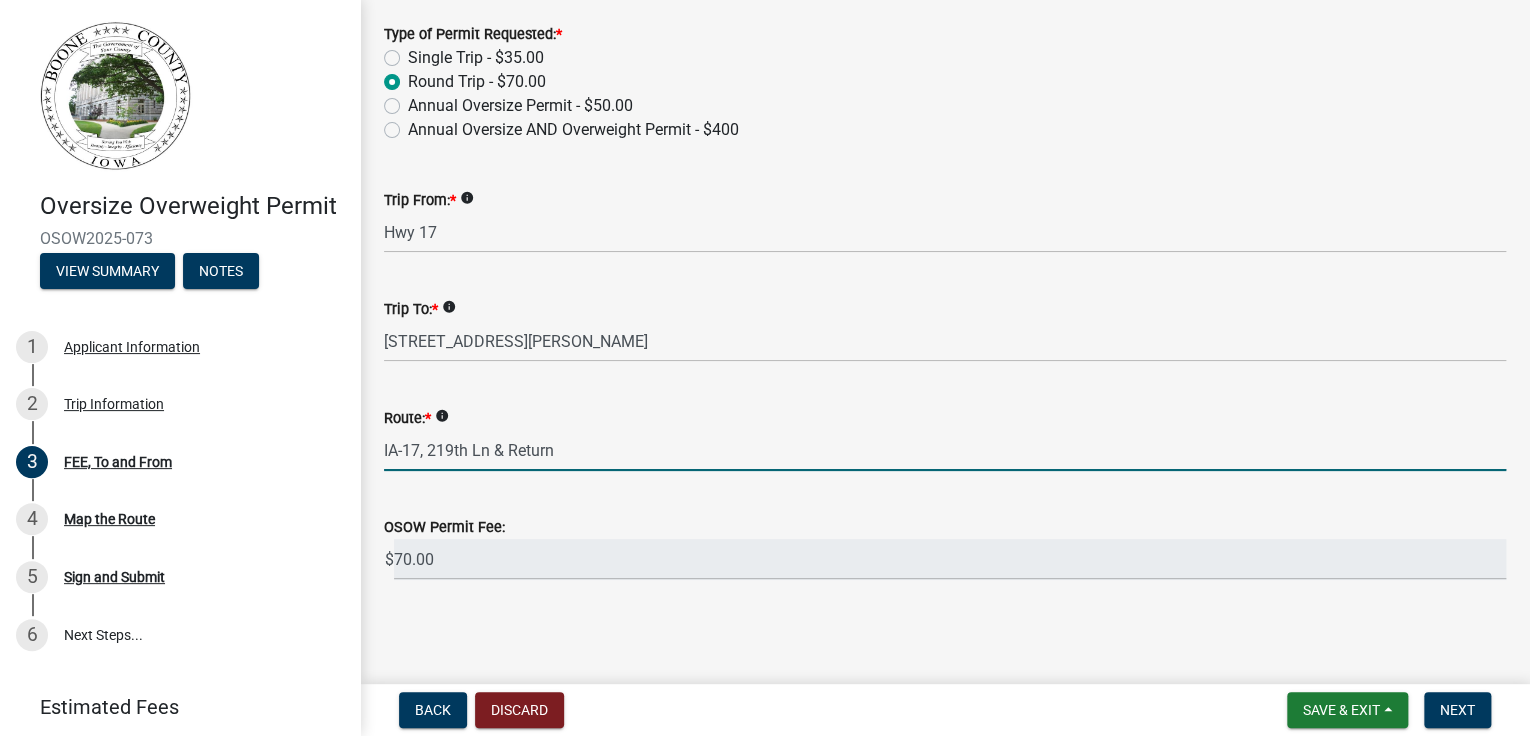 click on "IA-17, 219th Ln & Return" at bounding box center (945, 450) 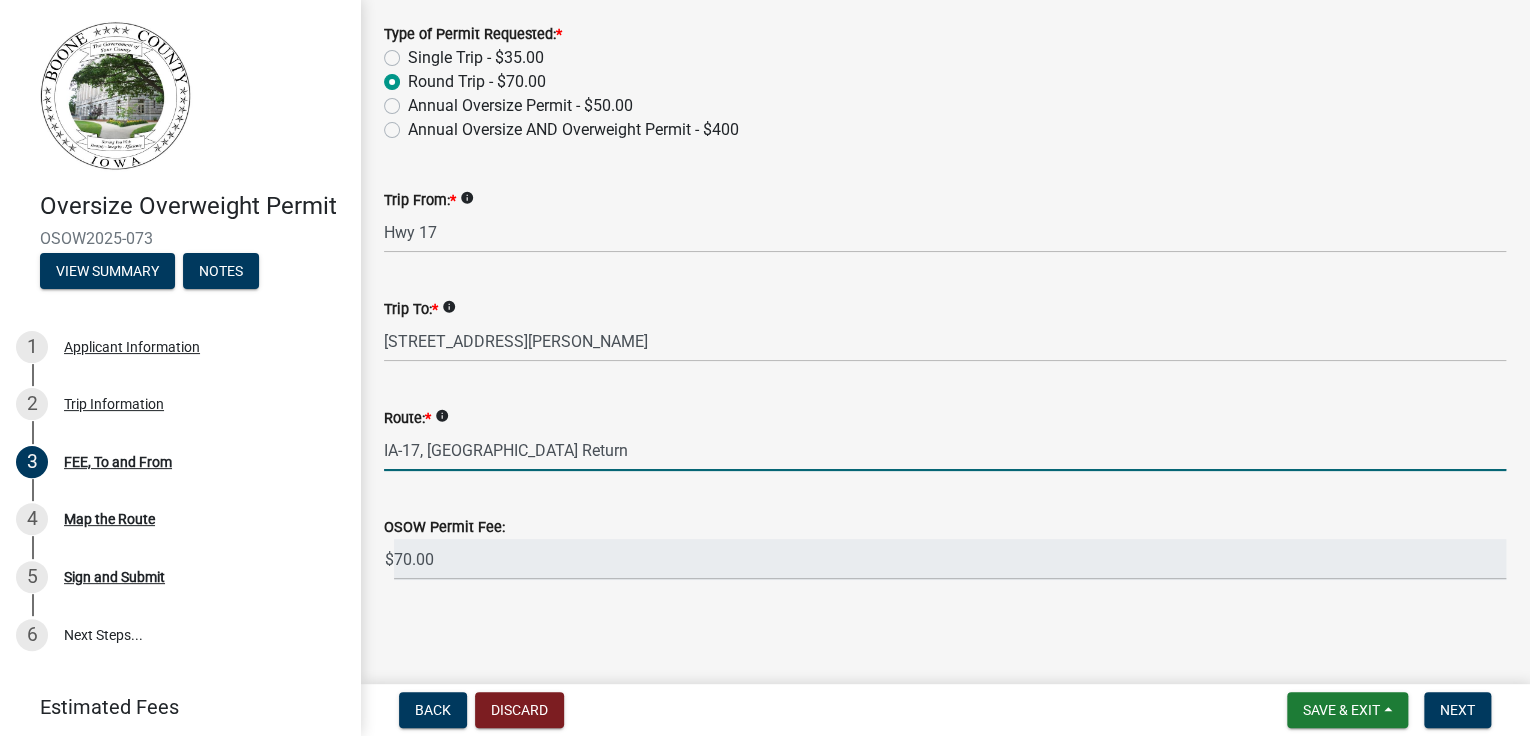 scroll, scrollTop: 294, scrollLeft: 0, axis: vertical 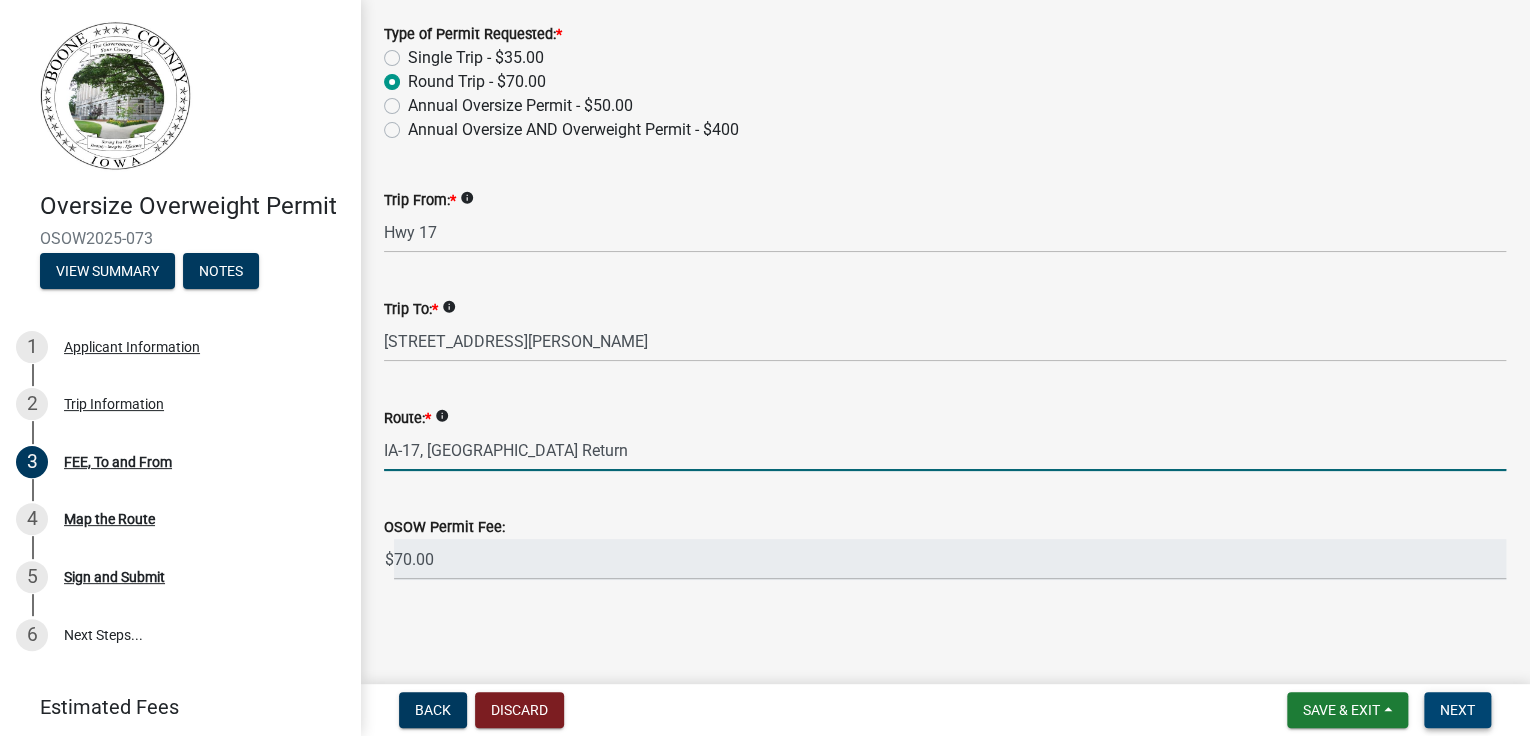 type on "IA-17, [GEOGRAPHIC_DATA] Return" 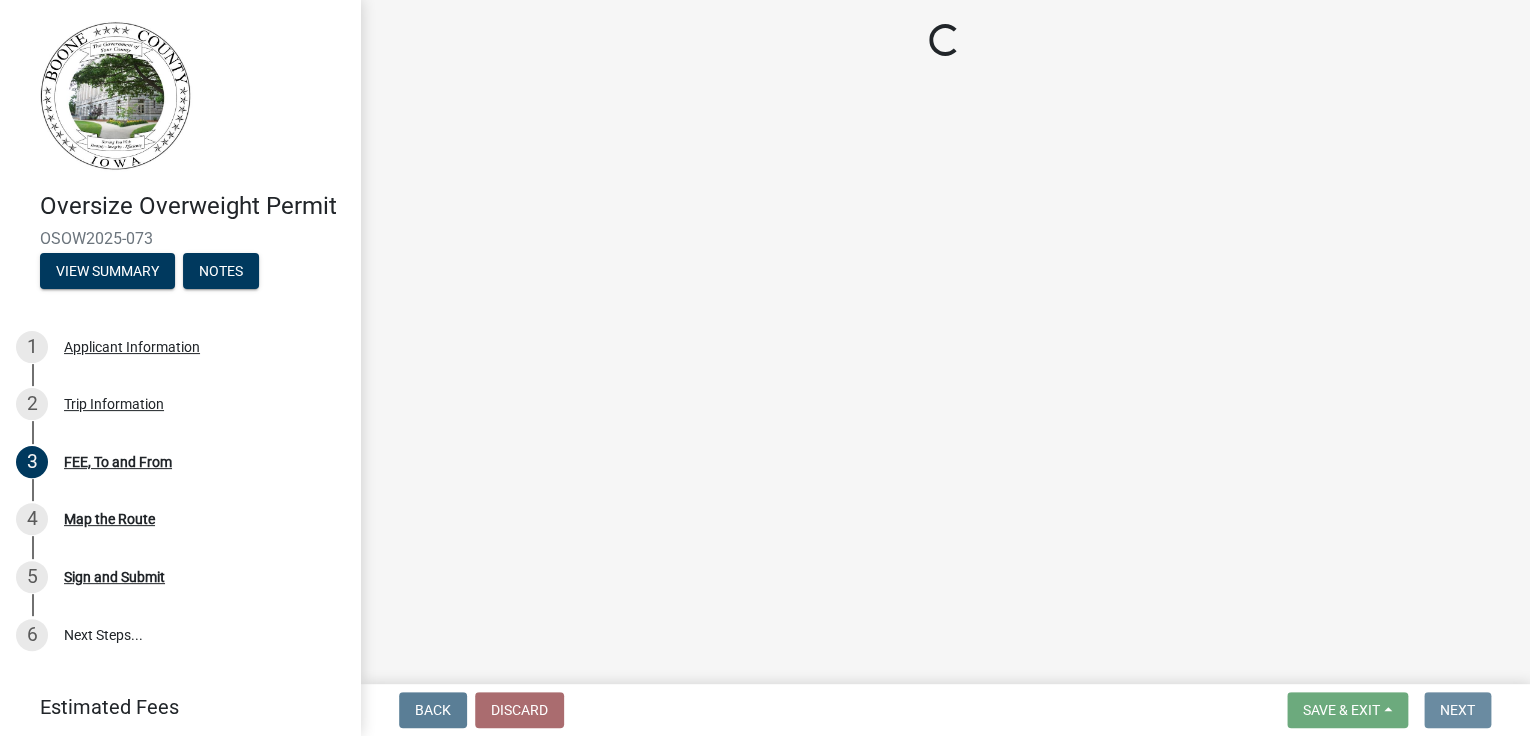 scroll, scrollTop: 0, scrollLeft: 0, axis: both 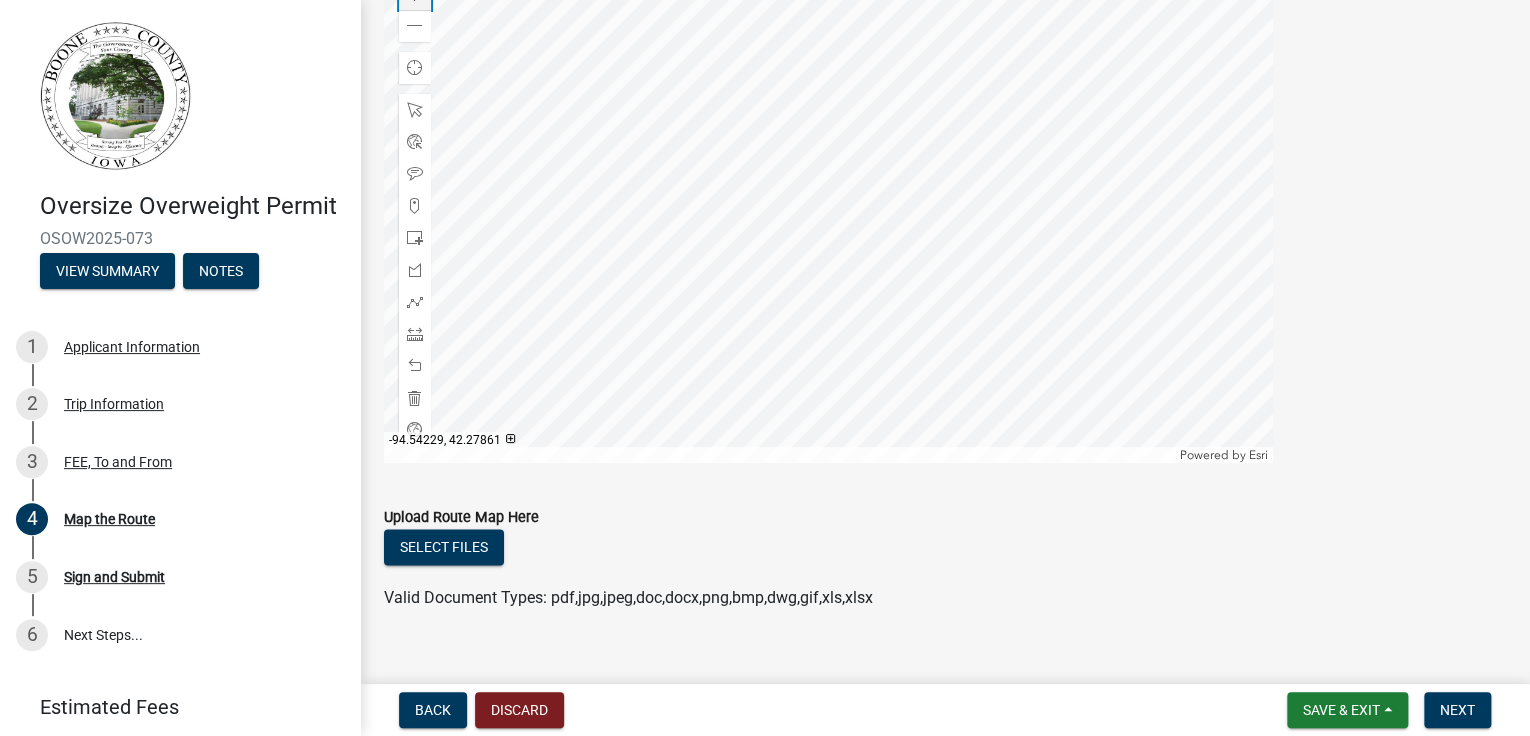 click 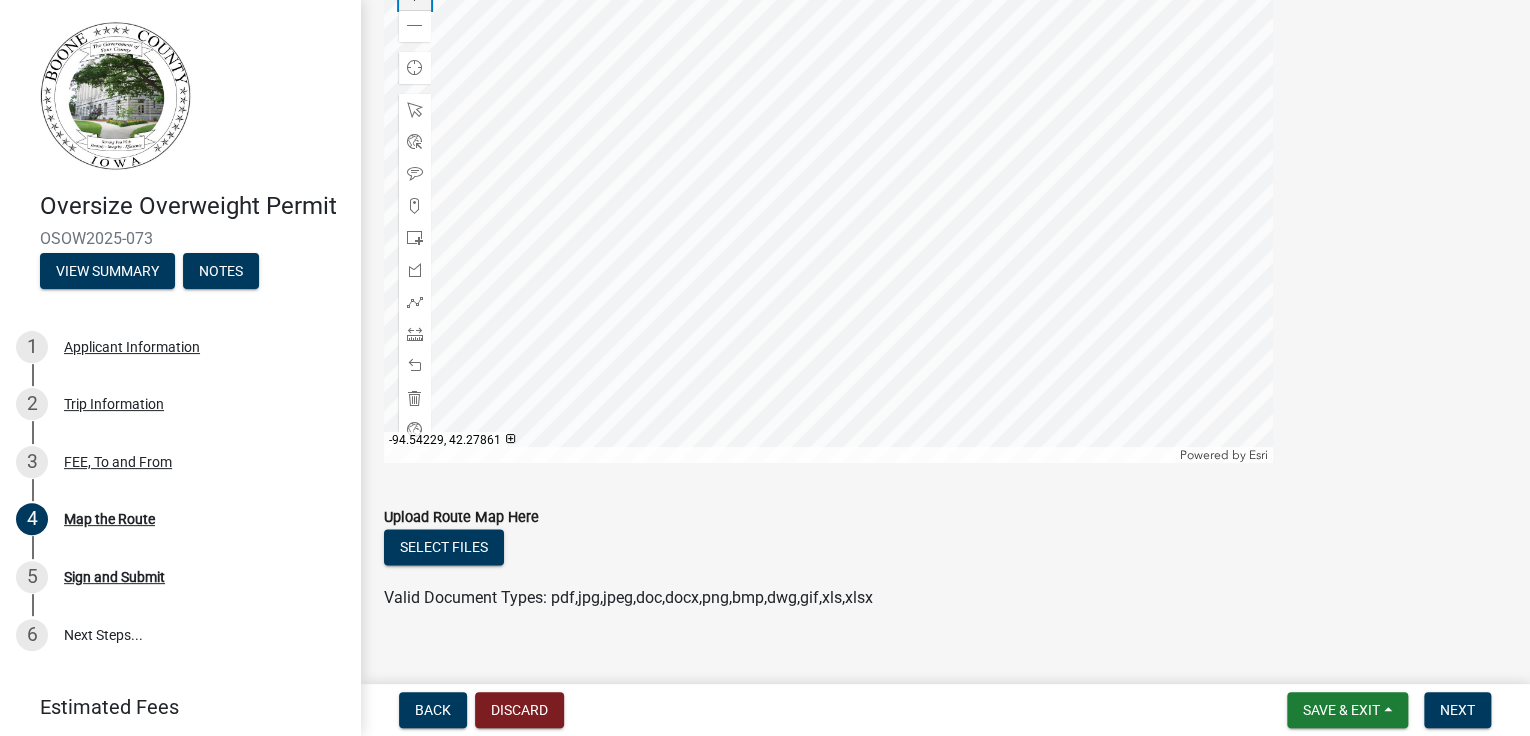 click 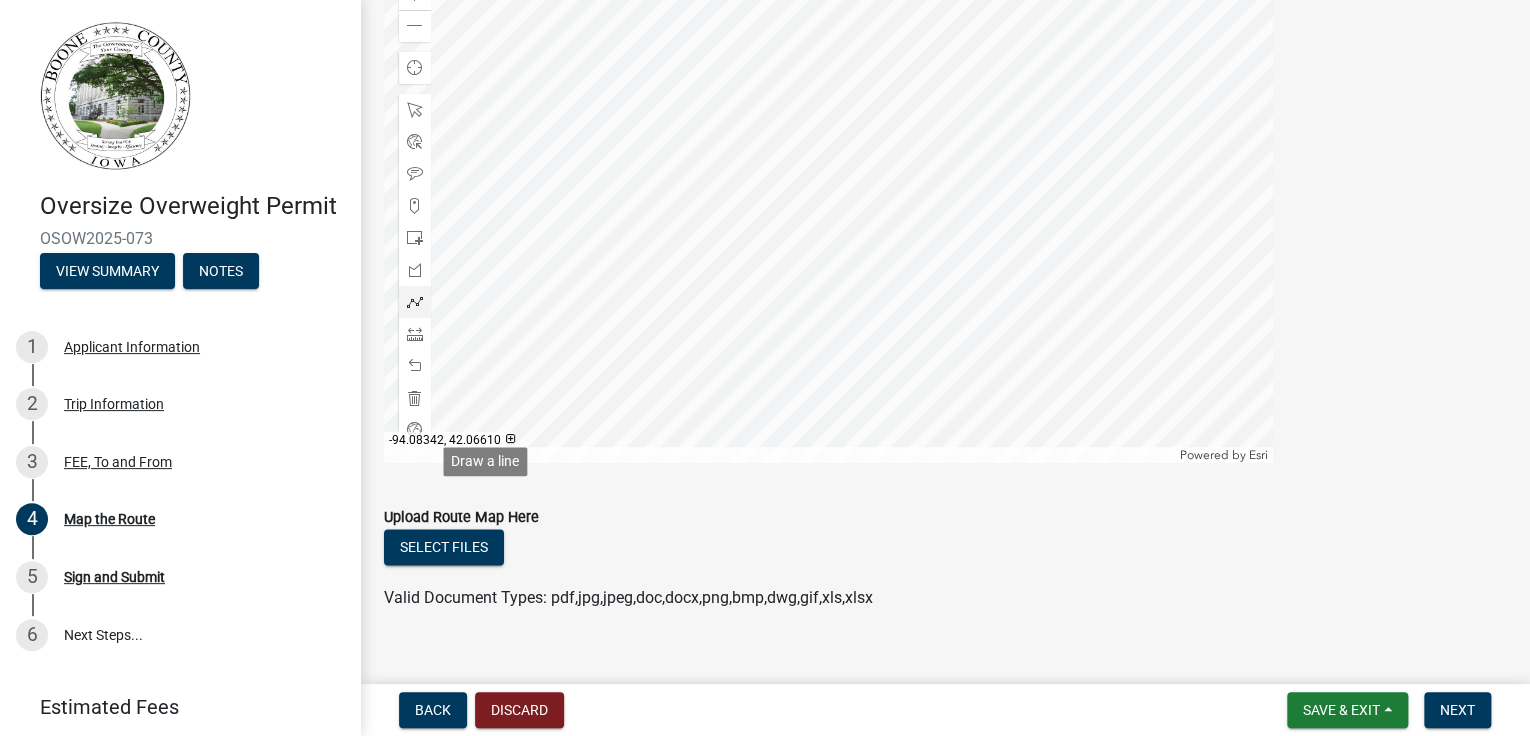 click 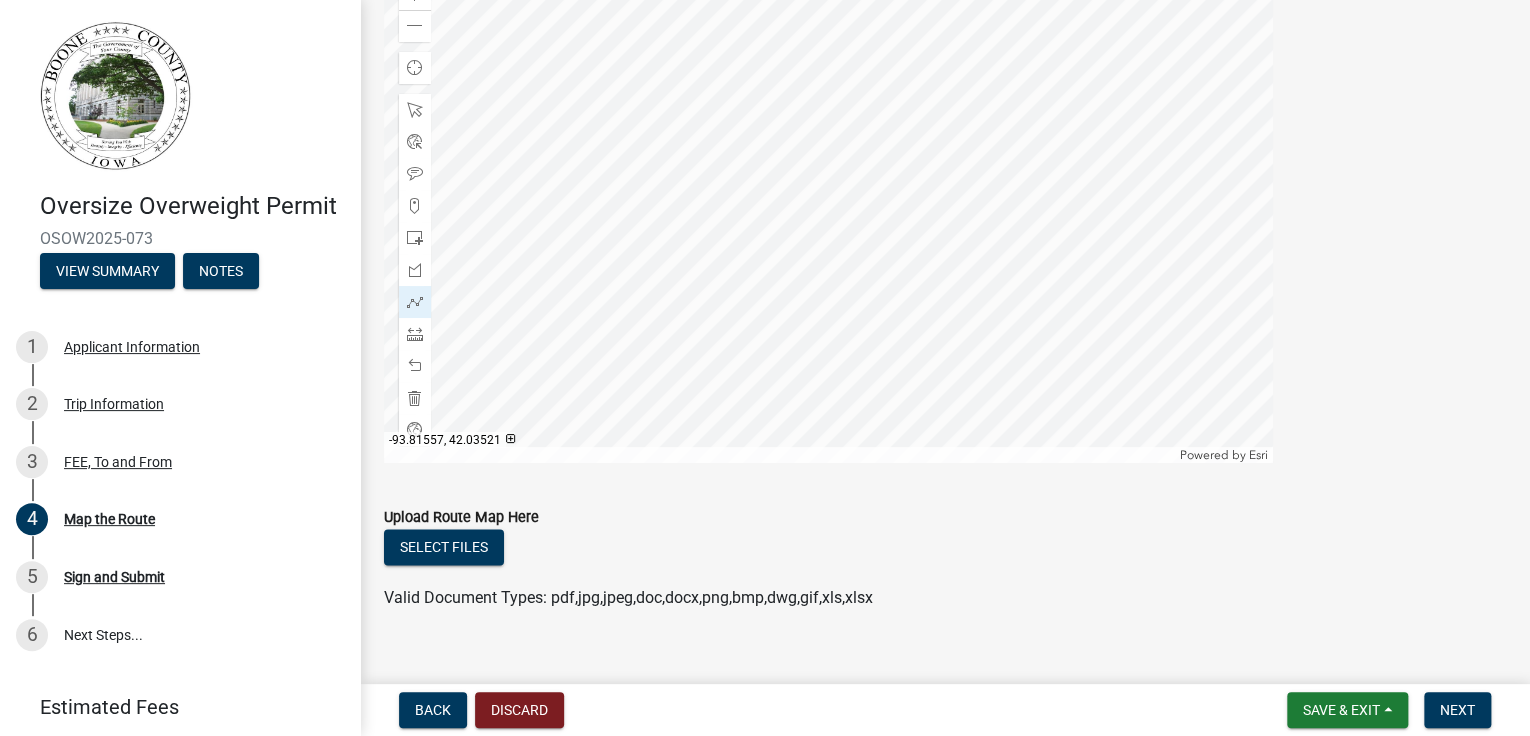 click 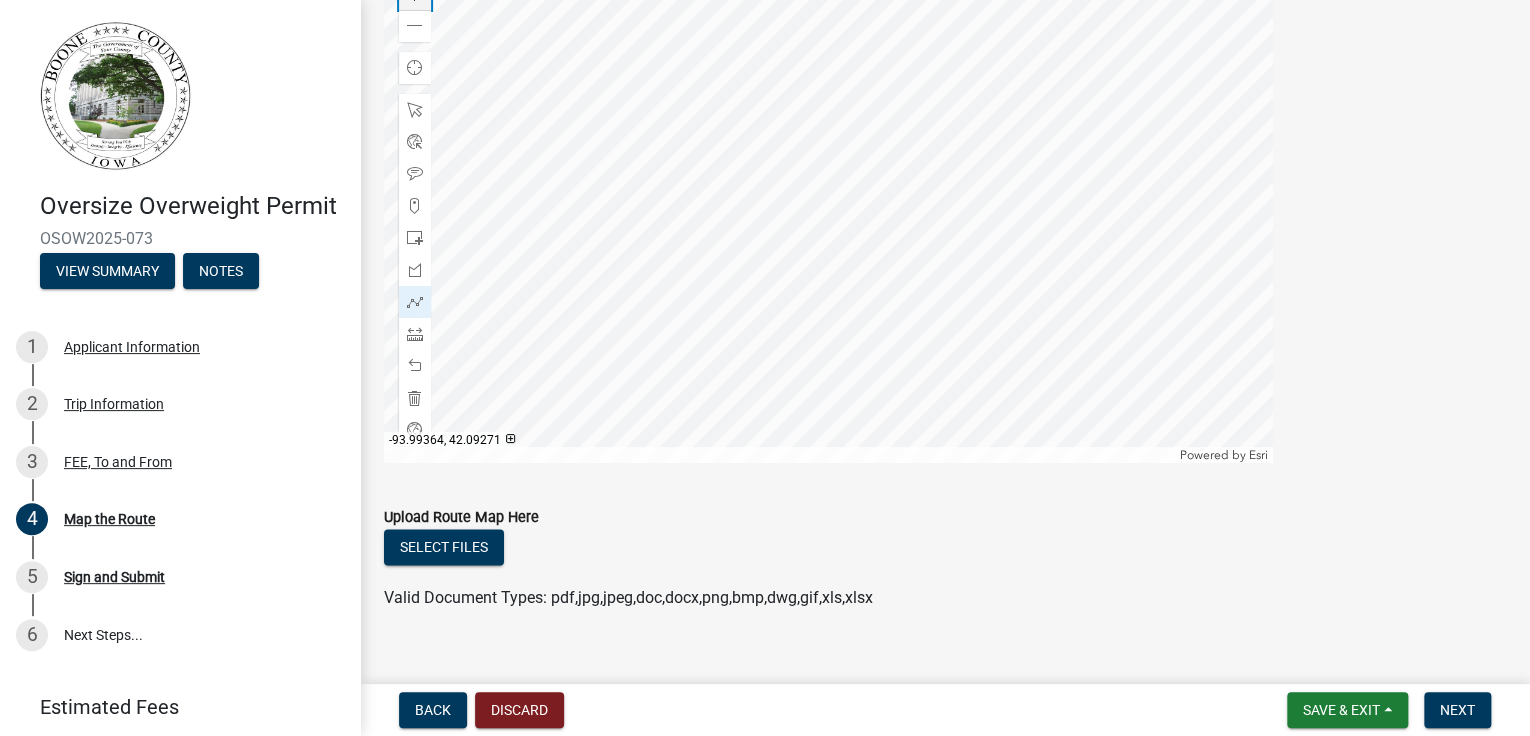 click 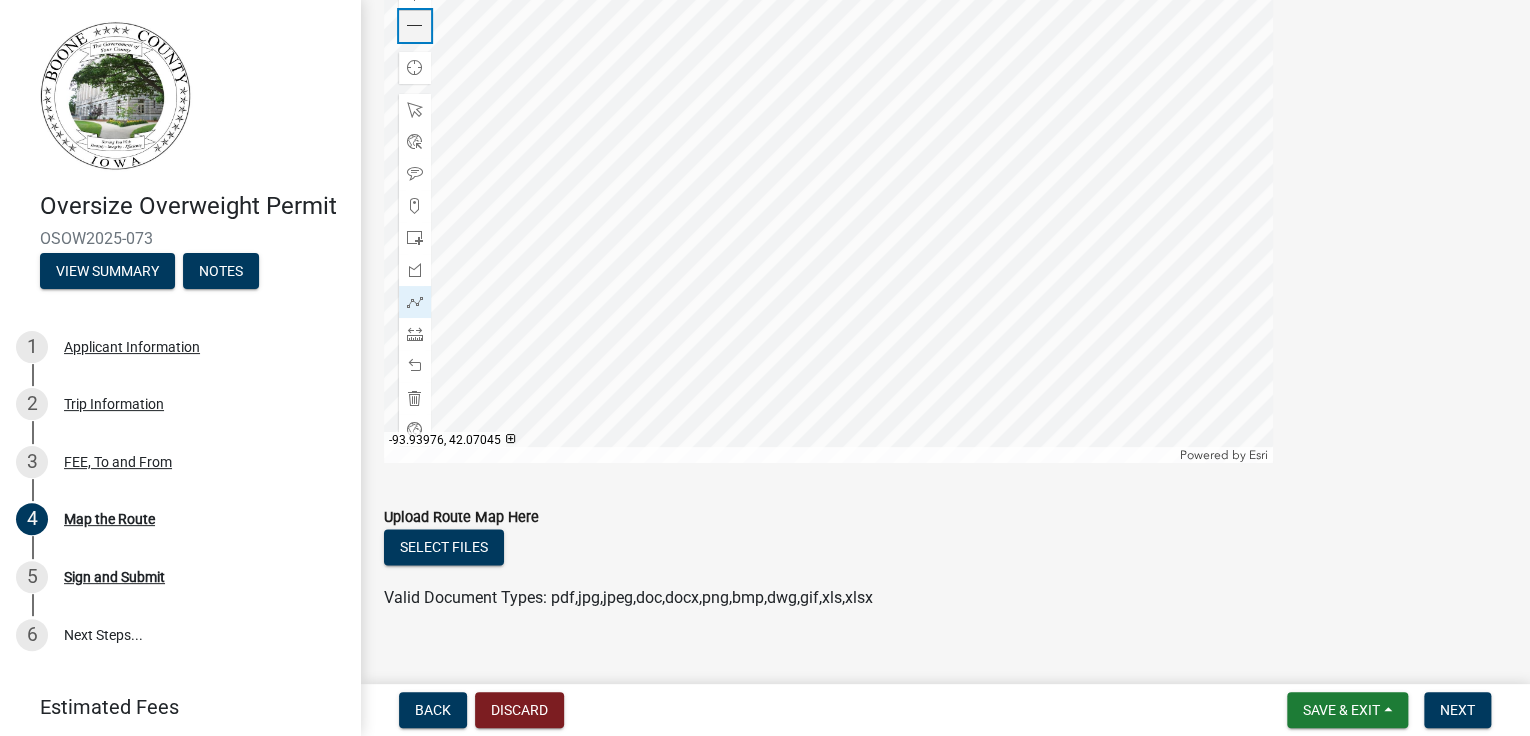 click 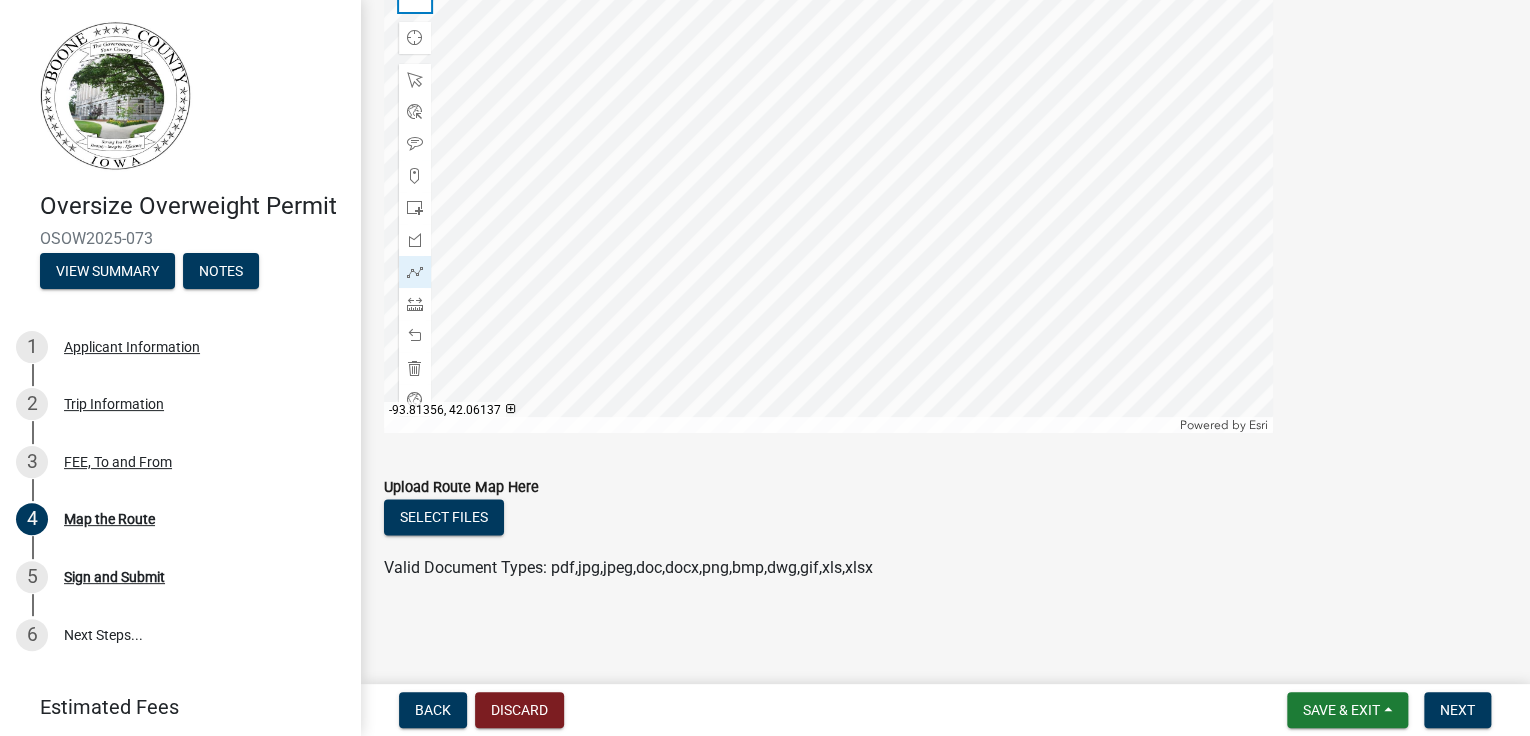scroll, scrollTop: 1101, scrollLeft: 0, axis: vertical 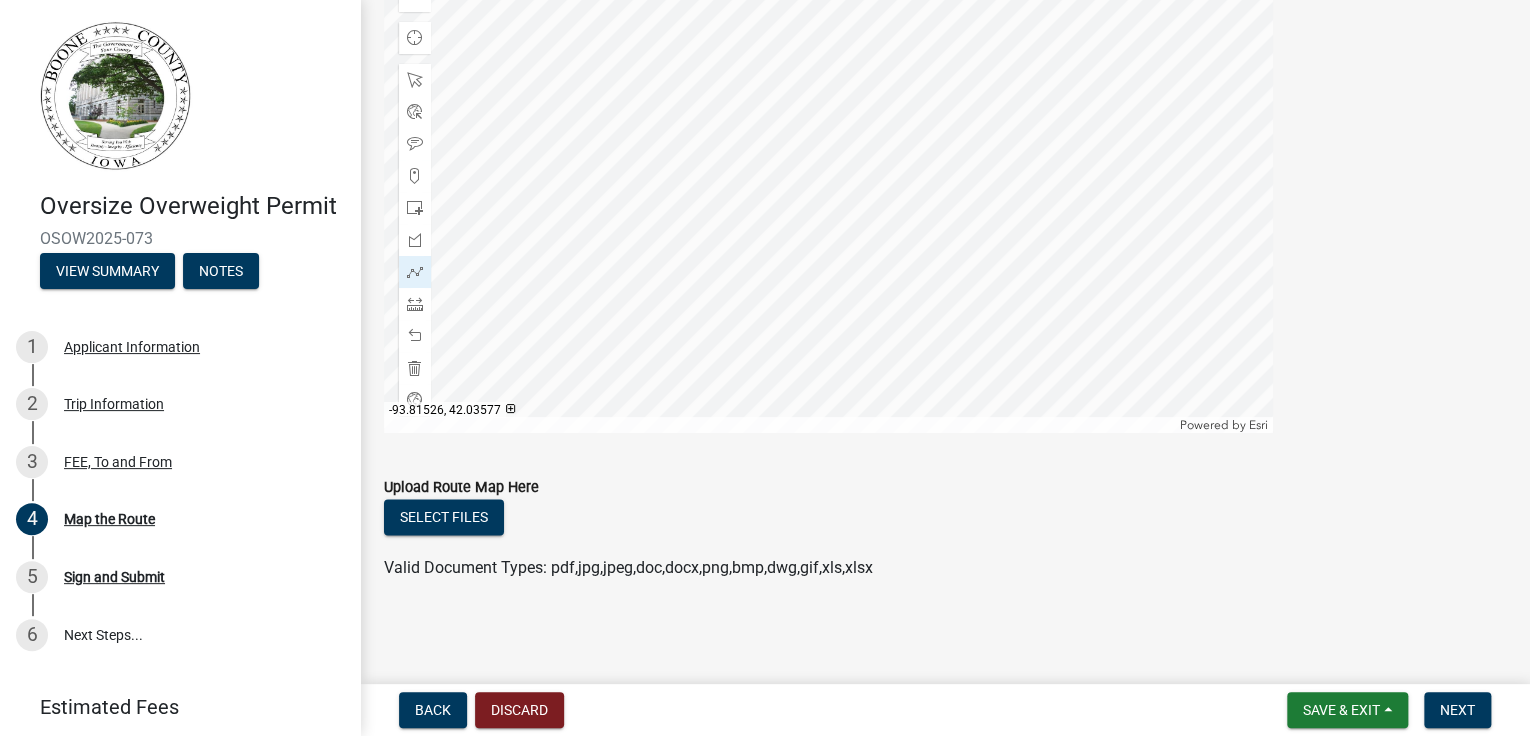 click 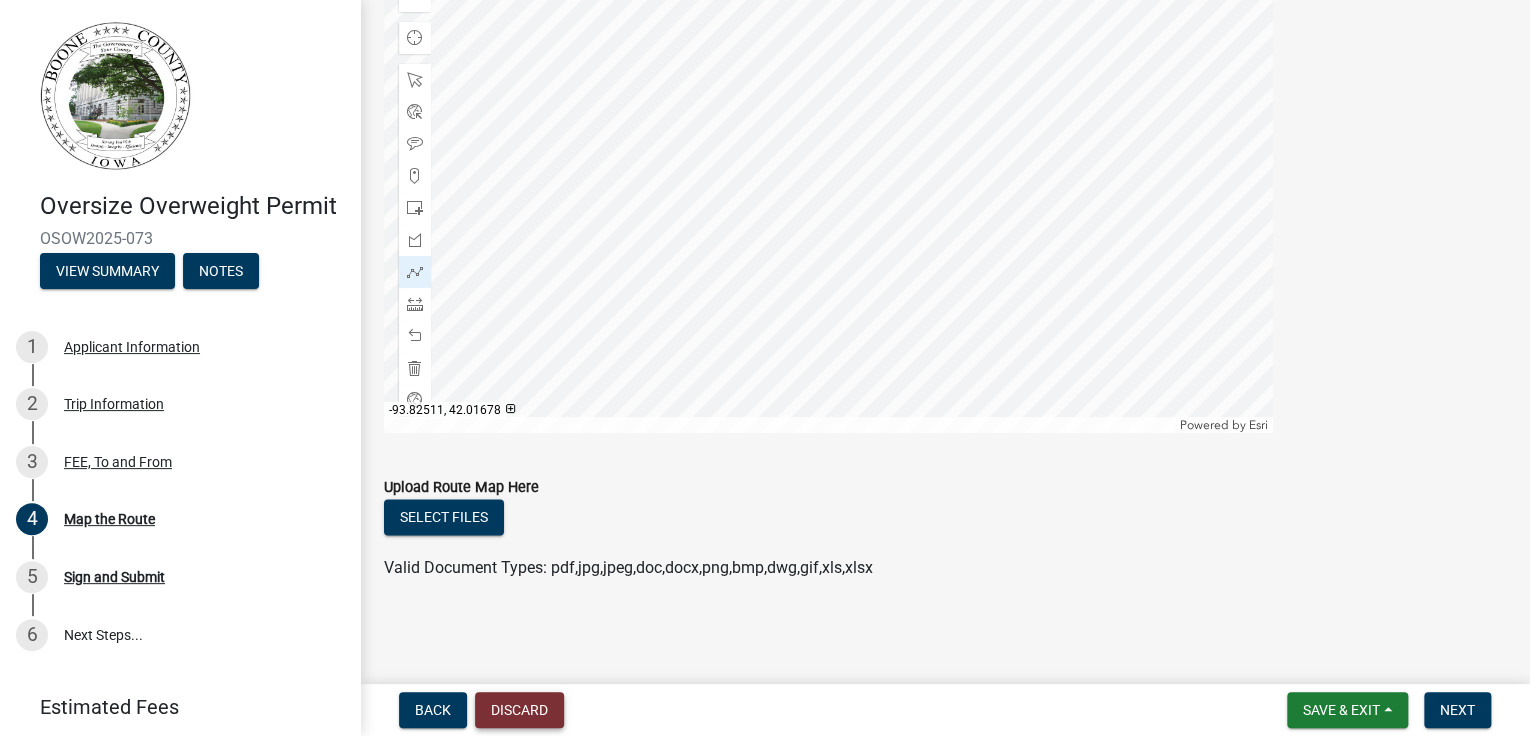 click on "Discard" at bounding box center [519, 710] 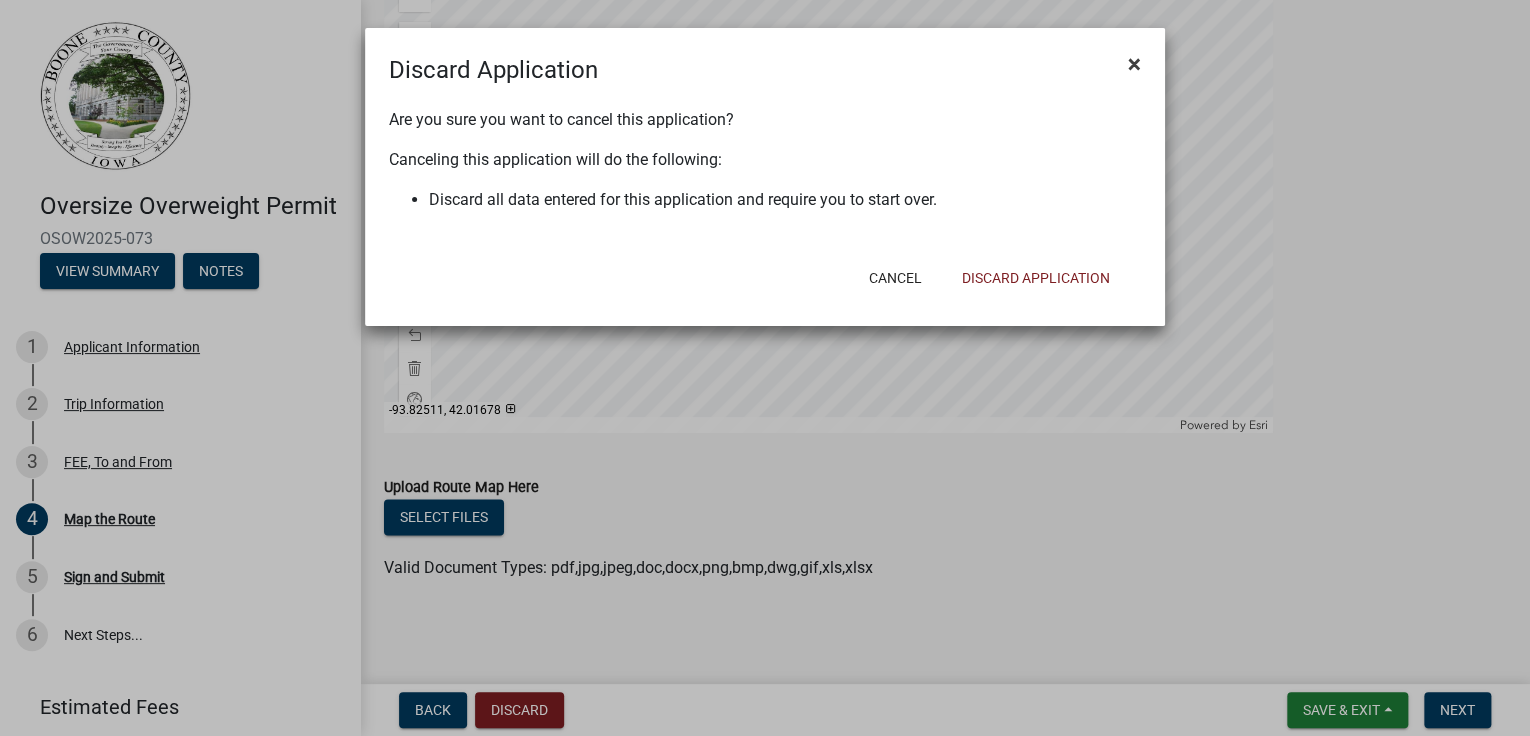 click on "×" 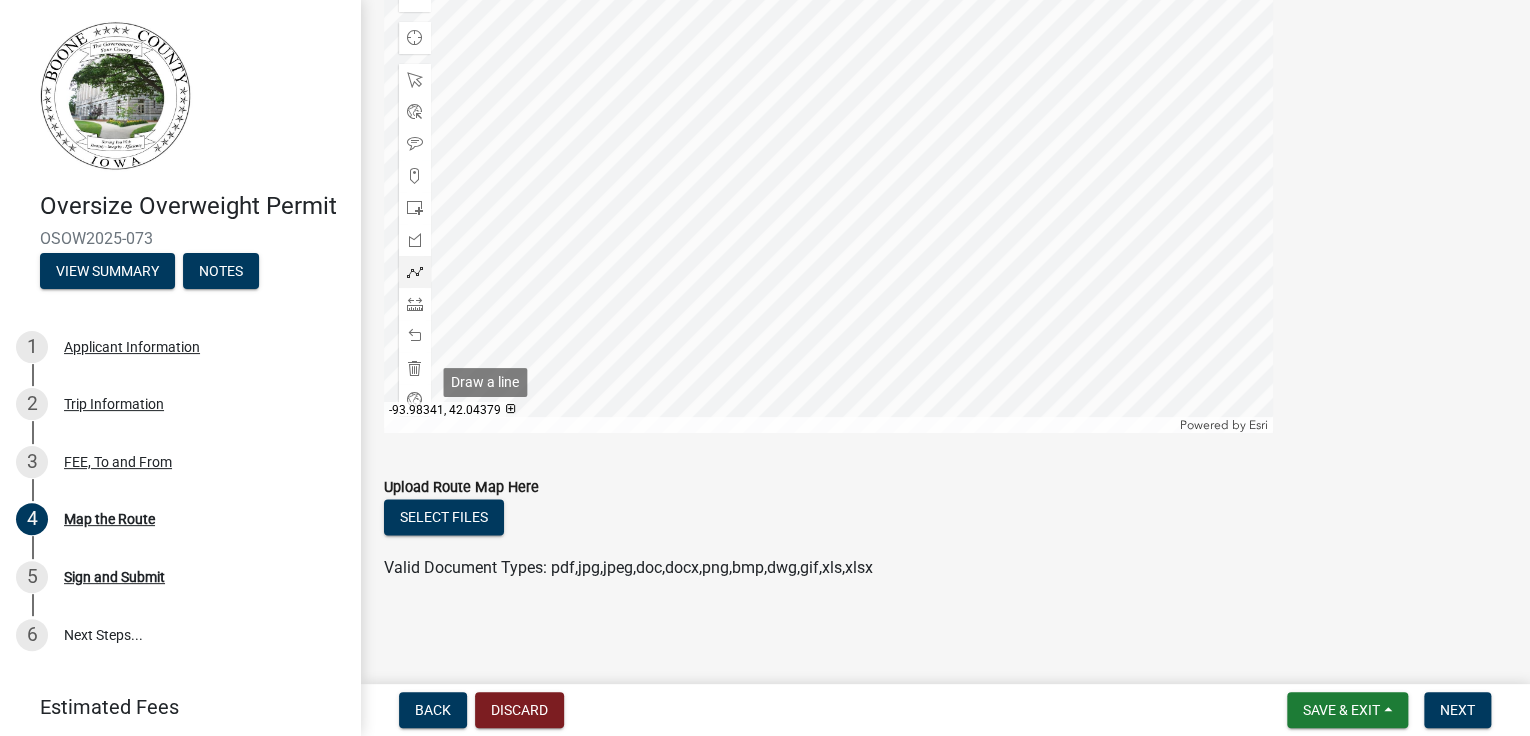 click 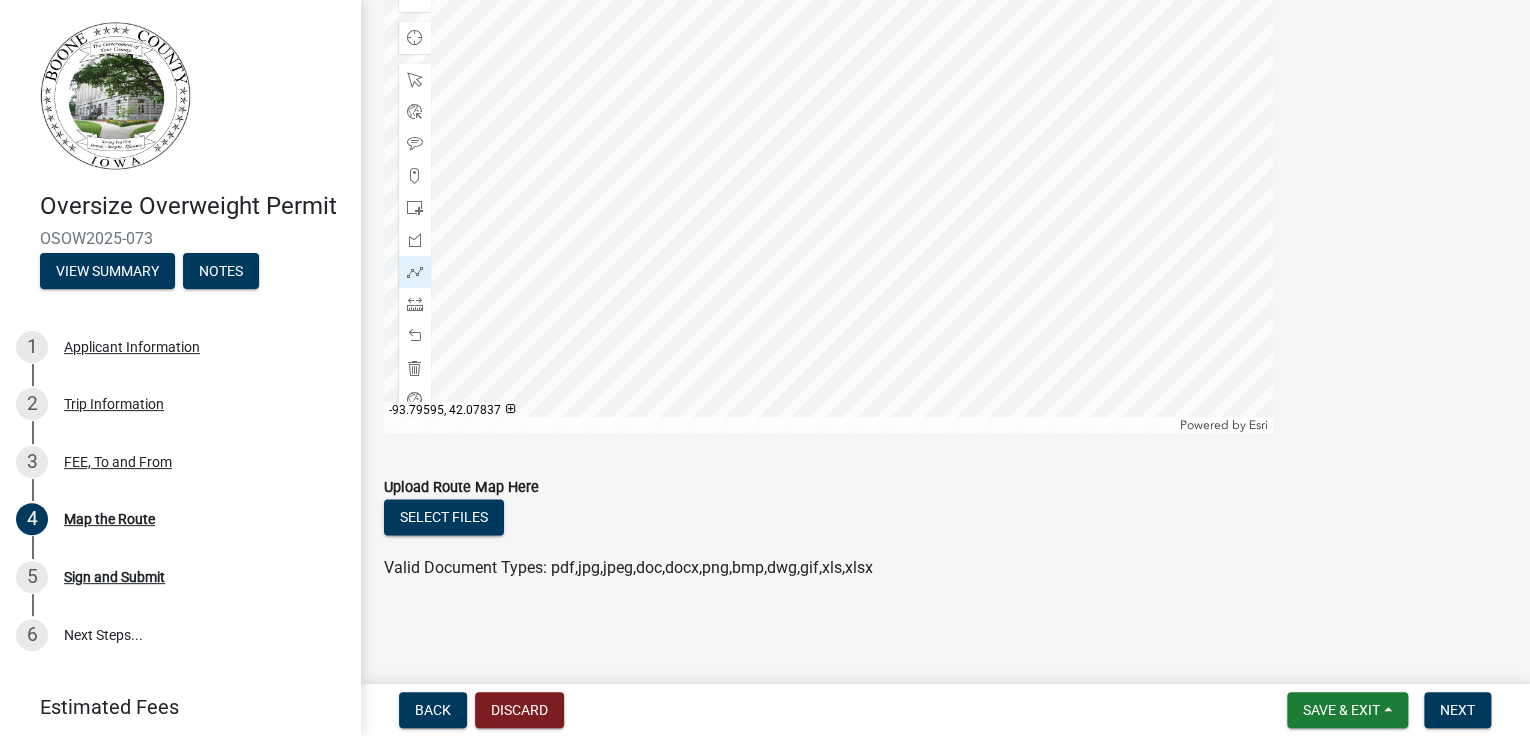 click 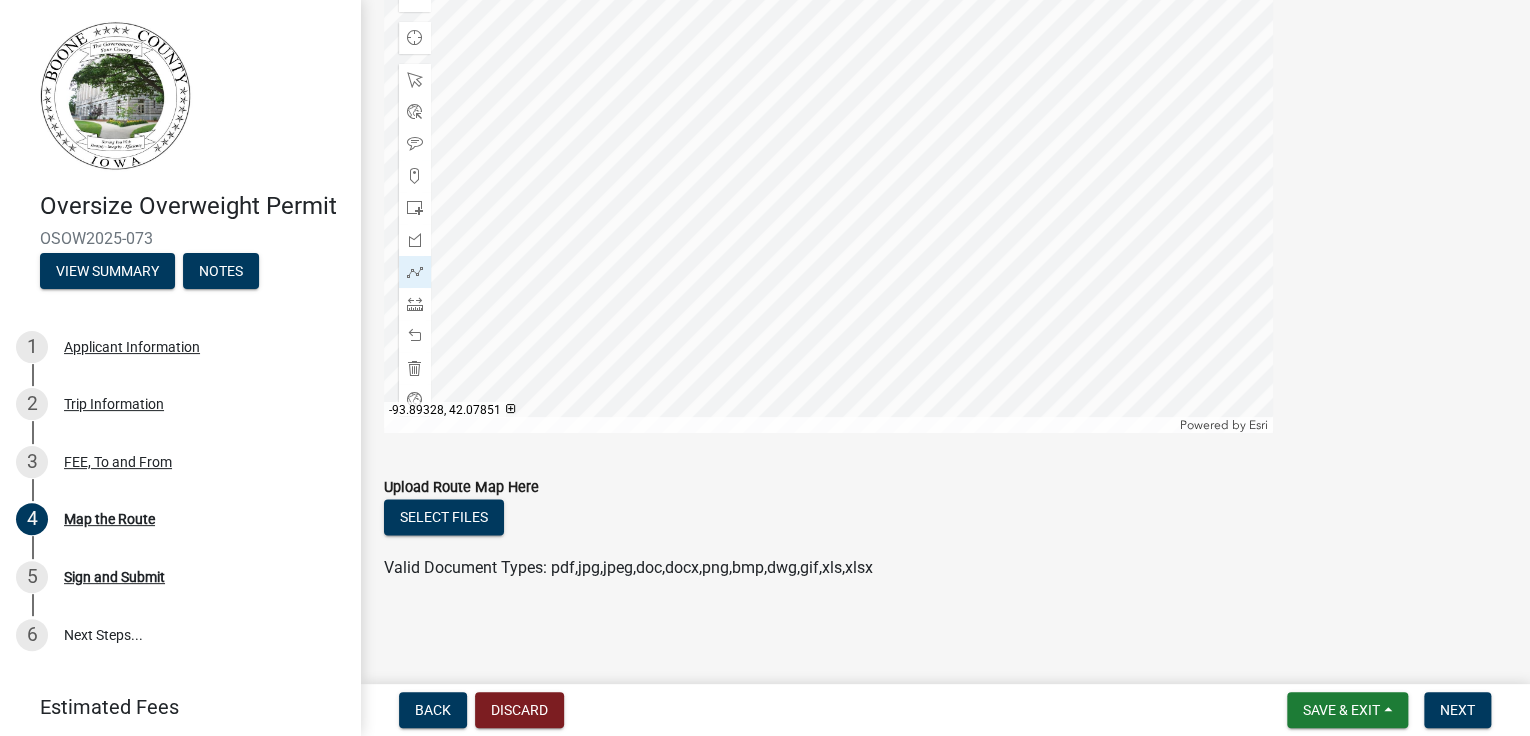 click 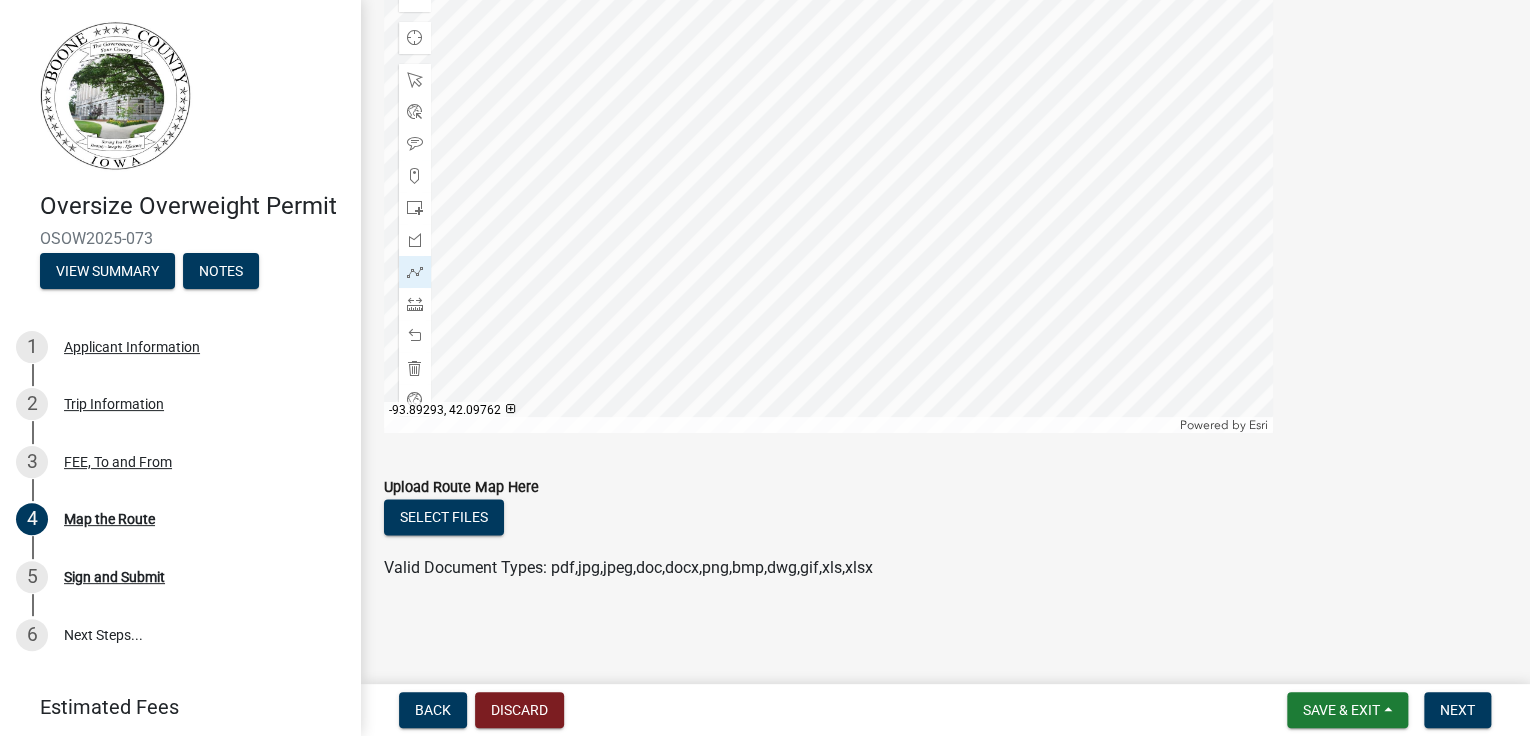 click 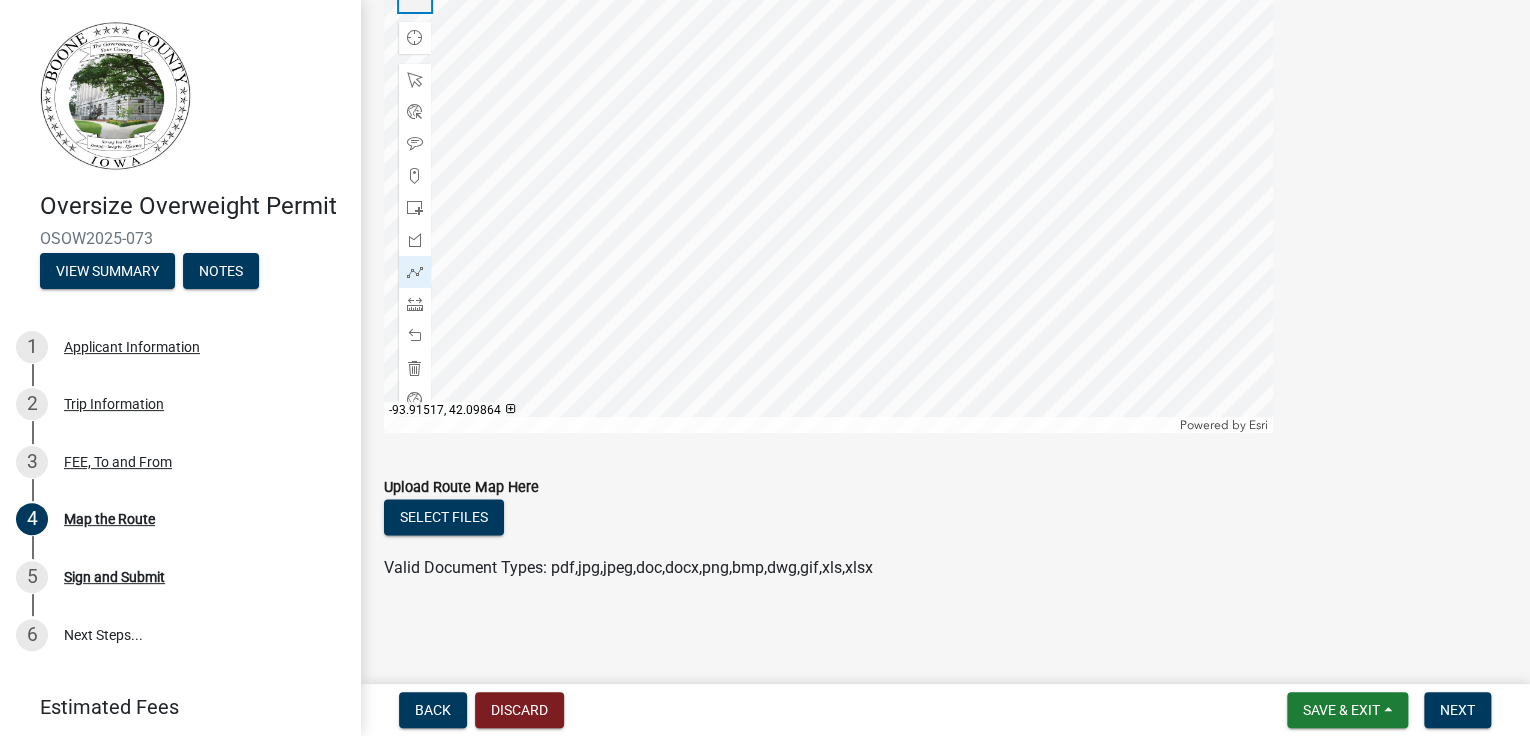 click 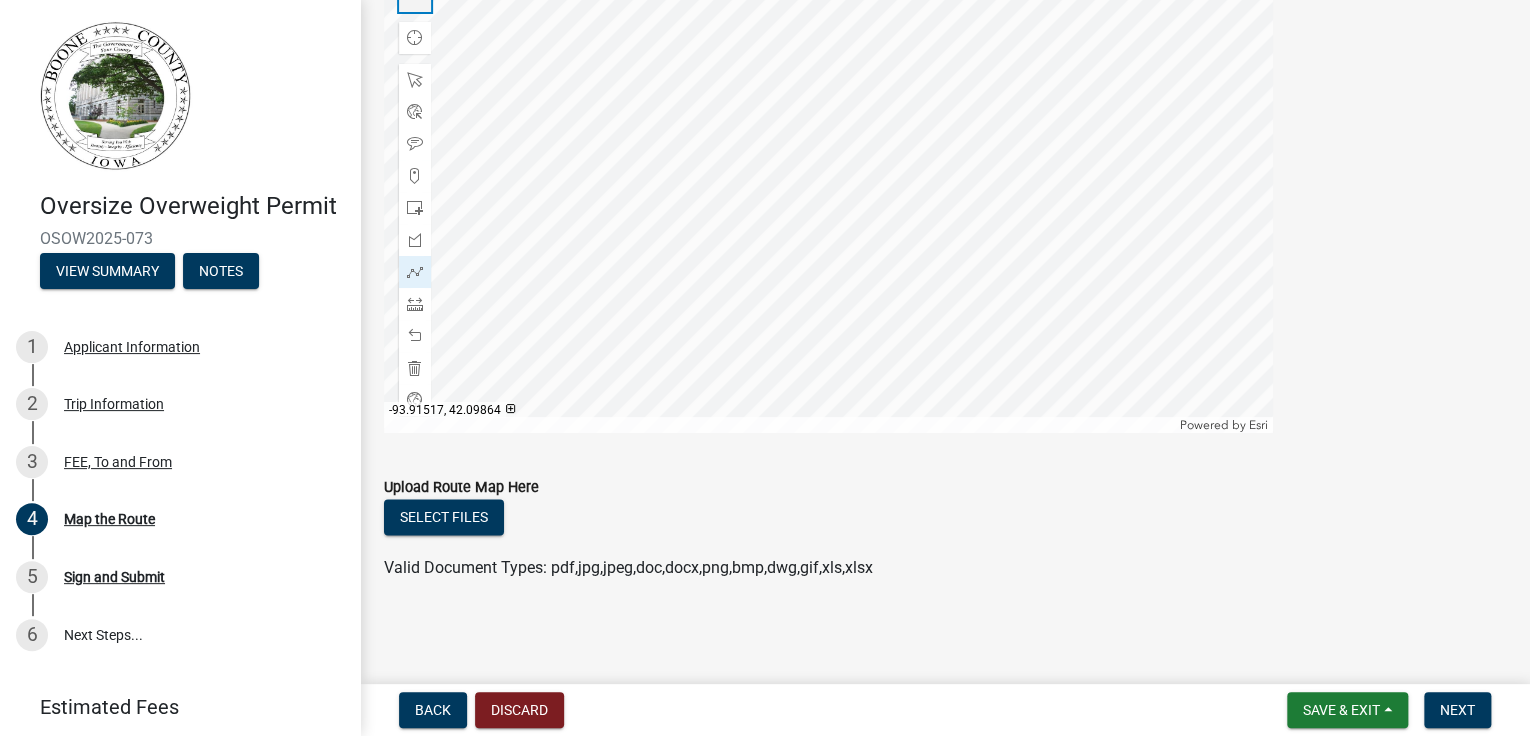 click 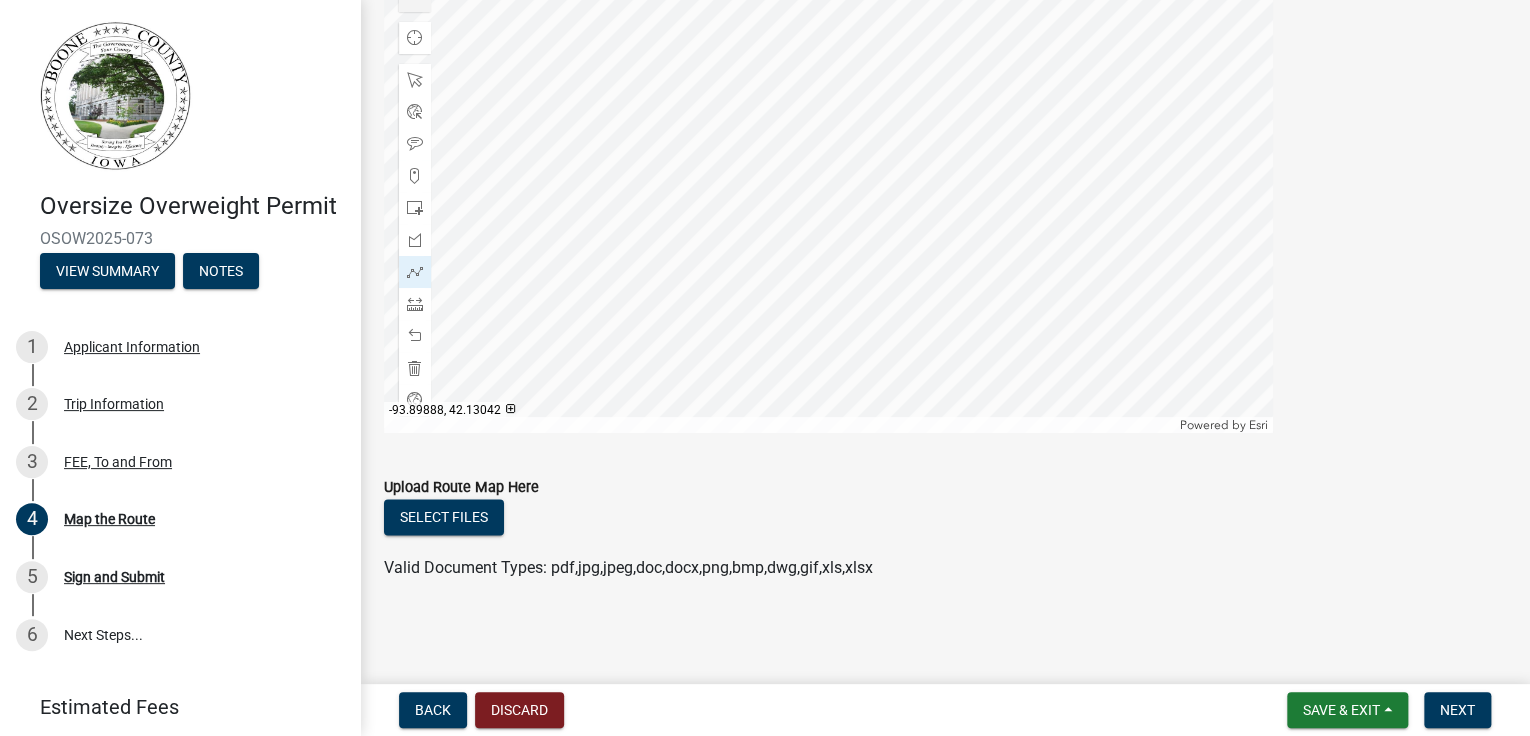 click 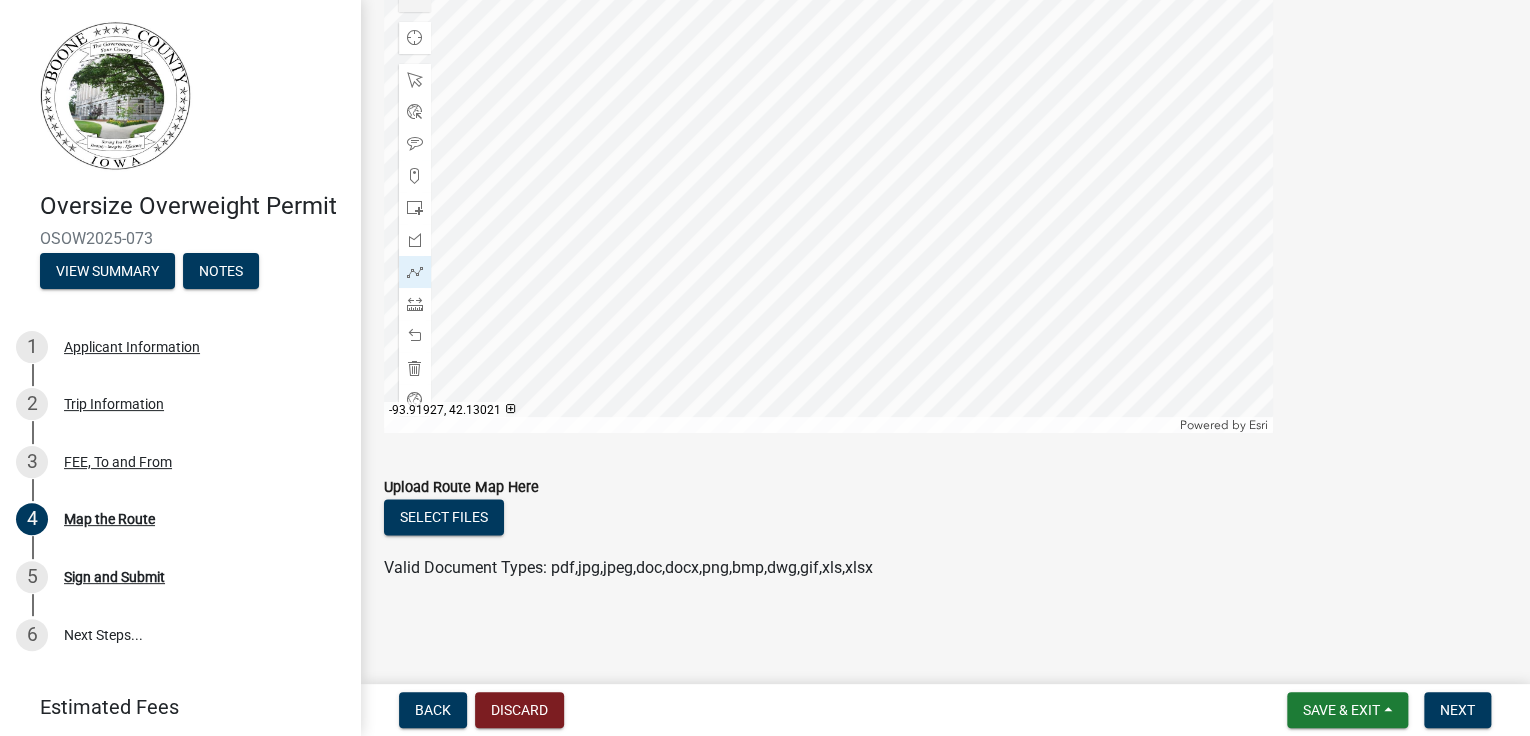 click 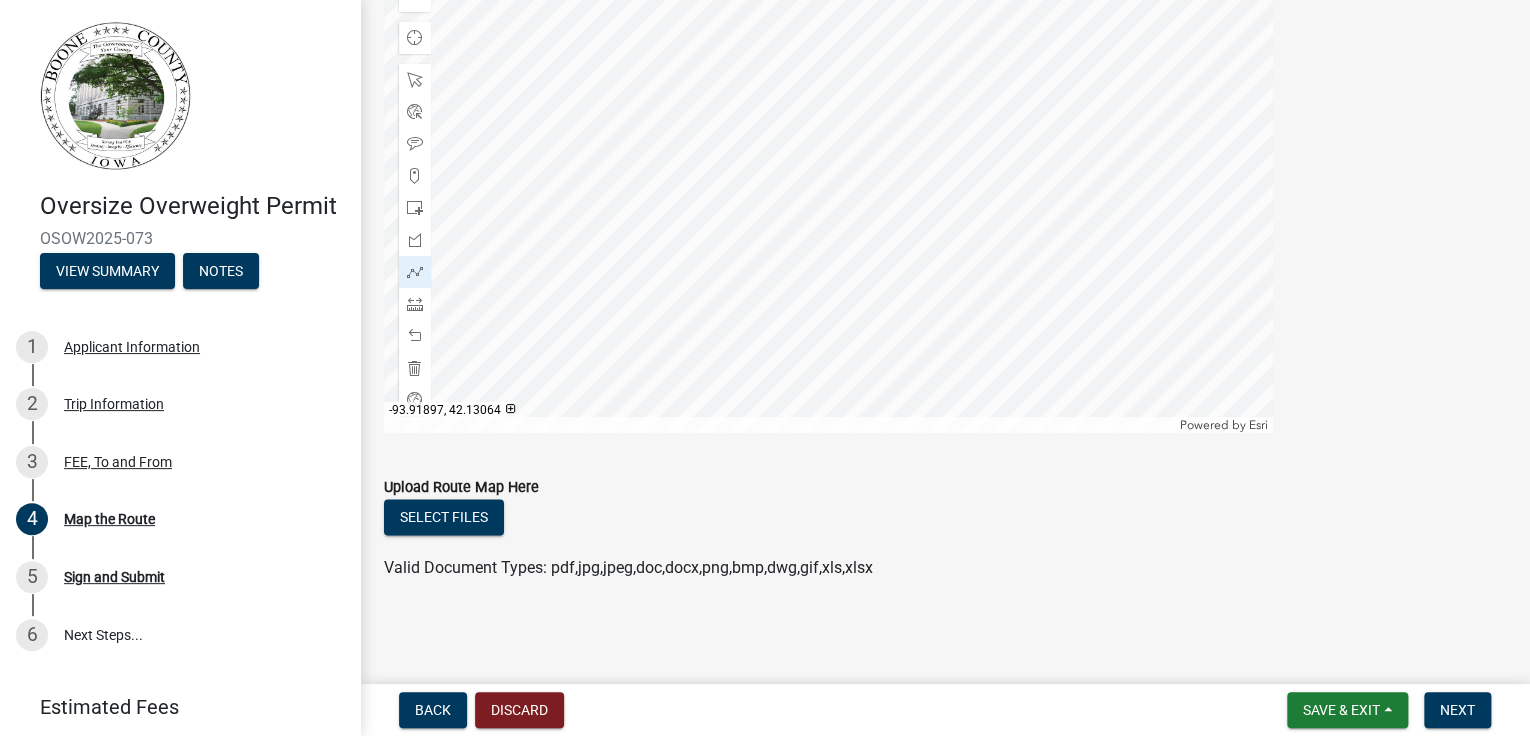 click 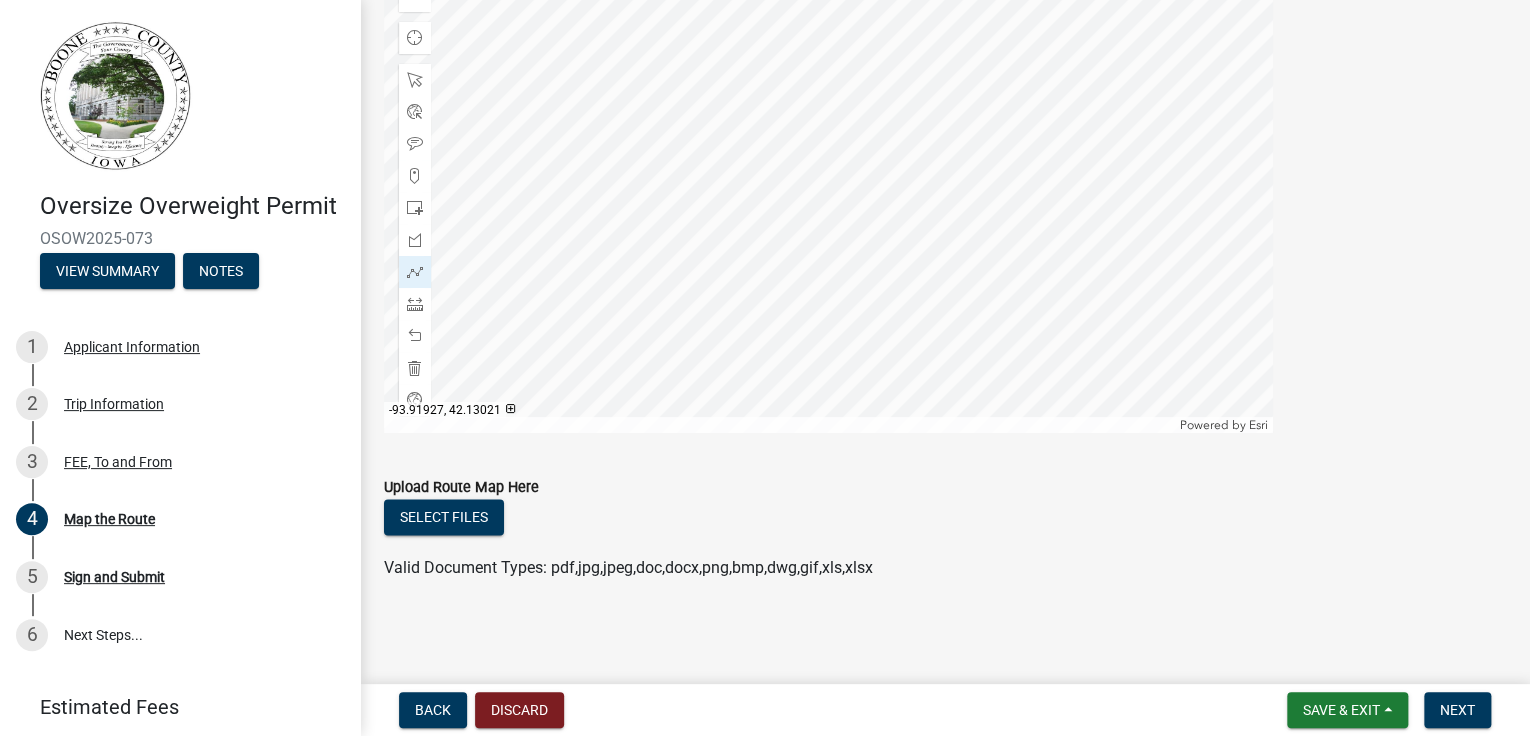 click 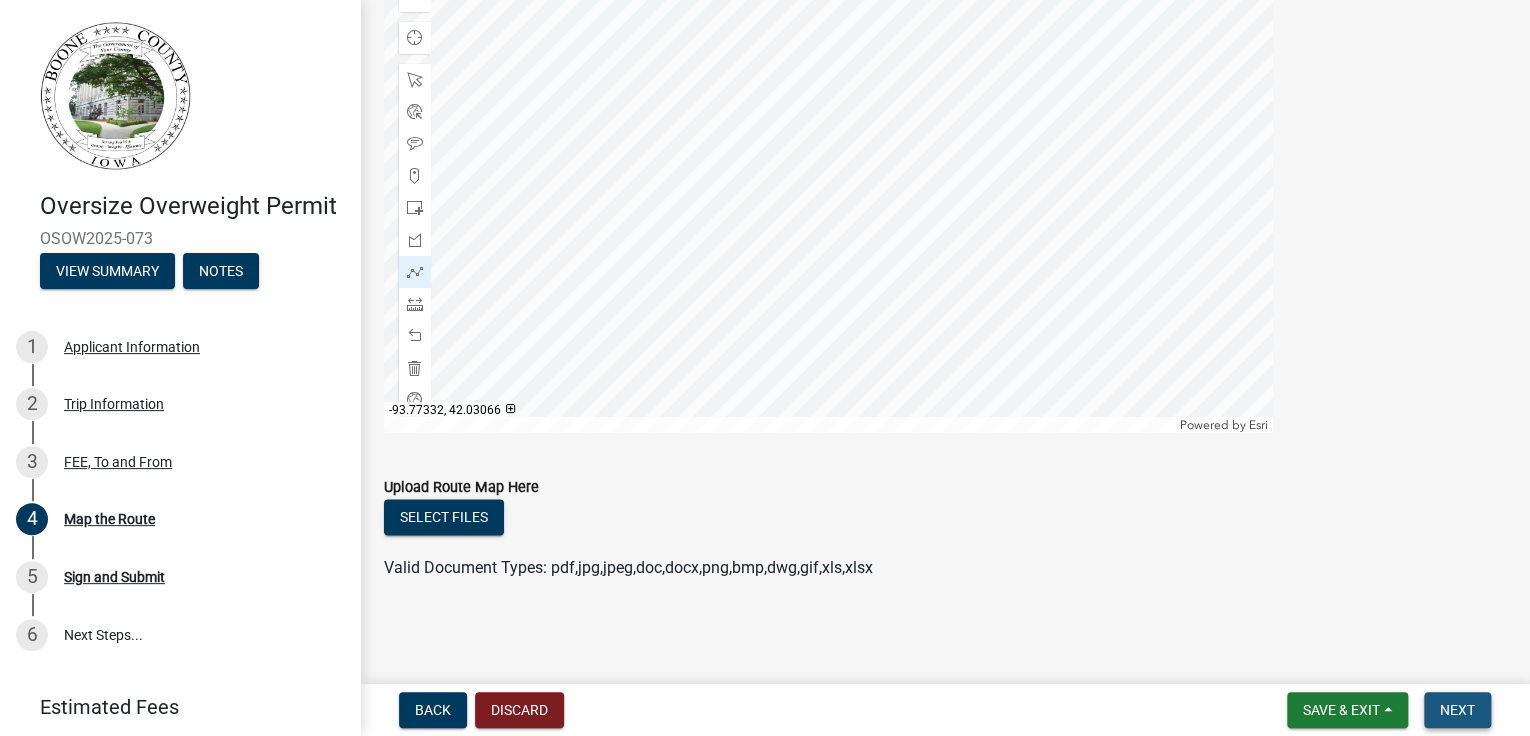 click on "Next" at bounding box center [1457, 710] 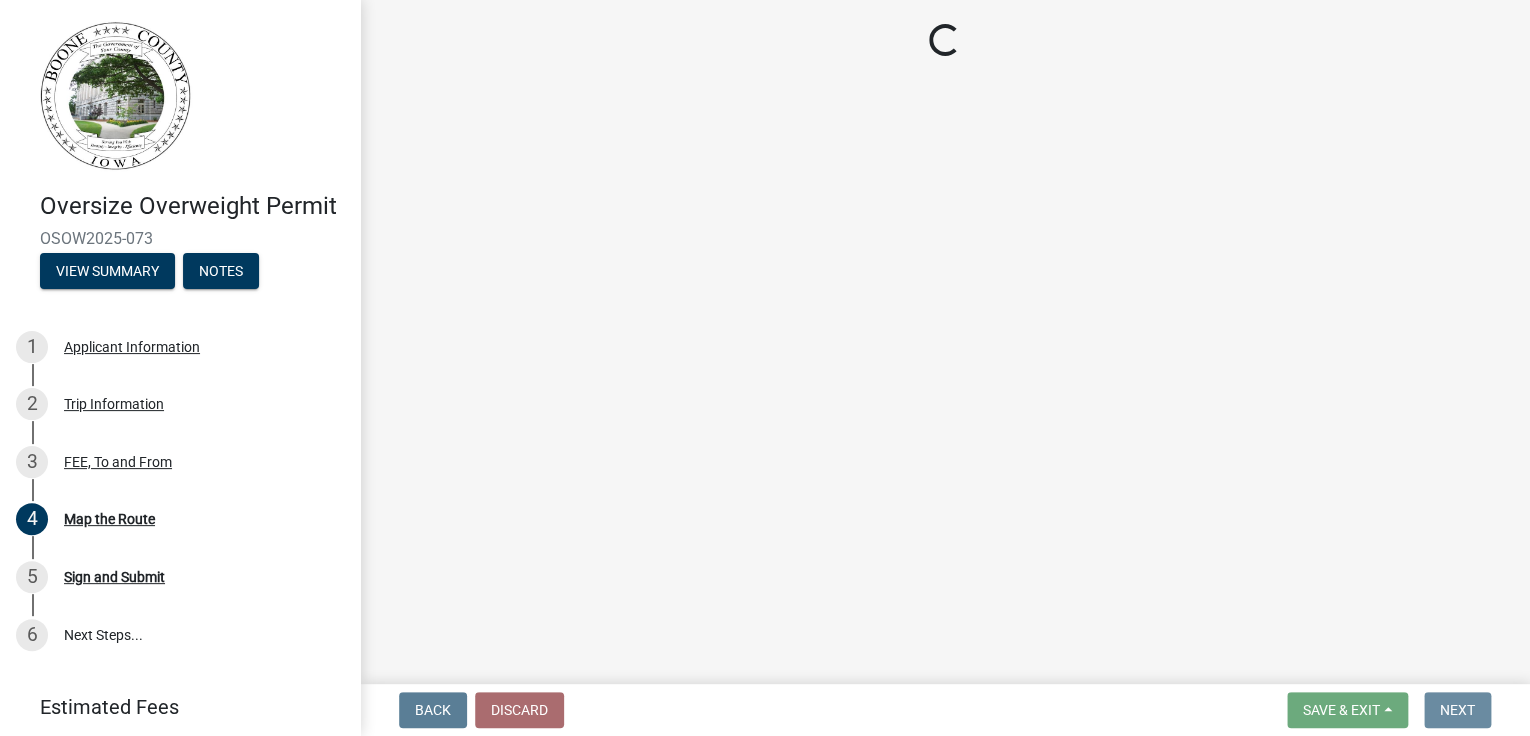 scroll, scrollTop: 0, scrollLeft: 0, axis: both 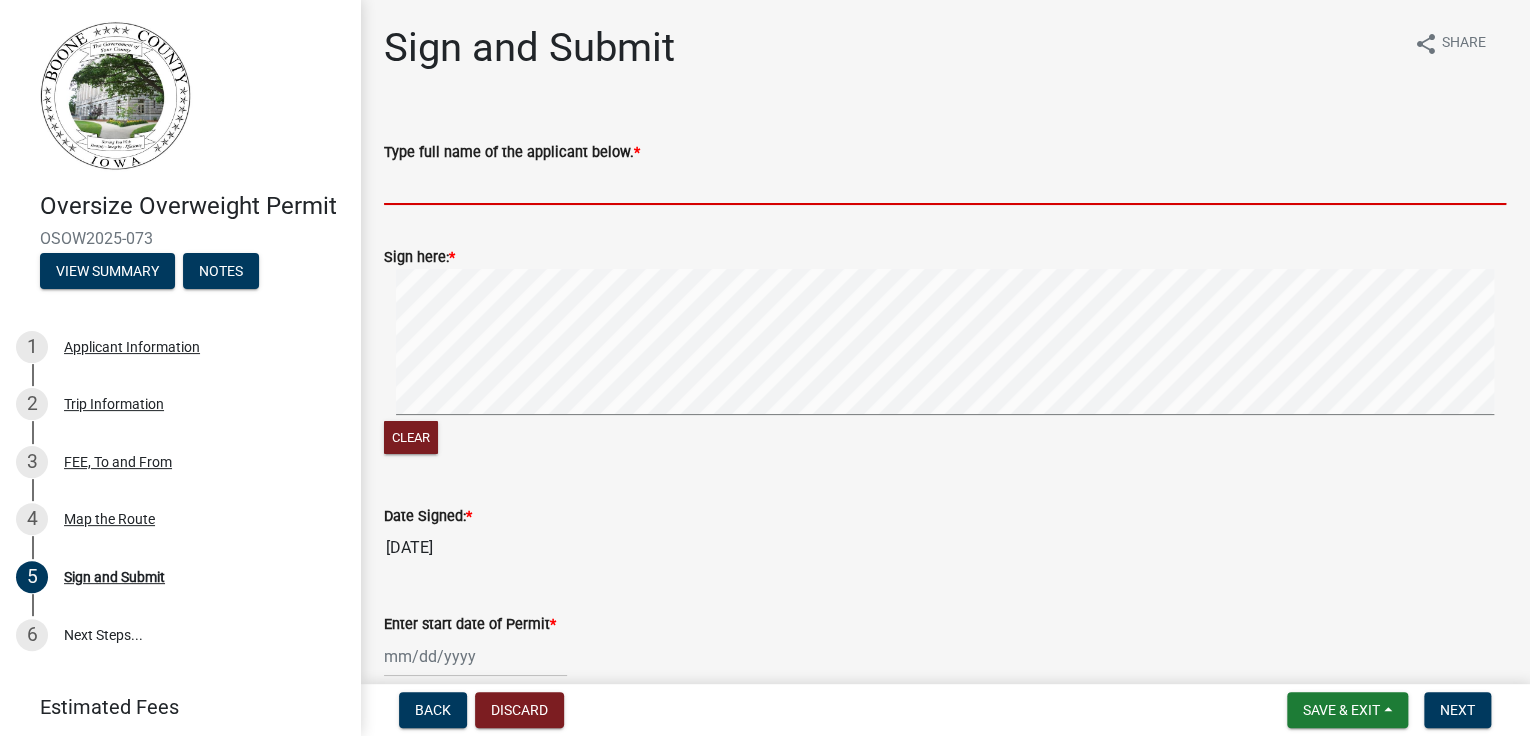 click on "Type full name of the applicant below.  *" at bounding box center (945, 184) 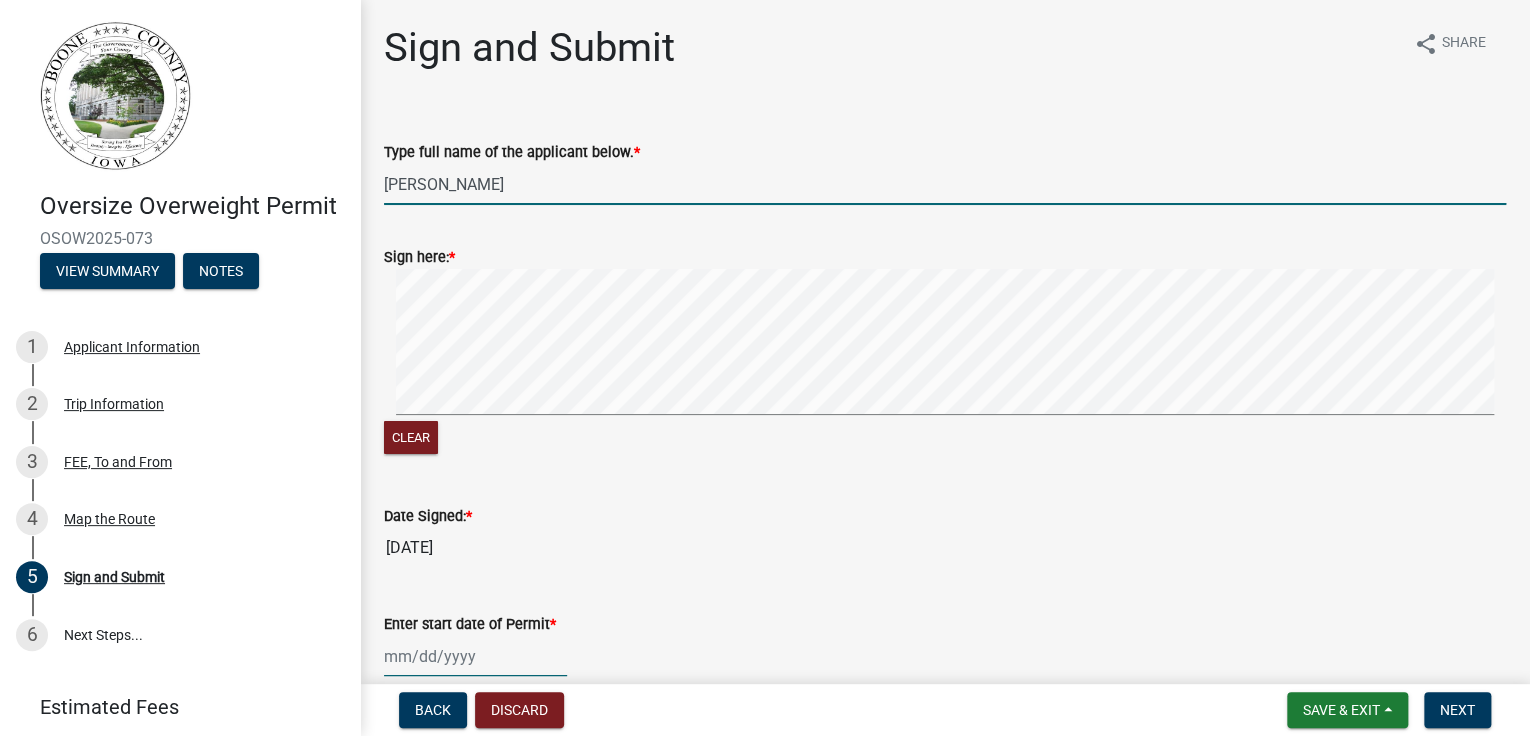 type on "[DATE]" 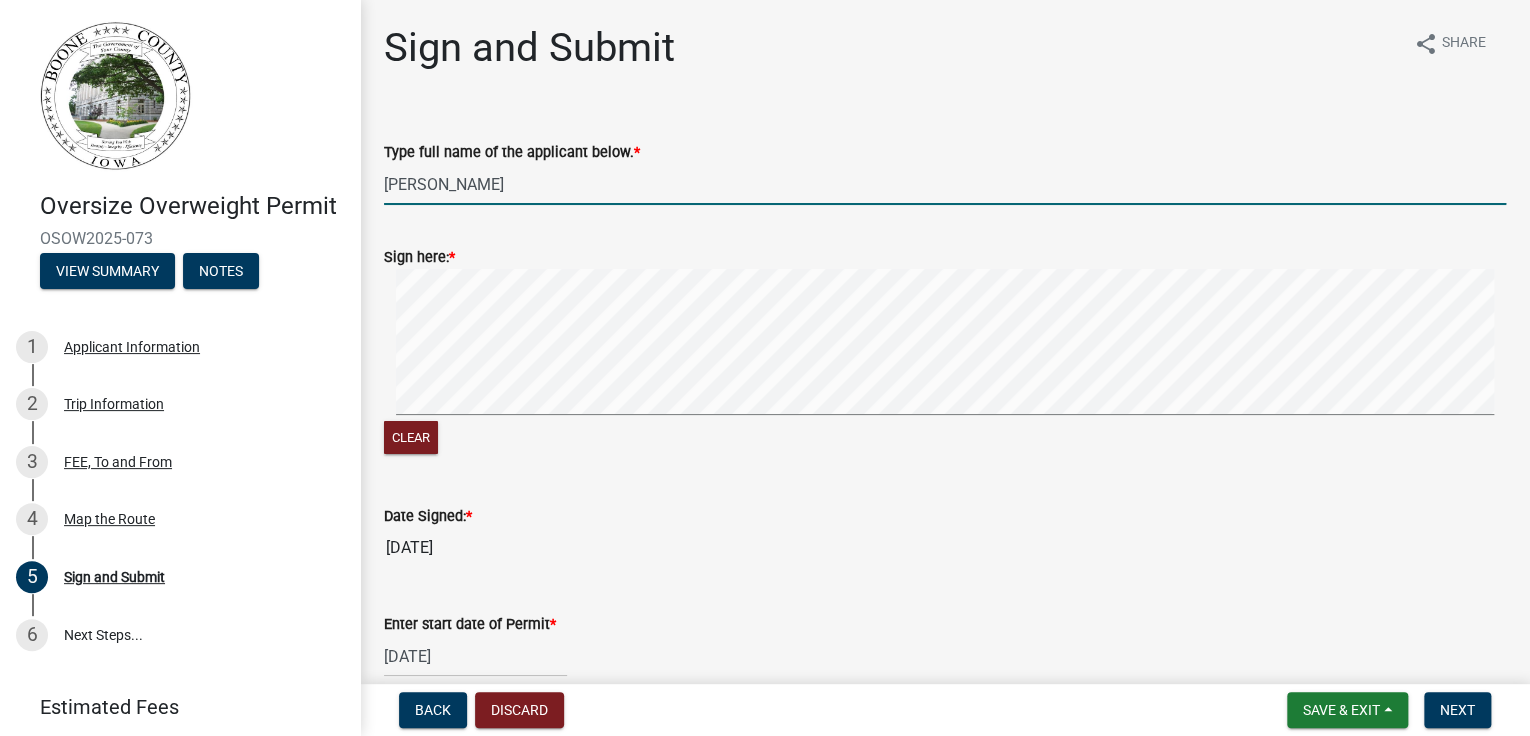 select on "7" 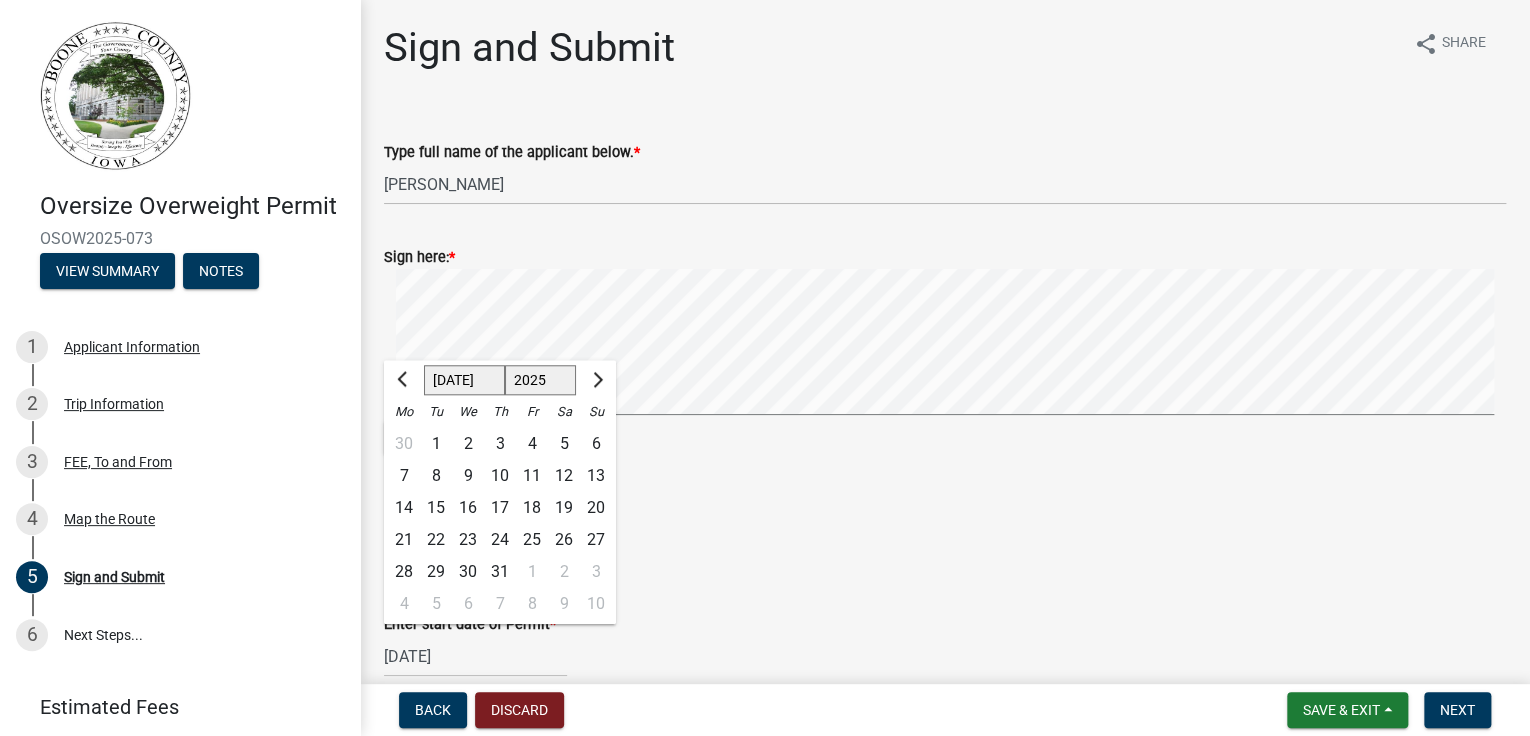 click on "Sign here:  *  Clear" 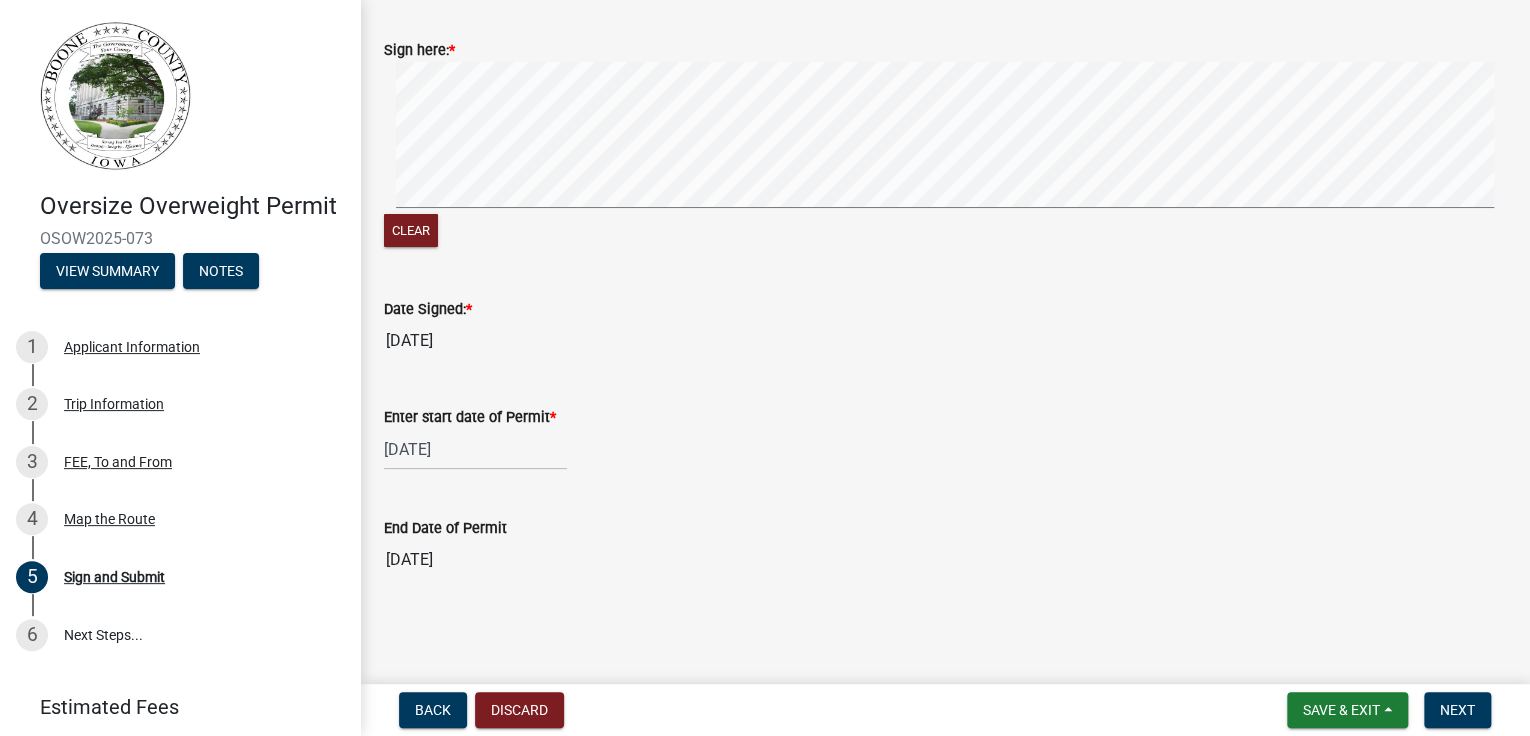 scroll, scrollTop: 292, scrollLeft: 0, axis: vertical 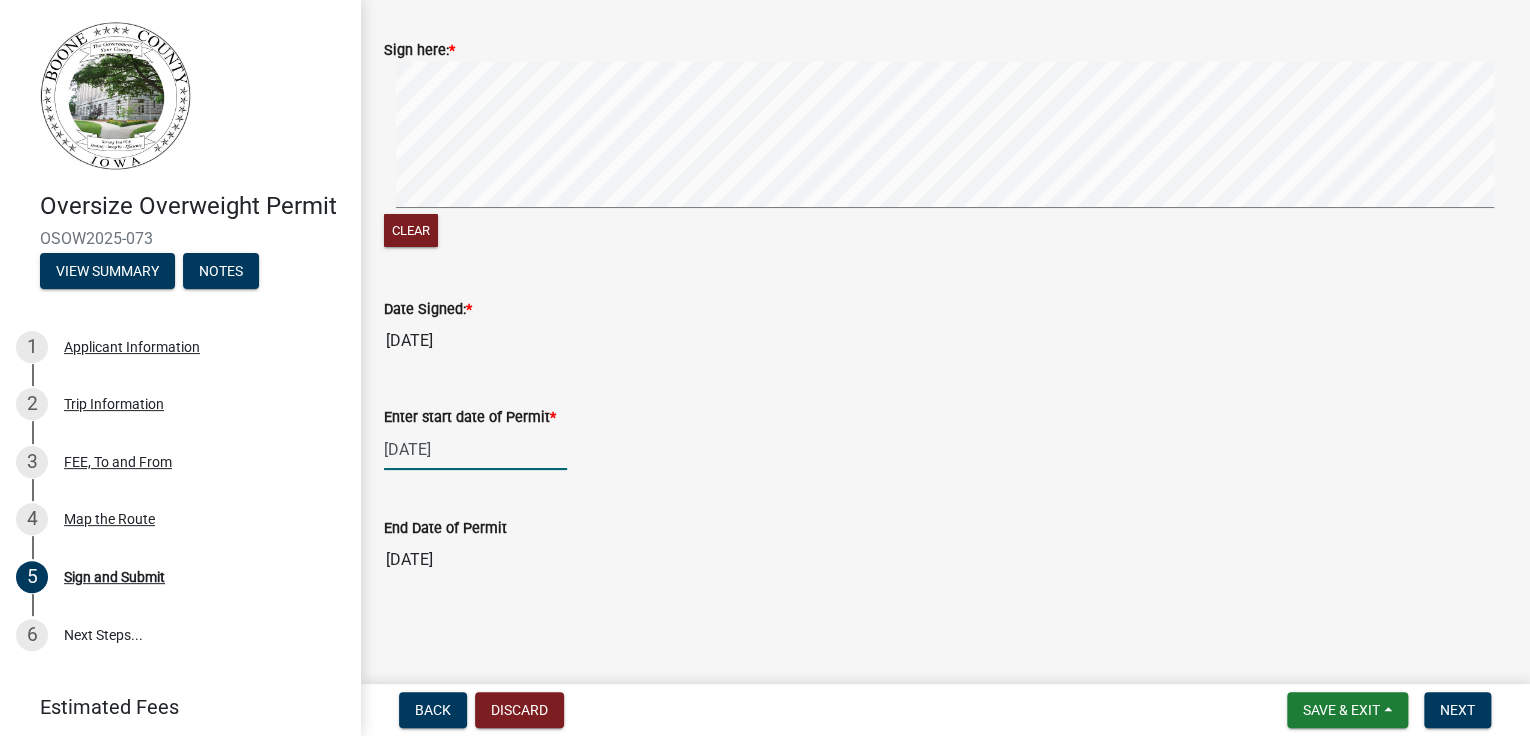 click on "[DATE]" 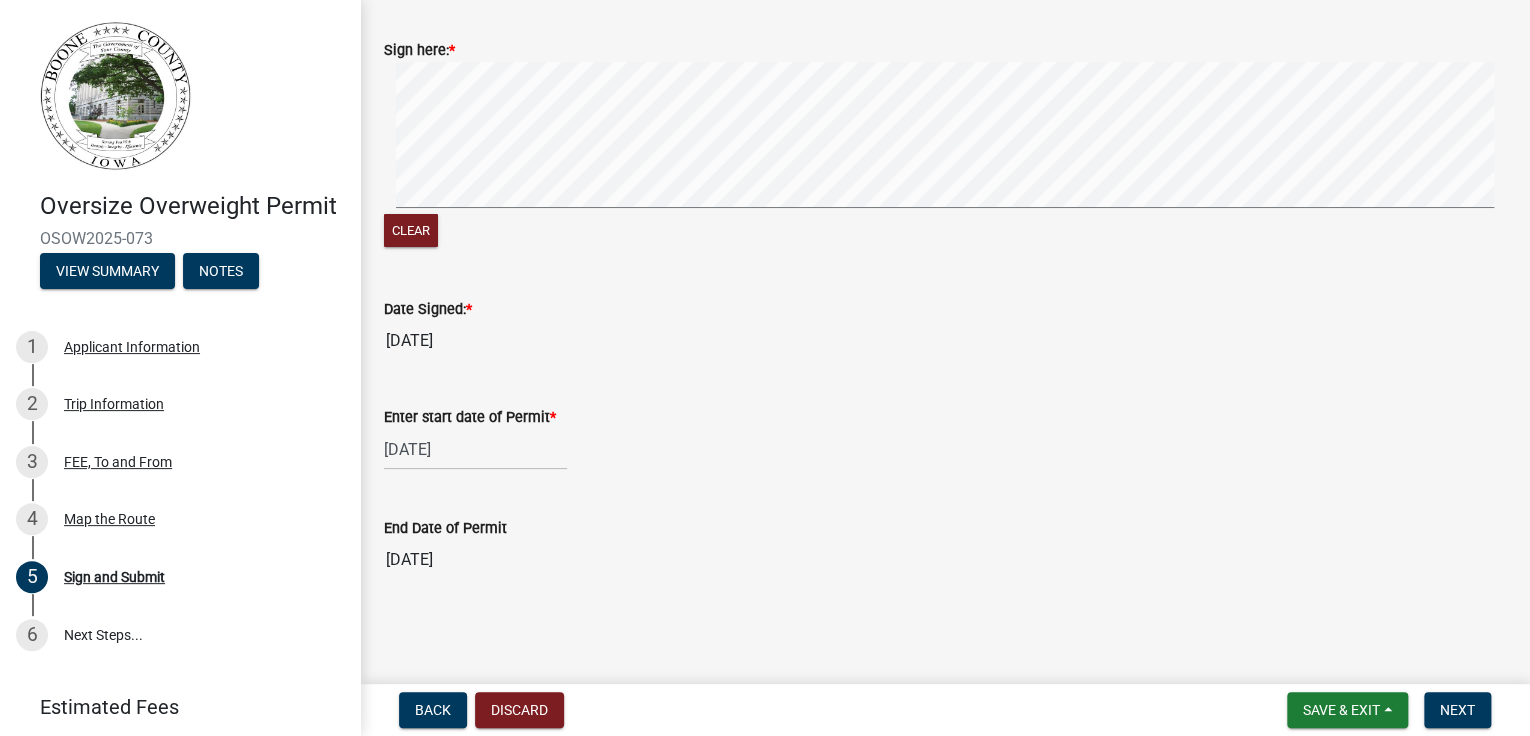 select on "2" 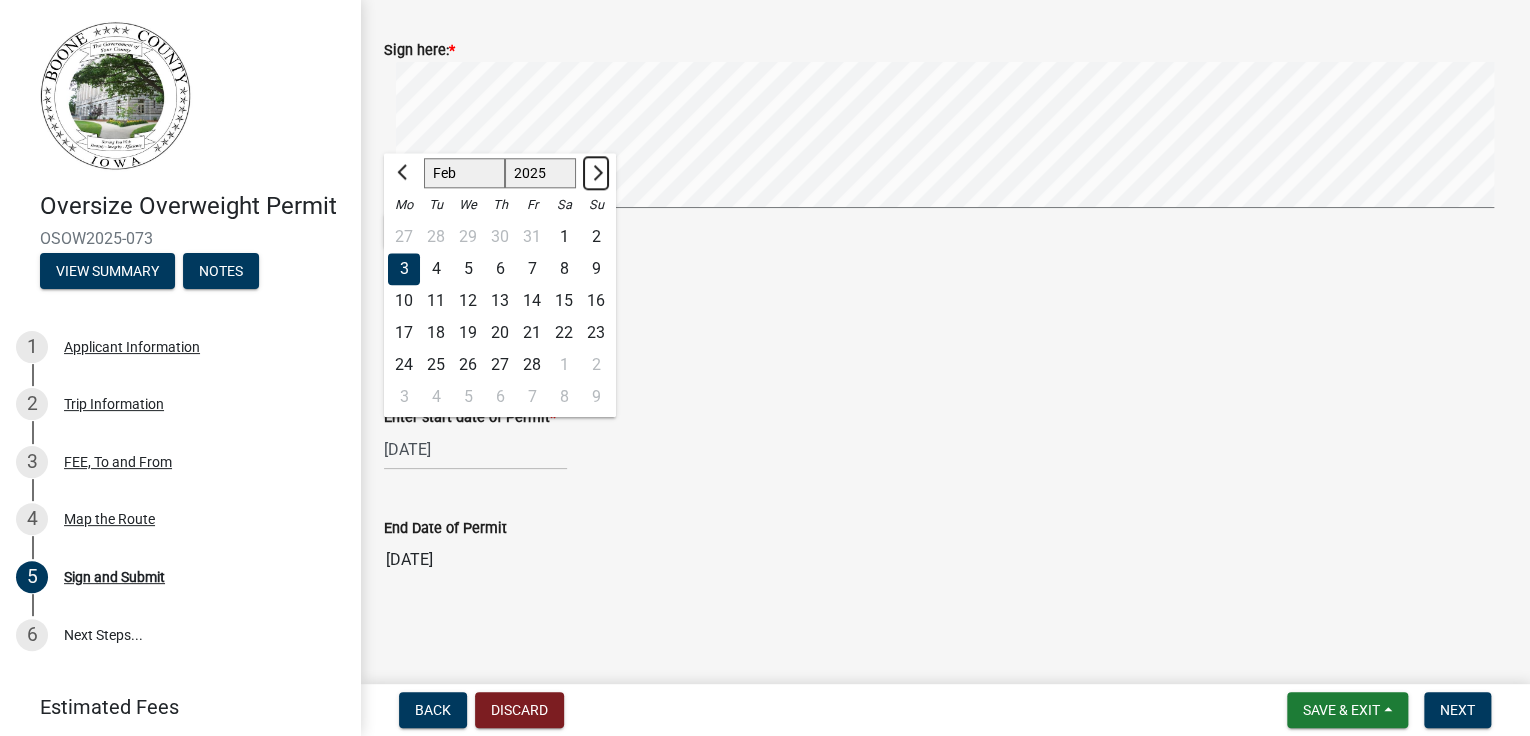 click 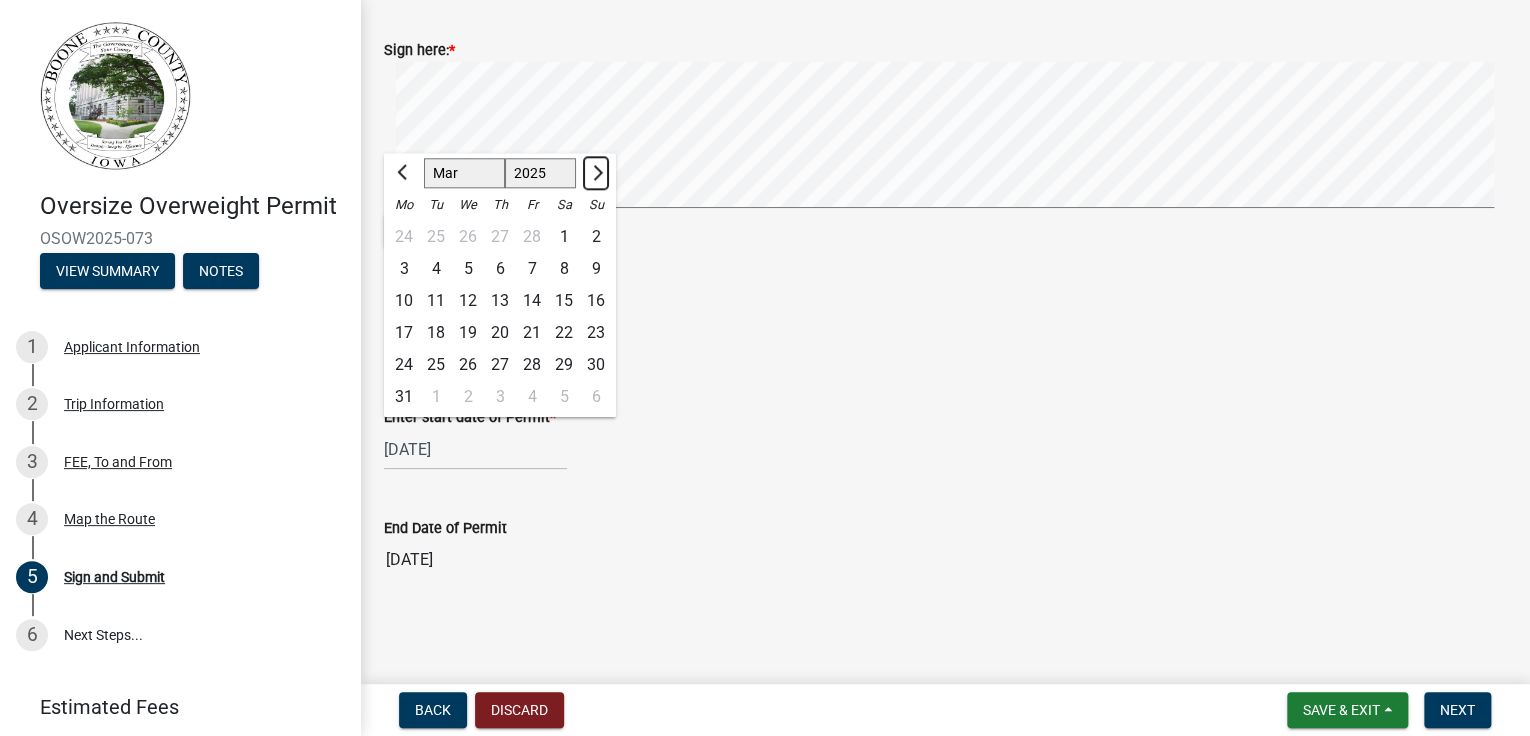 click 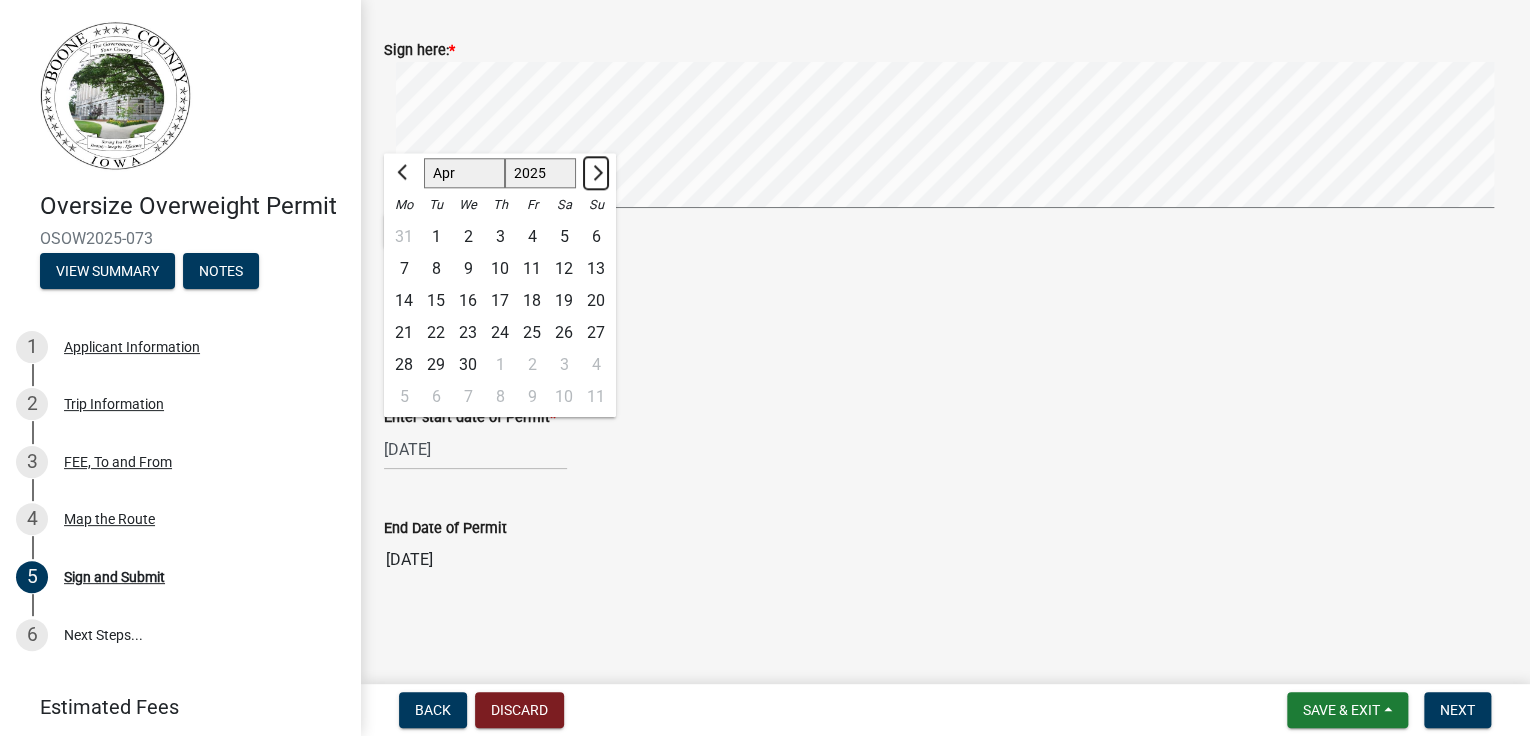 click 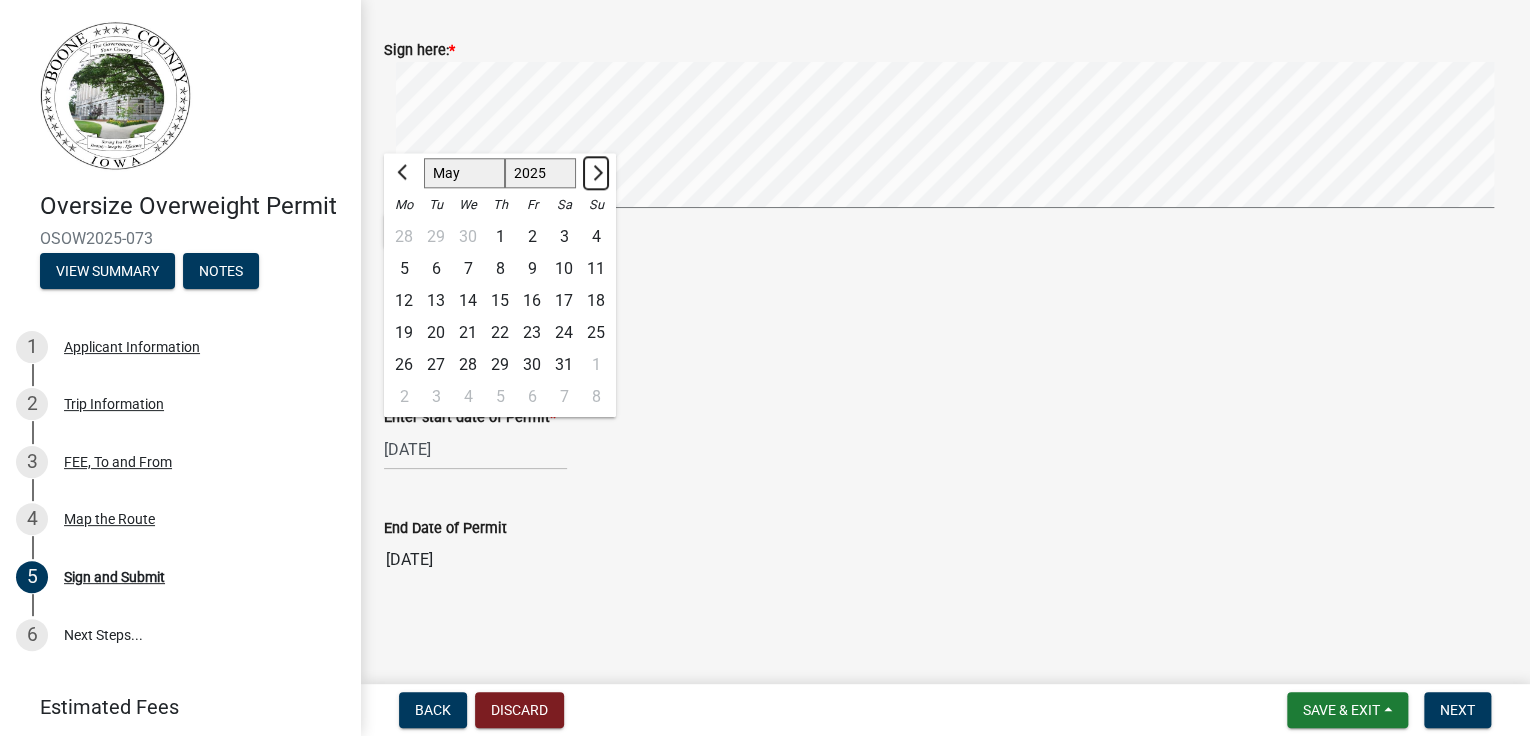 click 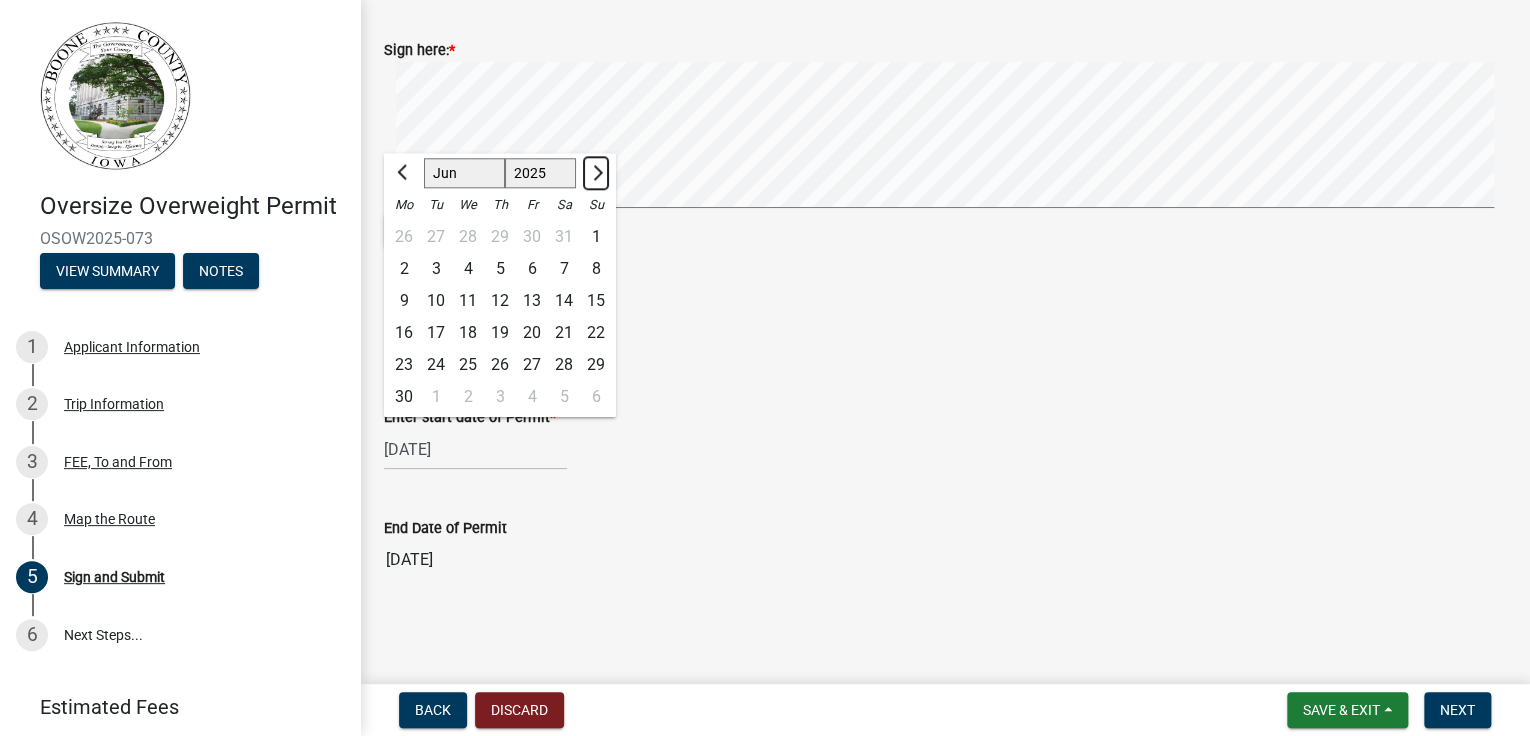 click 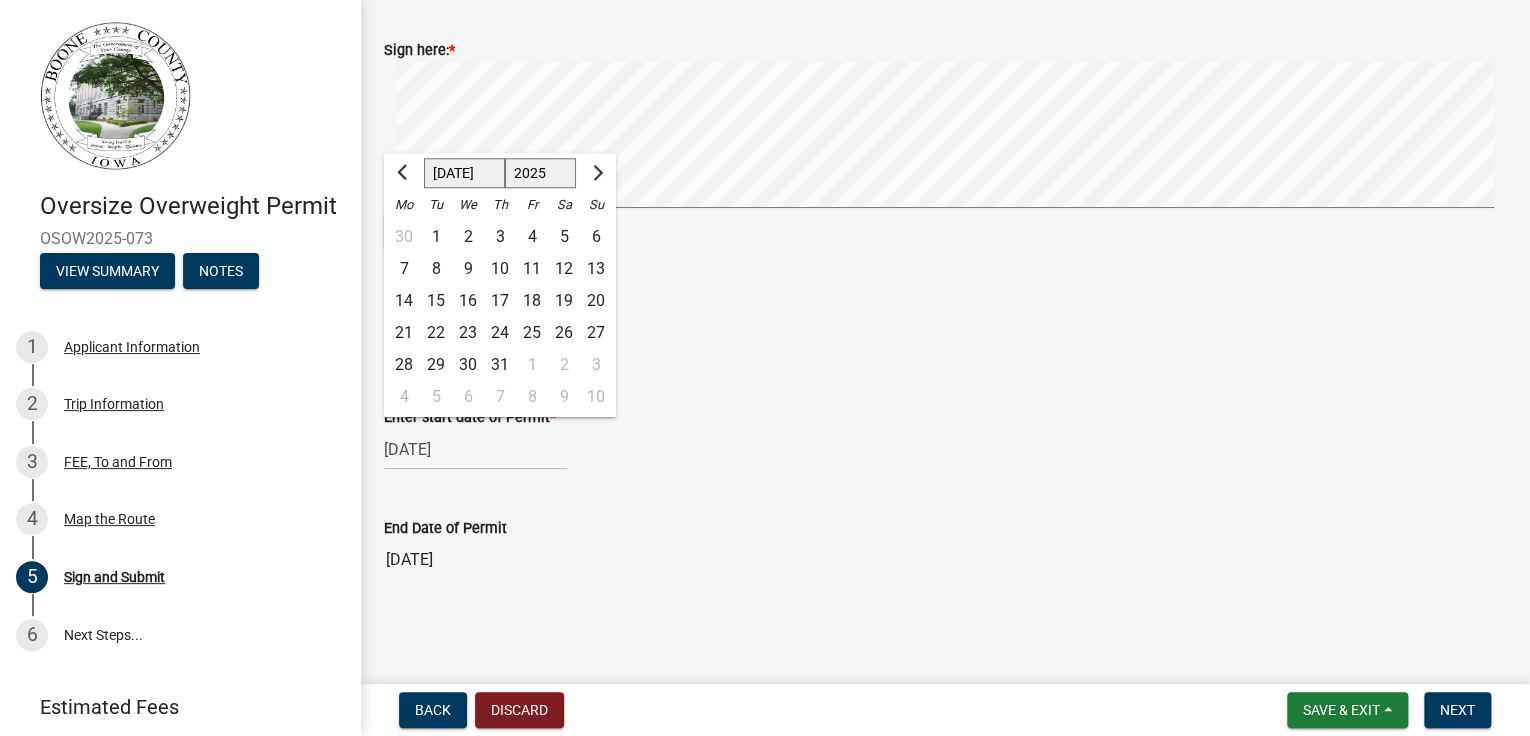 click on "14" 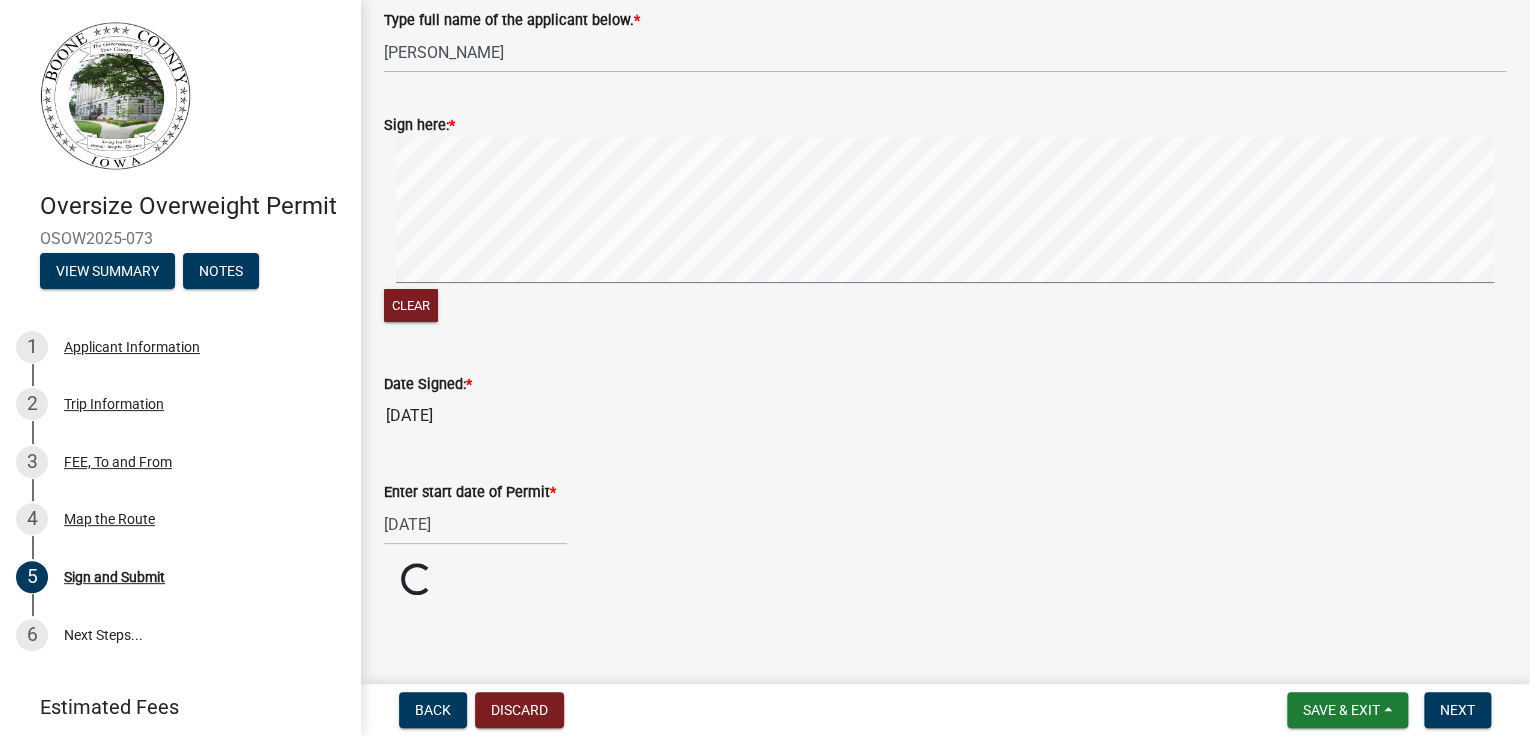 scroll, scrollTop: 292, scrollLeft: 0, axis: vertical 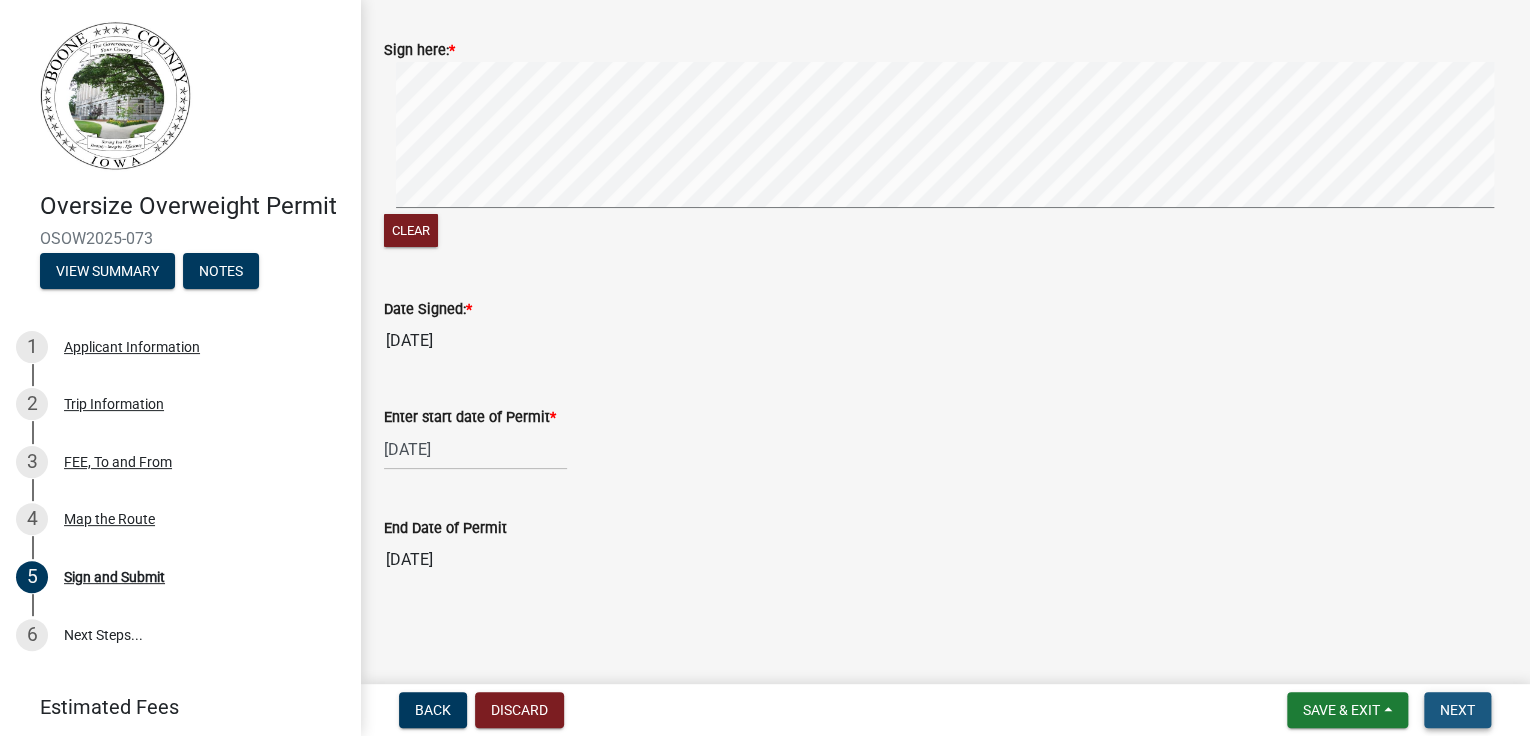 click on "Next" at bounding box center (1457, 710) 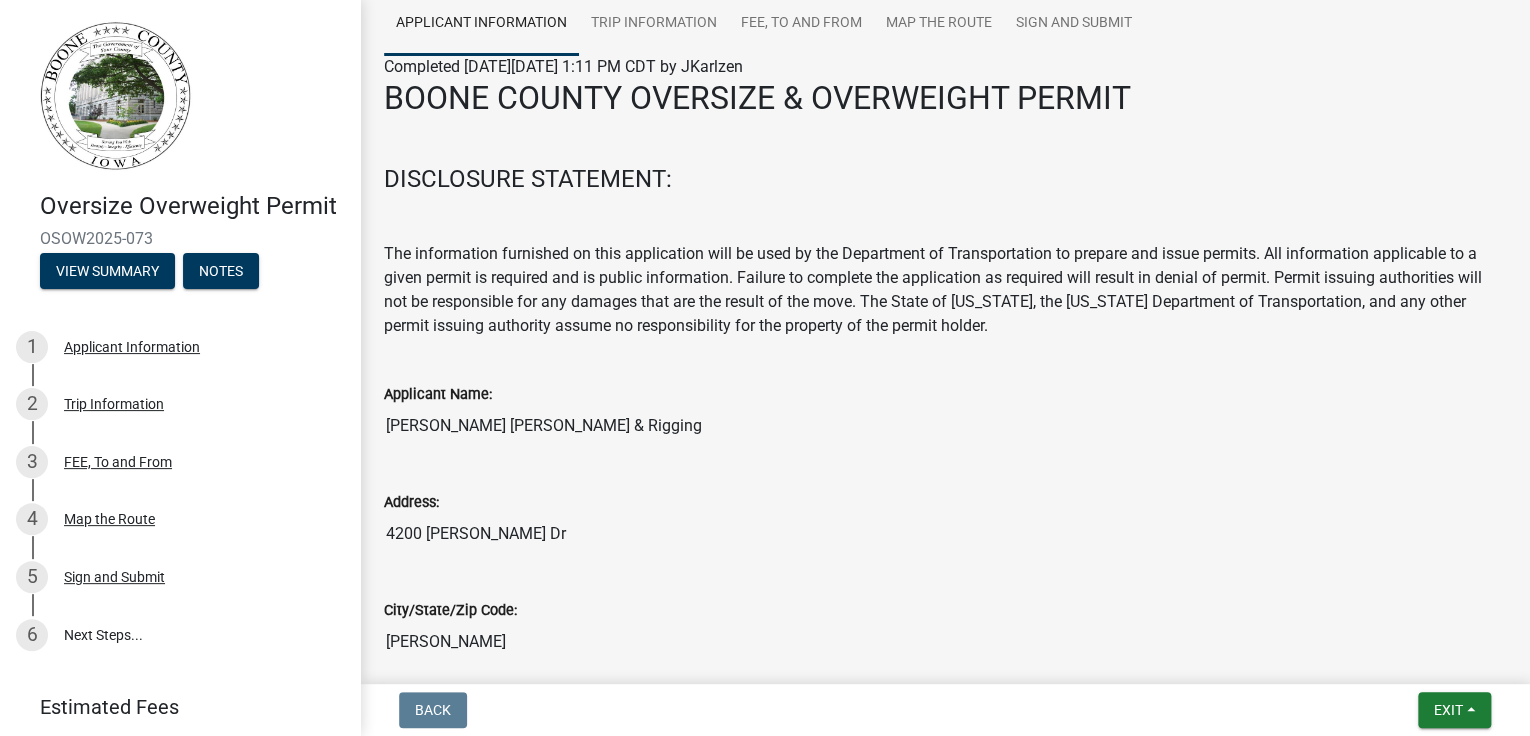 scroll, scrollTop: 160, scrollLeft: 0, axis: vertical 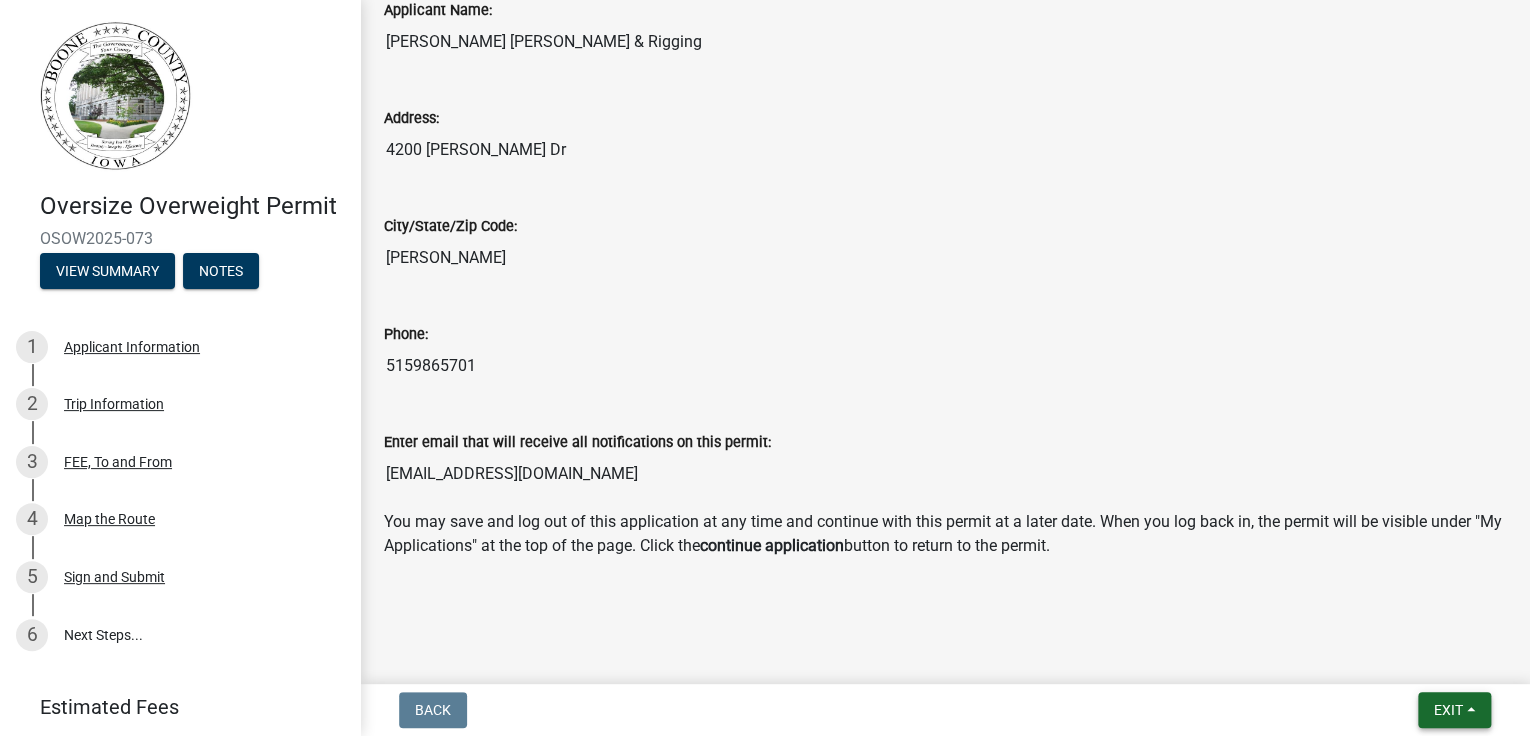 click on "Exit" at bounding box center [1454, 710] 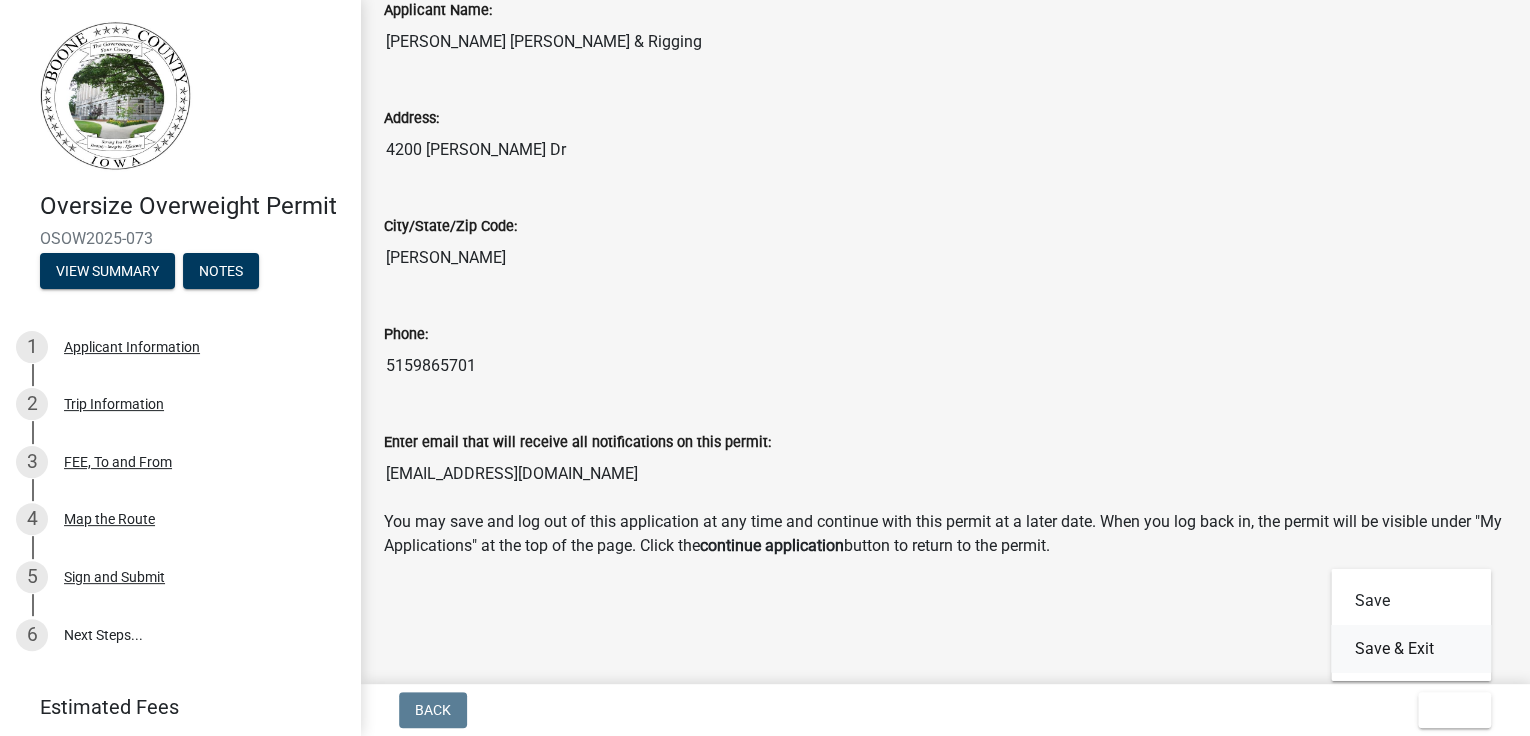 click on "Save & Exit" at bounding box center [1411, 649] 